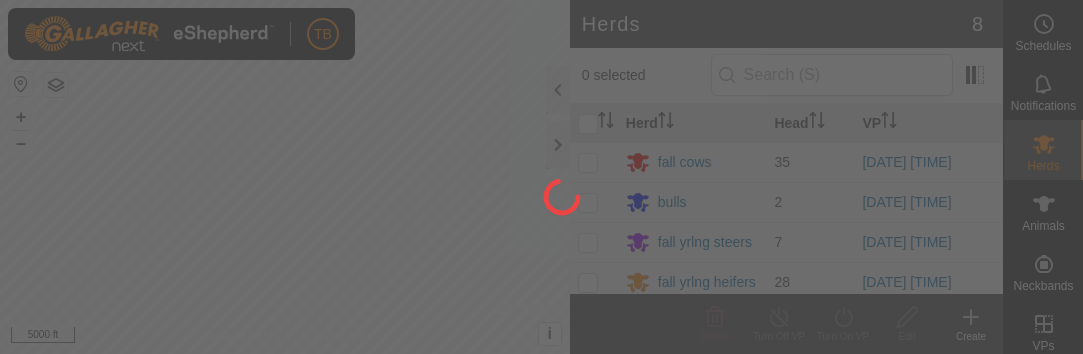 scroll, scrollTop: 0, scrollLeft: 0, axis: both 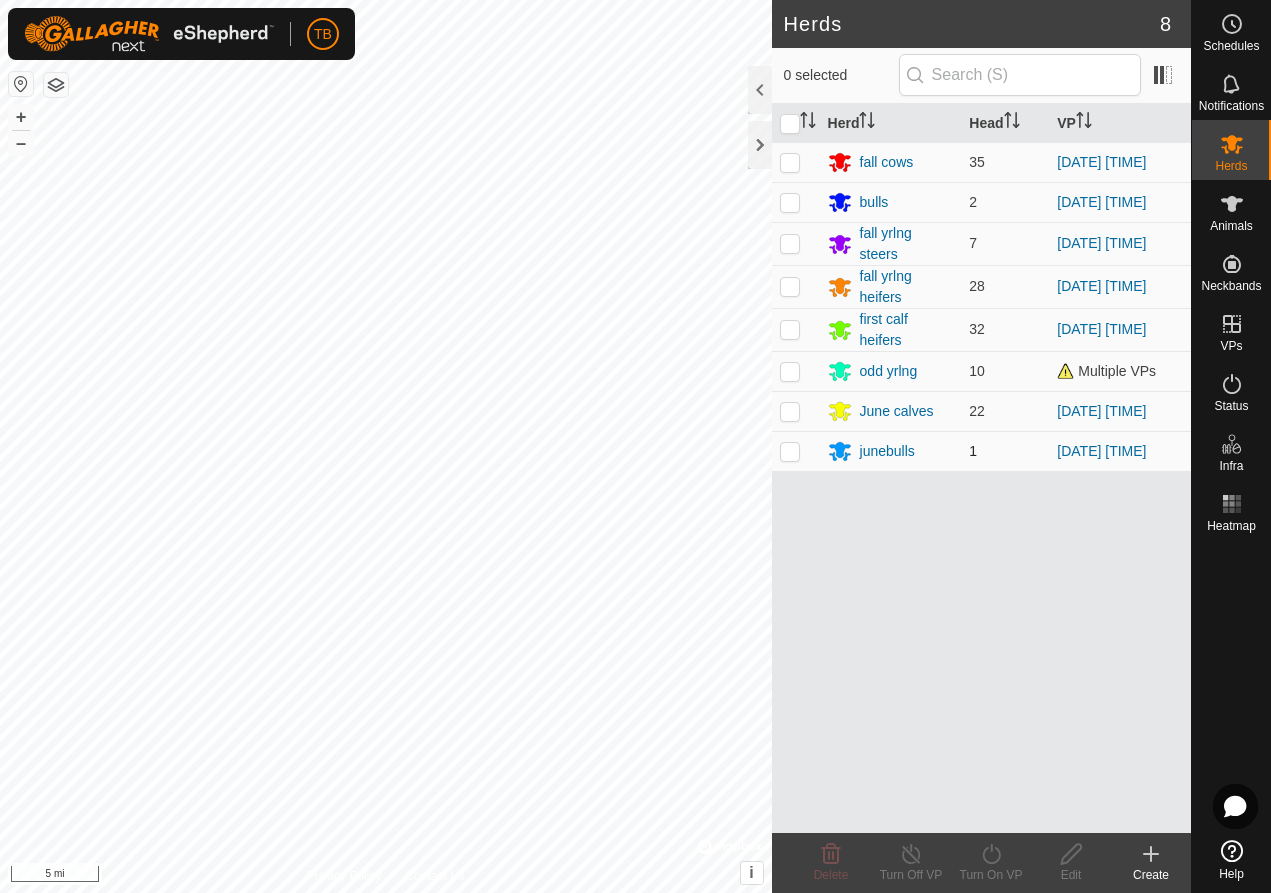 click at bounding box center (790, 451) 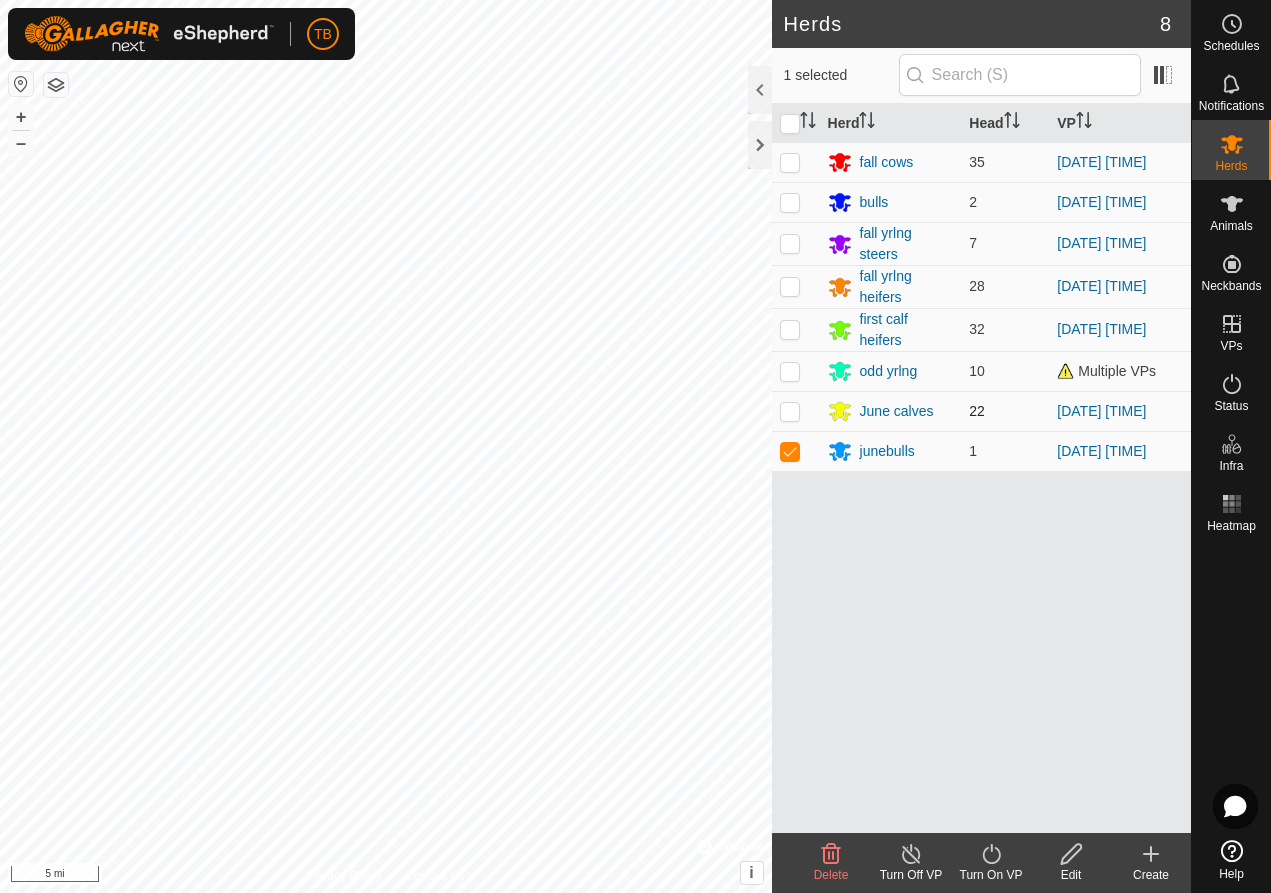 click at bounding box center (790, 411) 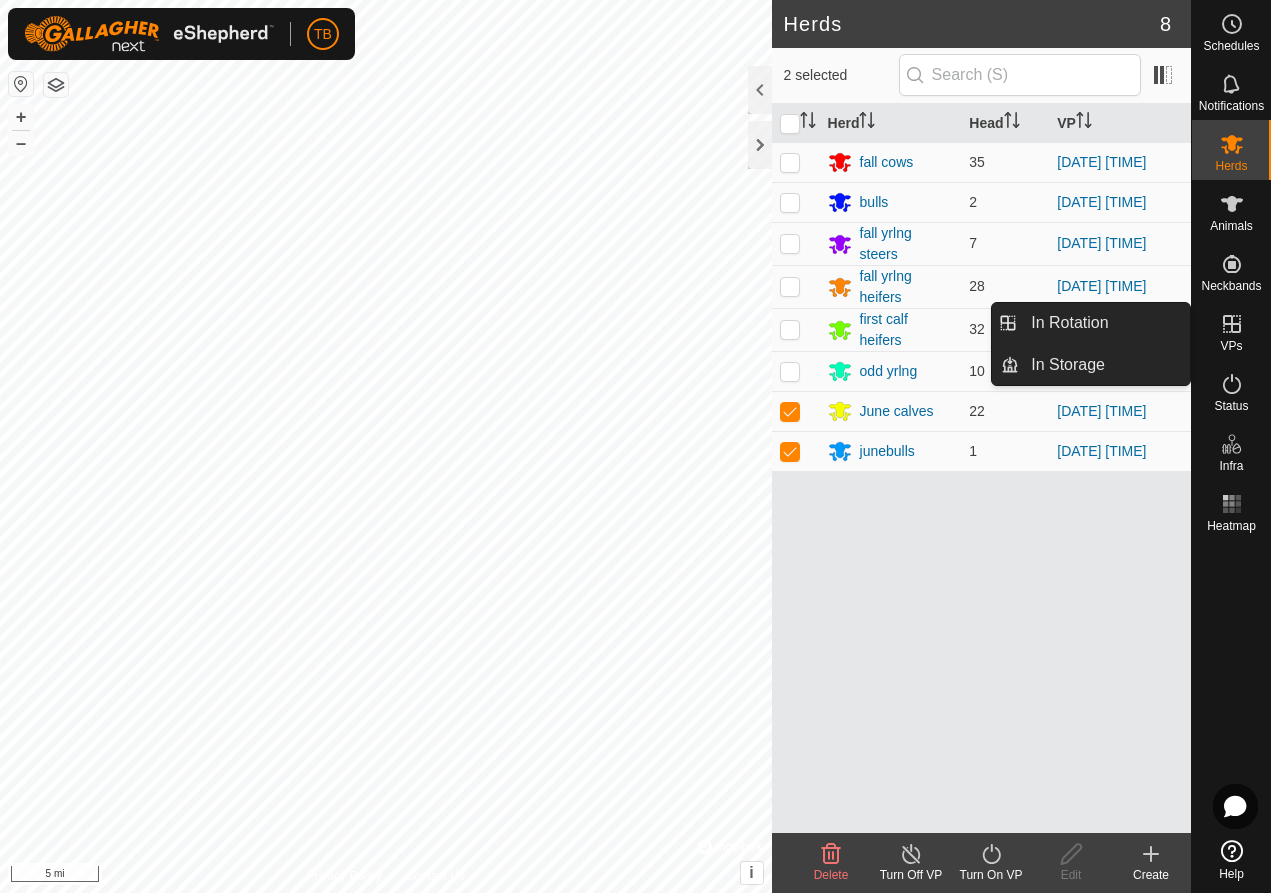 click 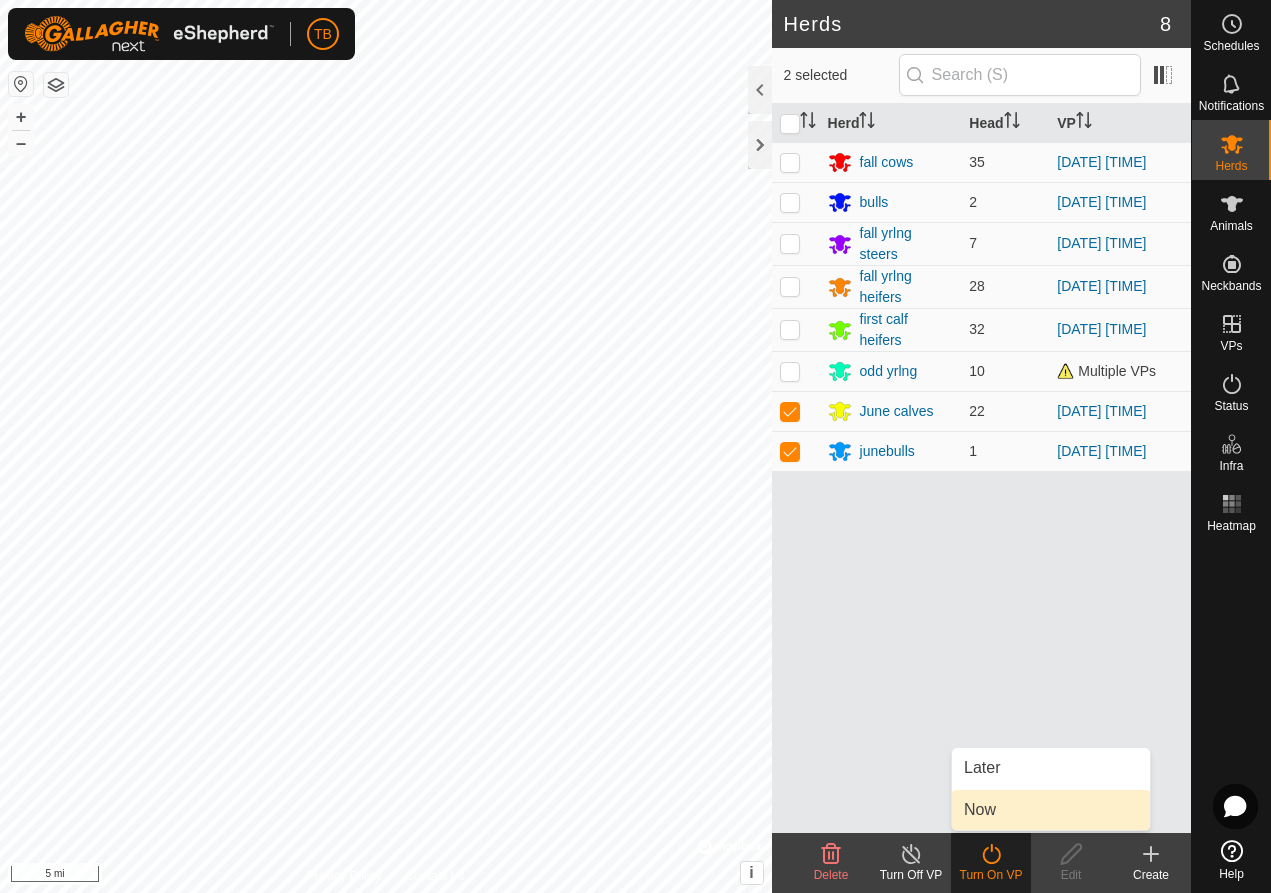 click on "Now" at bounding box center [1051, 810] 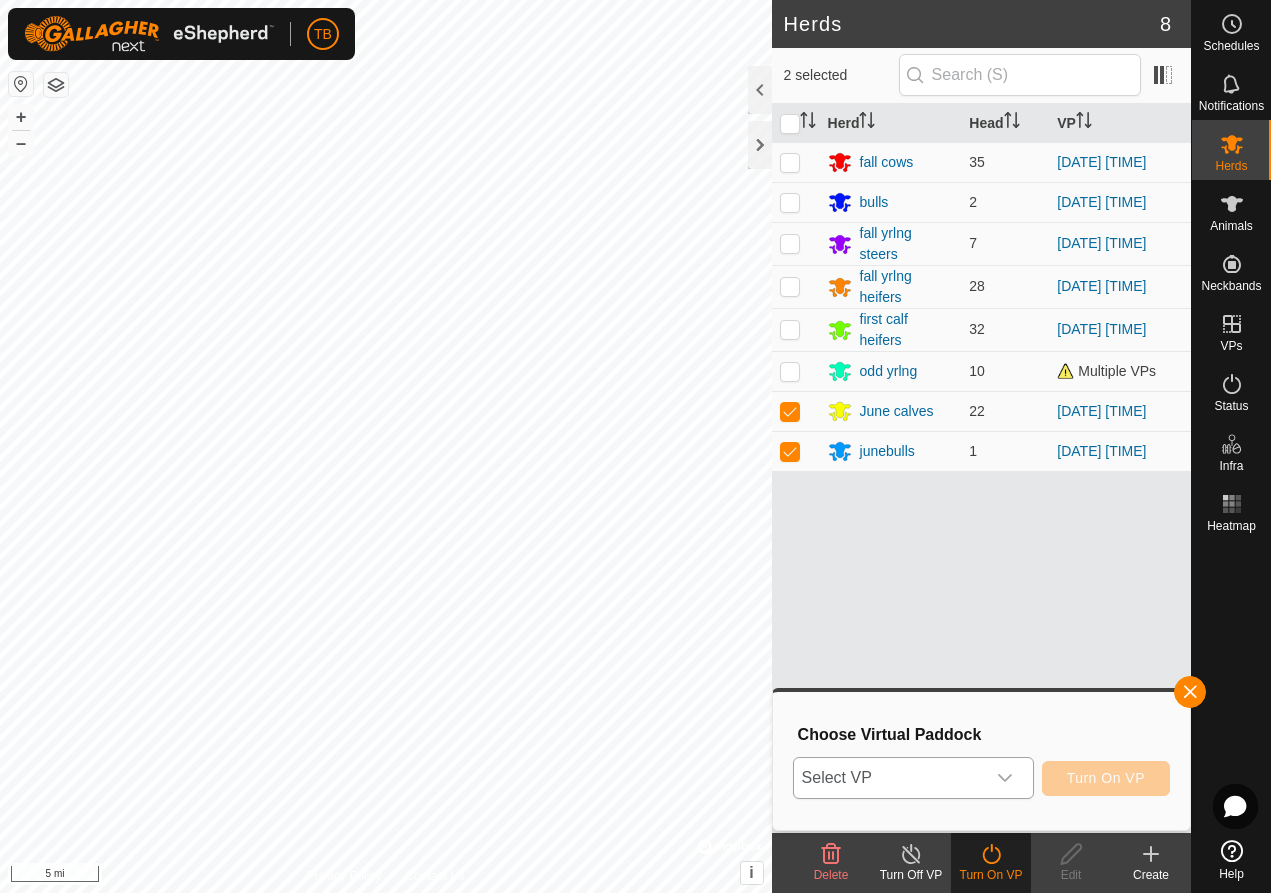 click 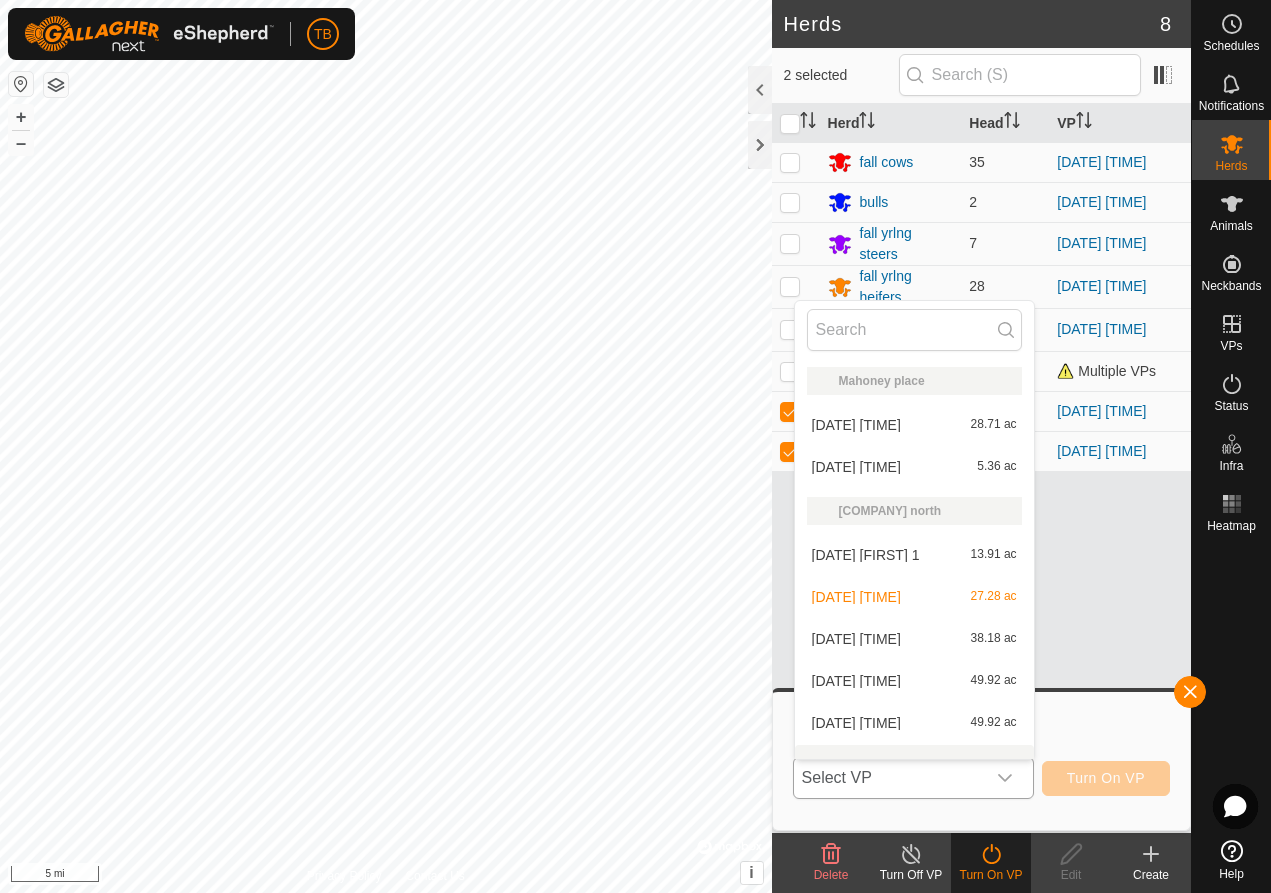 scroll, scrollTop: 26, scrollLeft: 0, axis: vertical 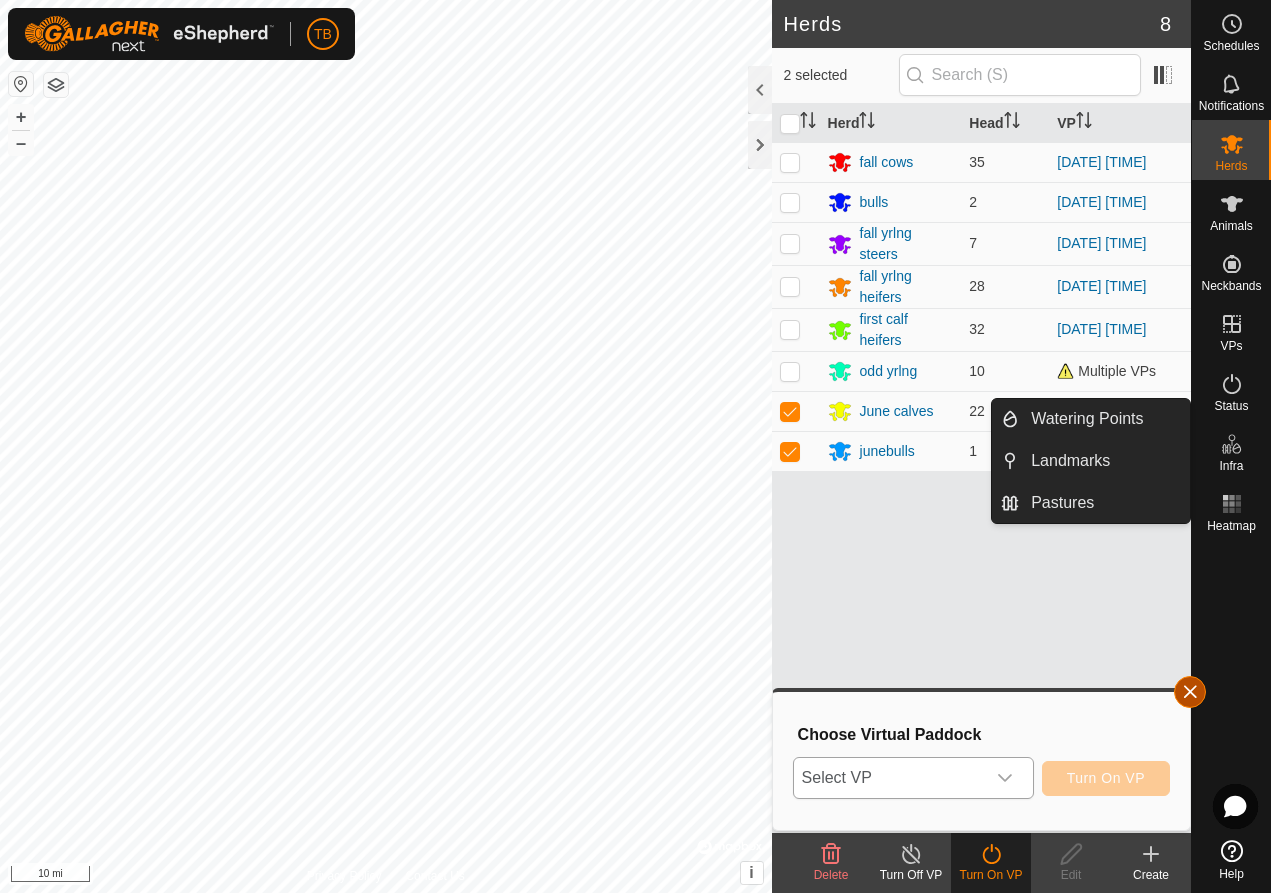 click at bounding box center [1190, 692] 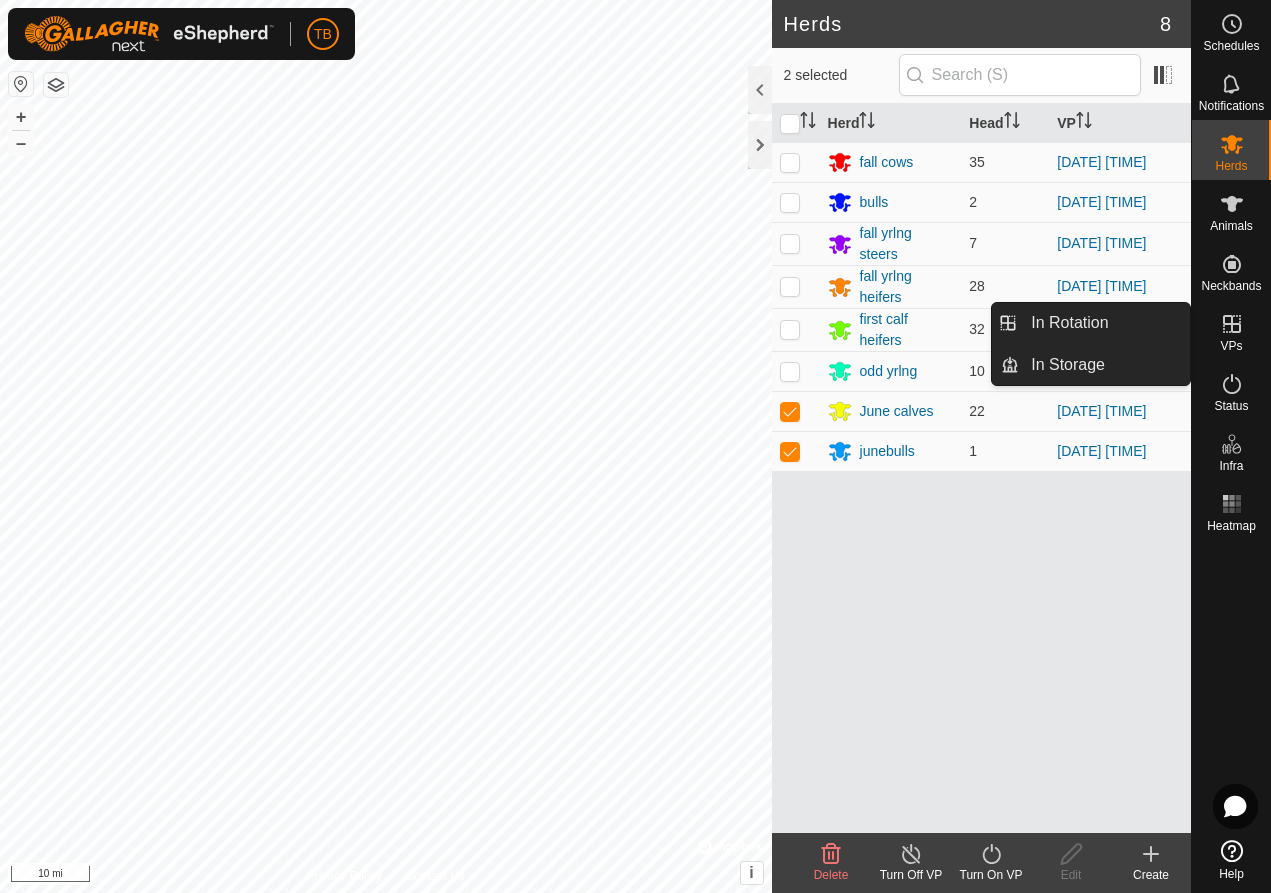 drag, startPoint x: 1214, startPoint y: 303, endPoint x: 1225, endPoint y: 317, distance: 17.804493 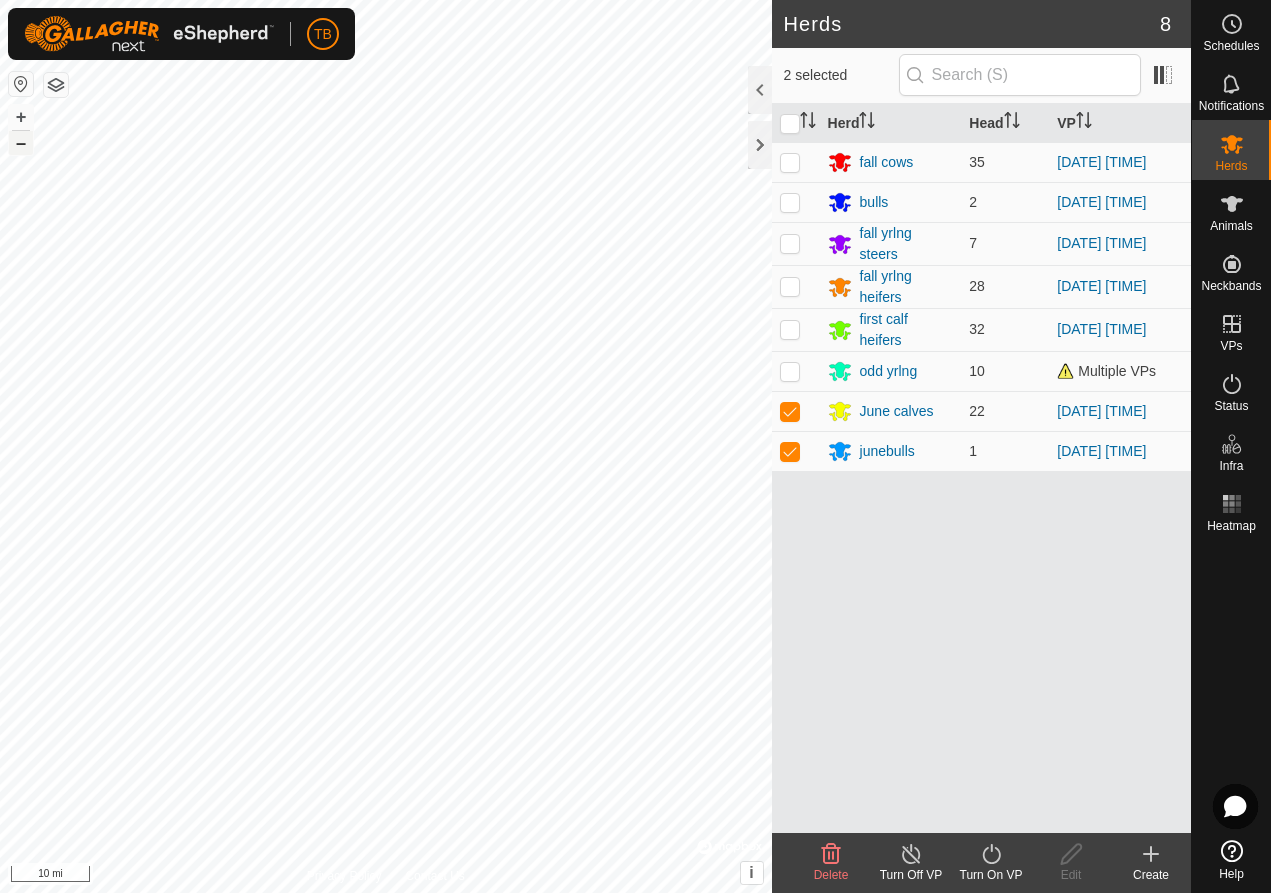 click on "–" at bounding box center [21, 143] 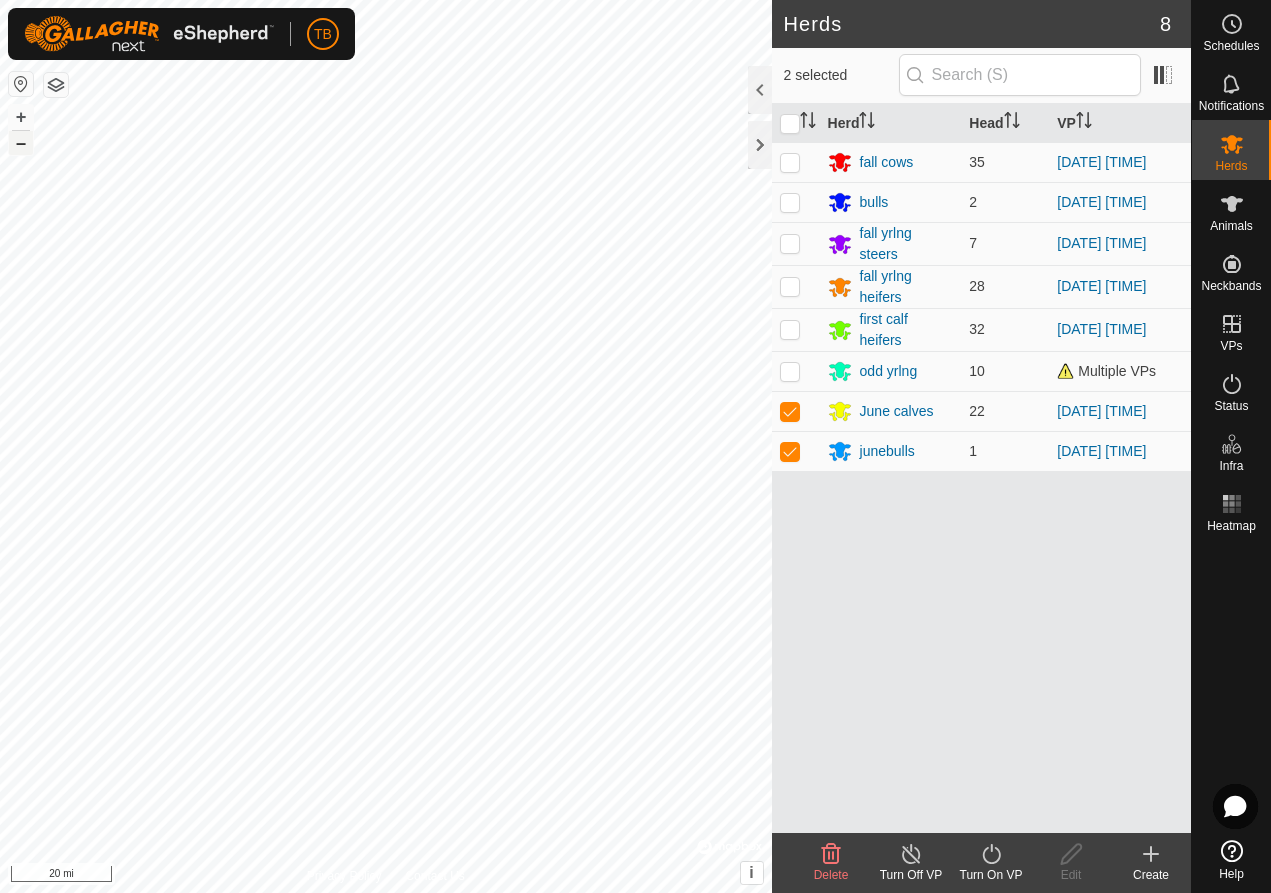 click on "–" at bounding box center (21, 143) 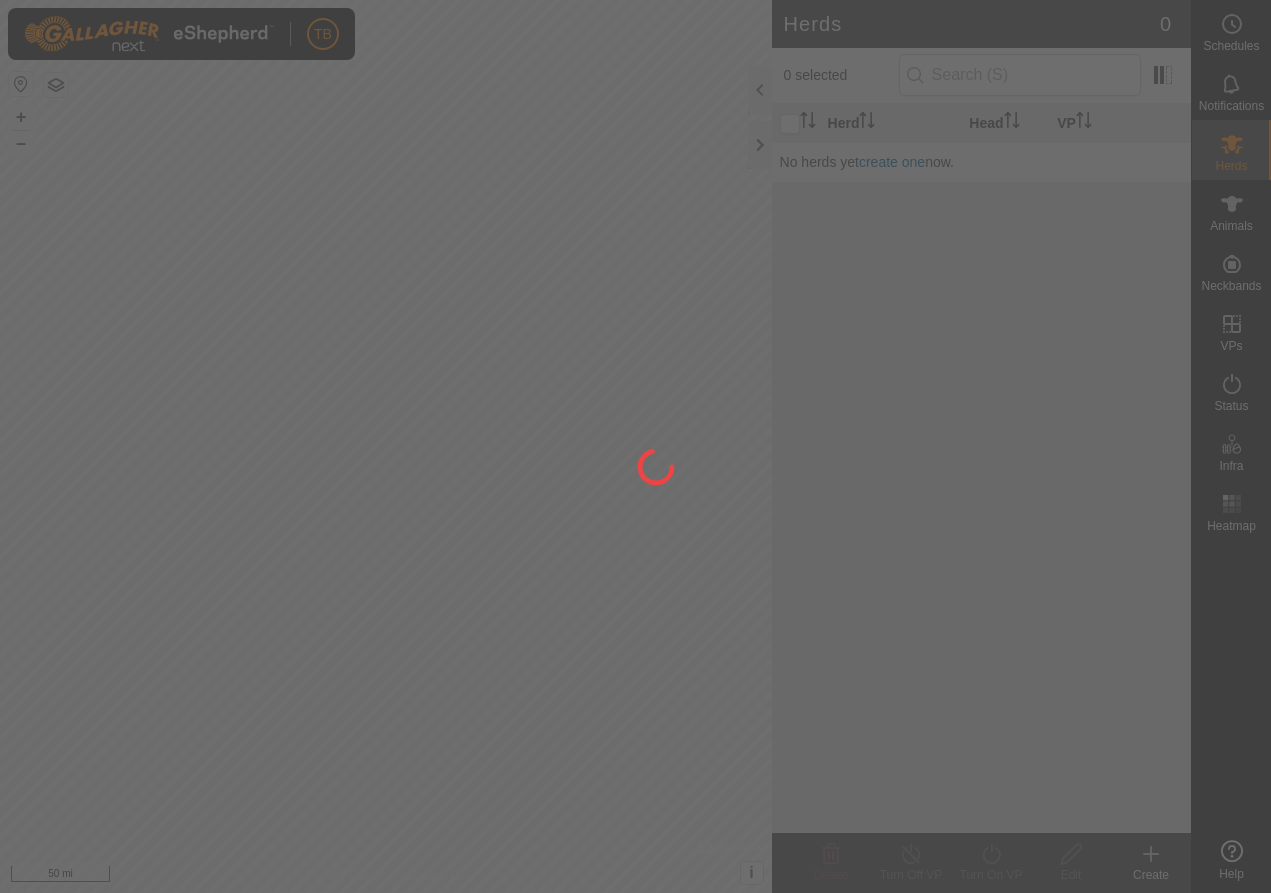 scroll, scrollTop: 0, scrollLeft: 0, axis: both 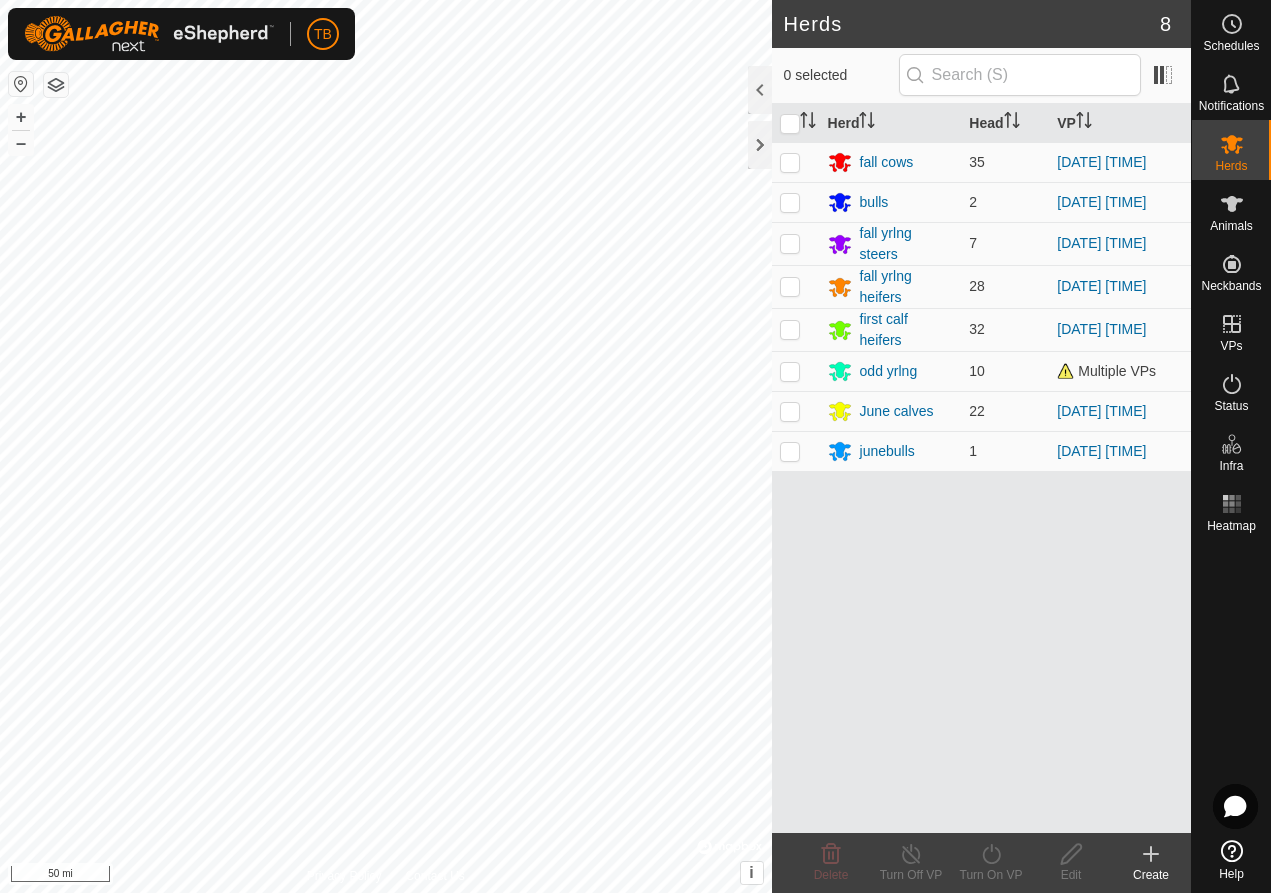 click 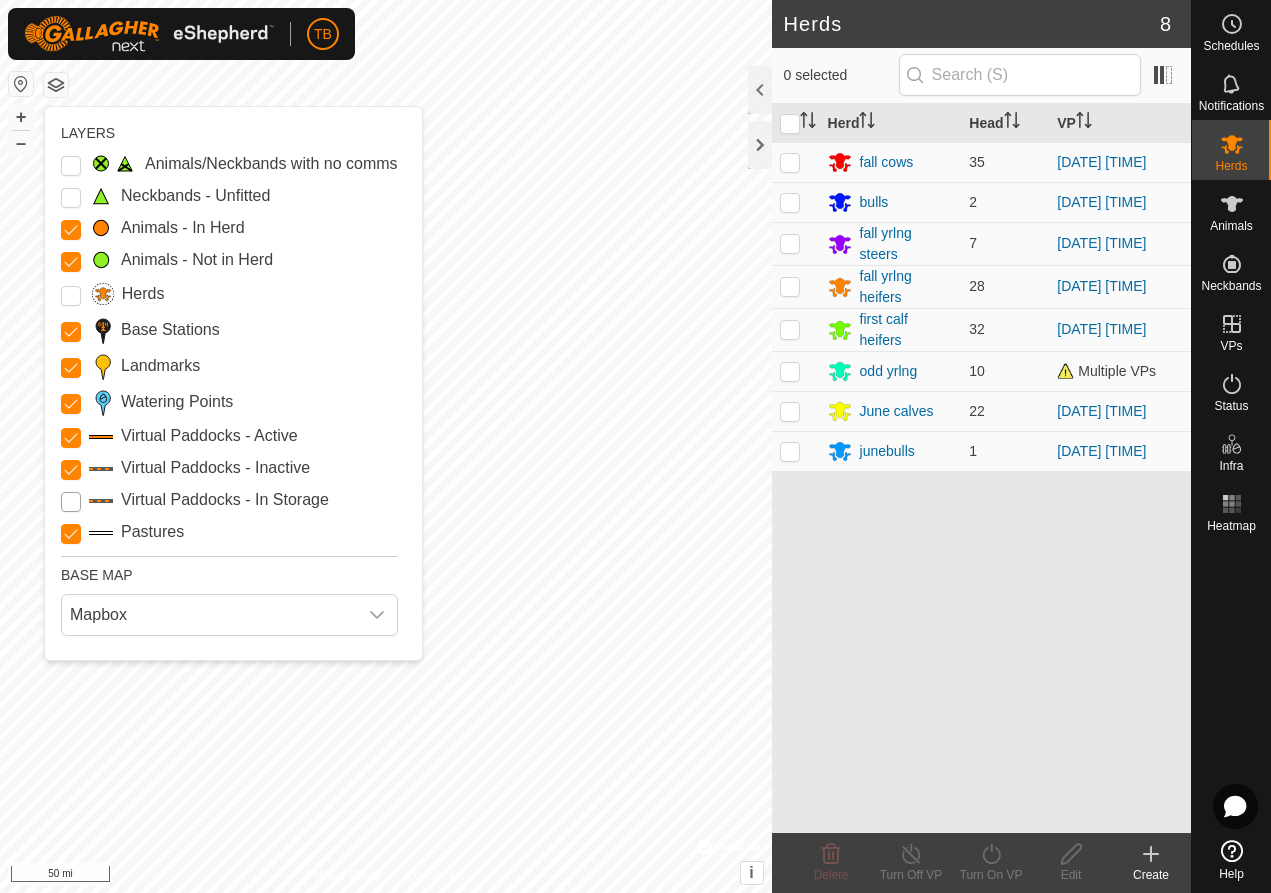 click on "Virtual Paddocks - In Storage" at bounding box center (71, 502) 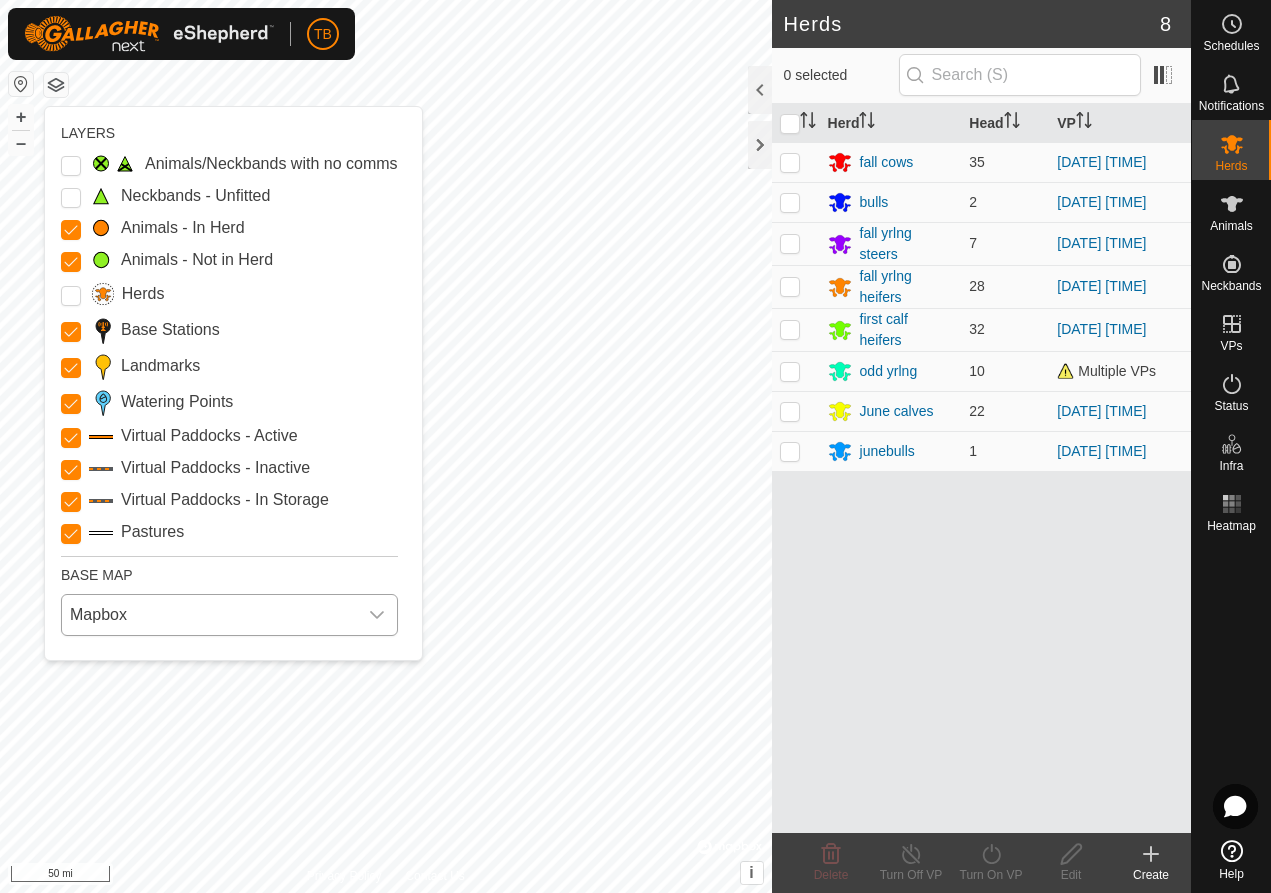 click on "Mapbox" at bounding box center (209, 615) 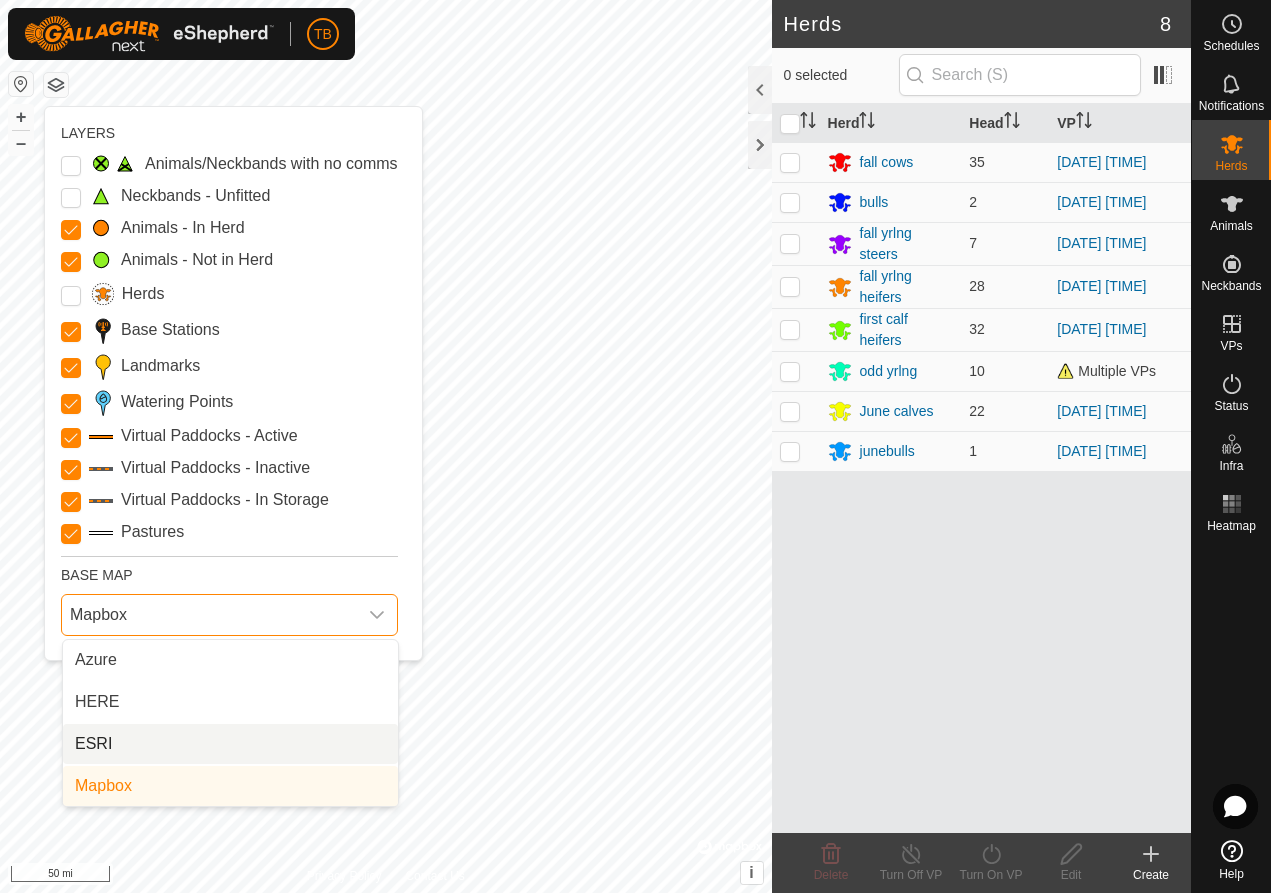 click on "ESRI" at bounding box center [230, 744] 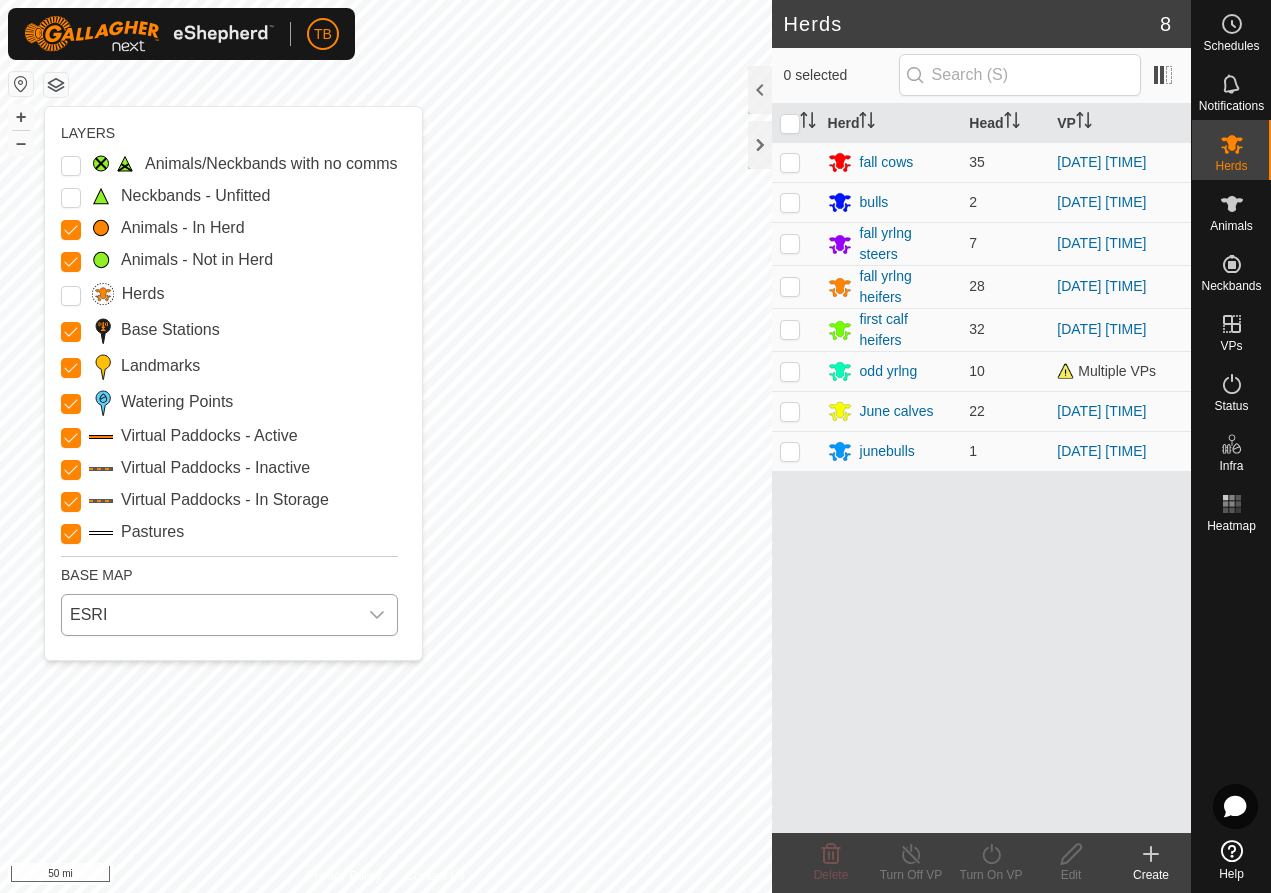 click at bounding box center [377, 615] 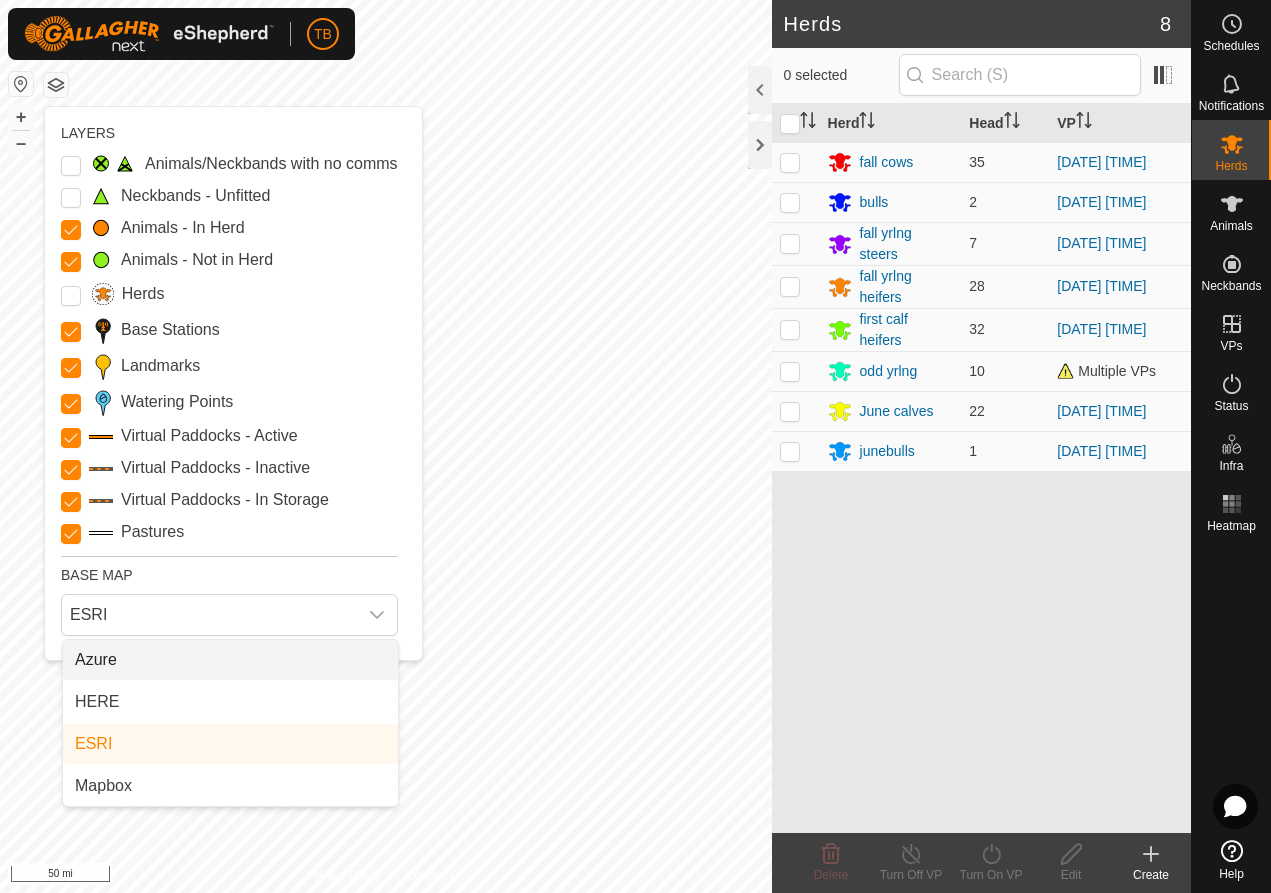 click on "Azure" at bounding box center [230, 660] 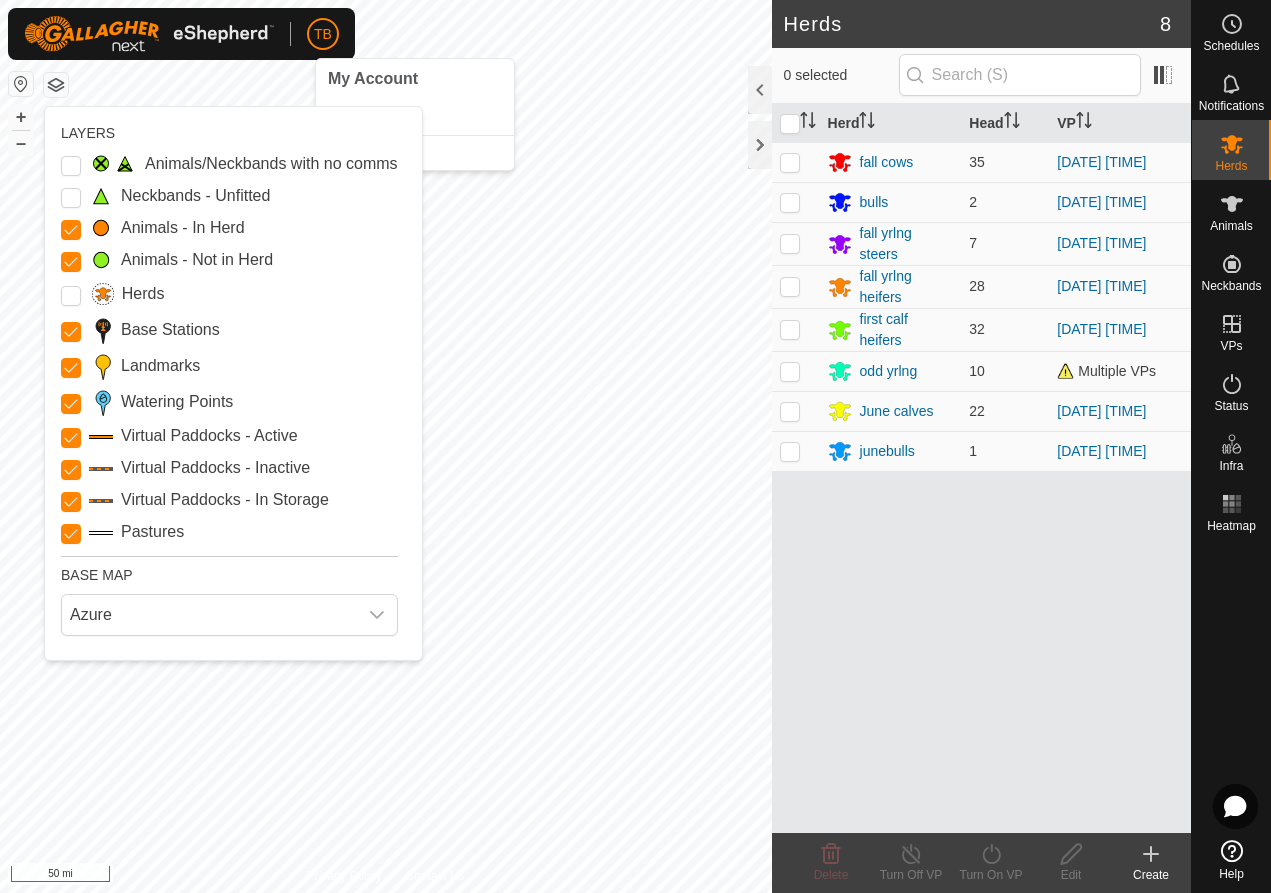 click on "TB" 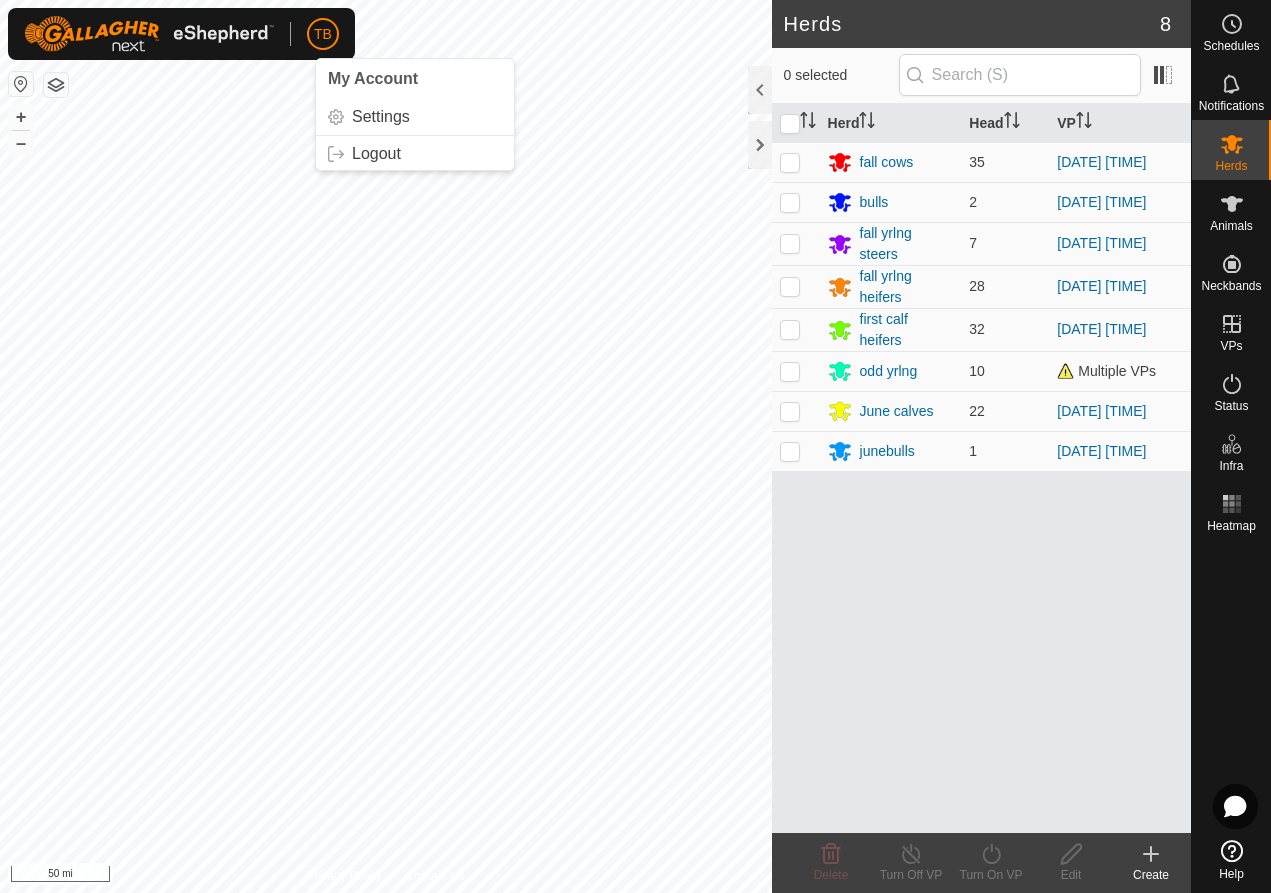 click on "TB" 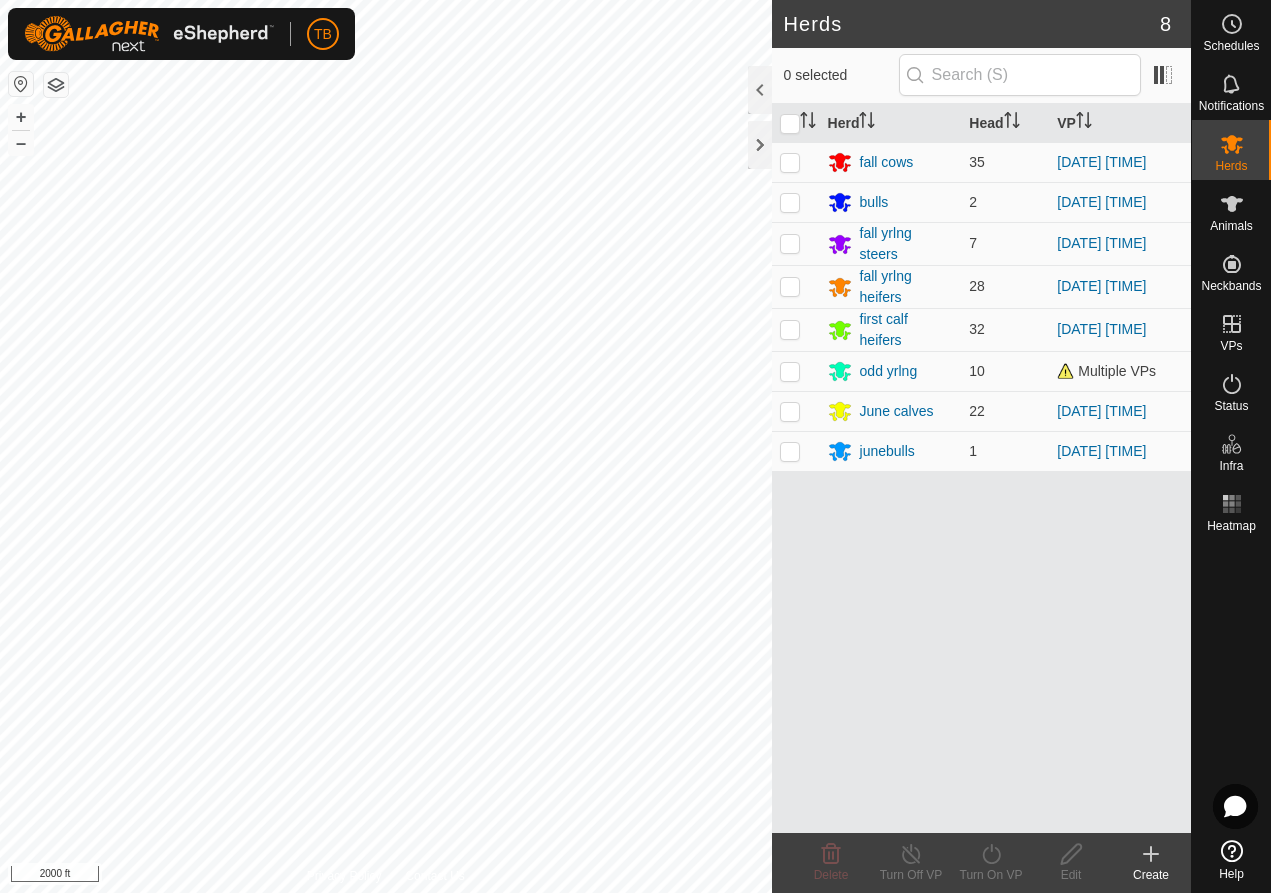 click 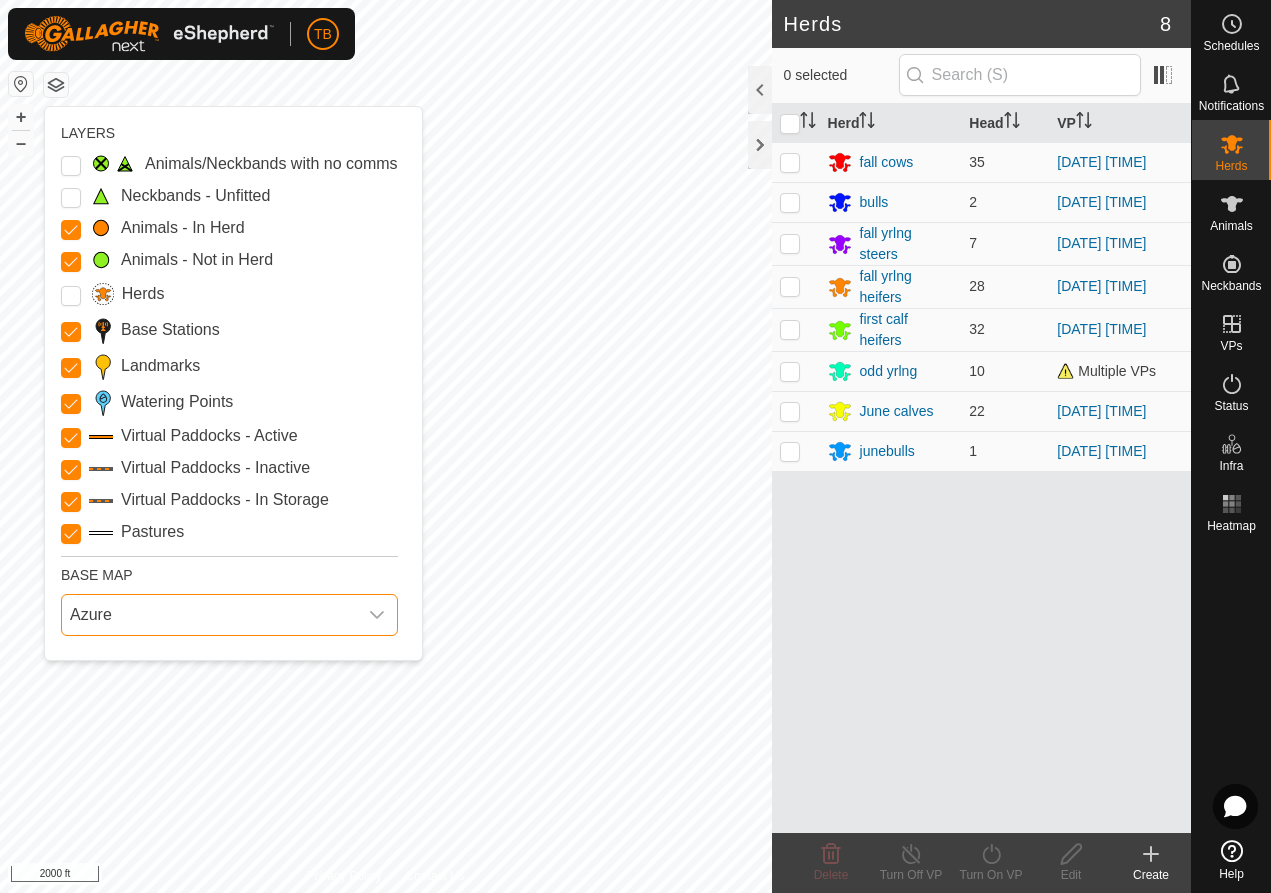 click on "Azure" at bounding box center [209, 615] 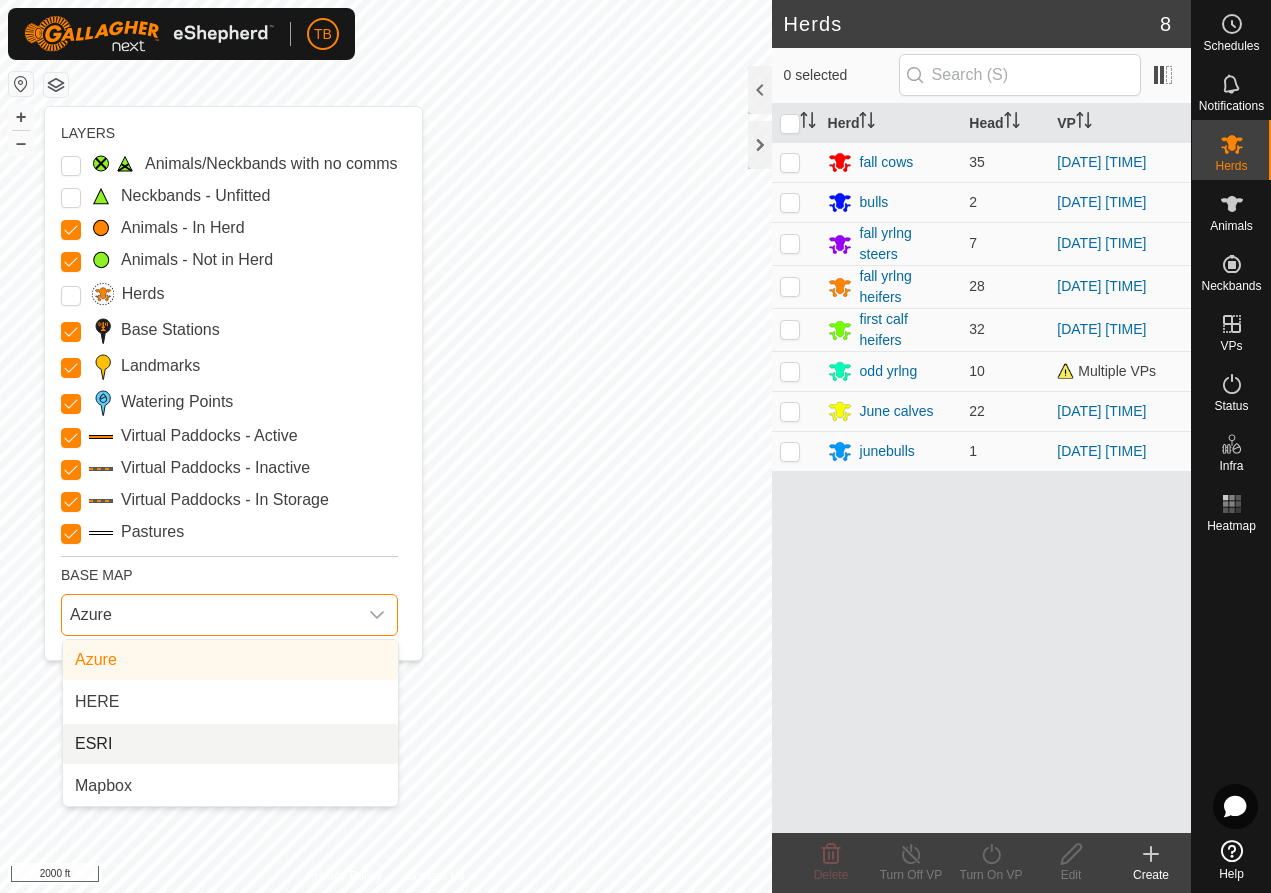 click on "ESRI" at bounding box center (230, 744) 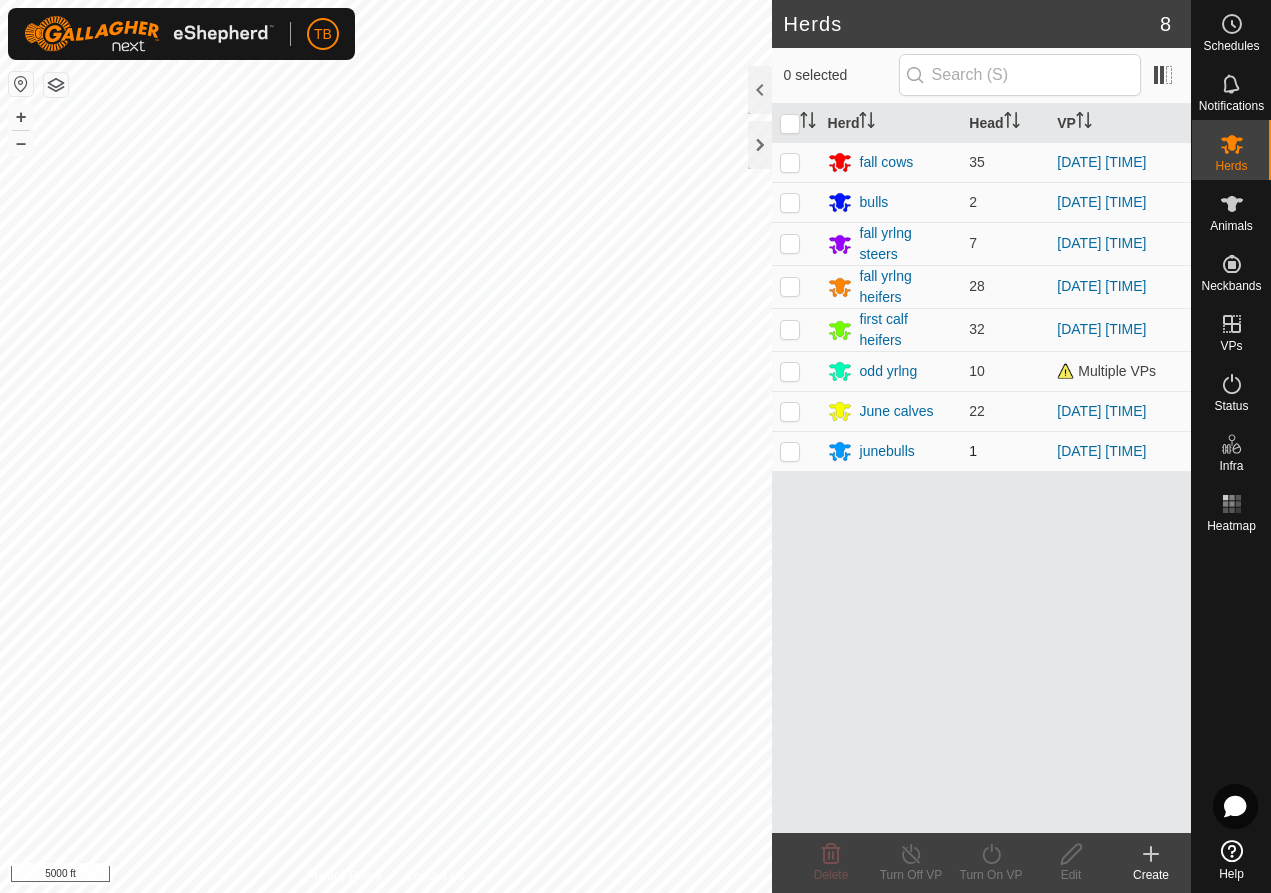 click at bounding box center [790, 451] 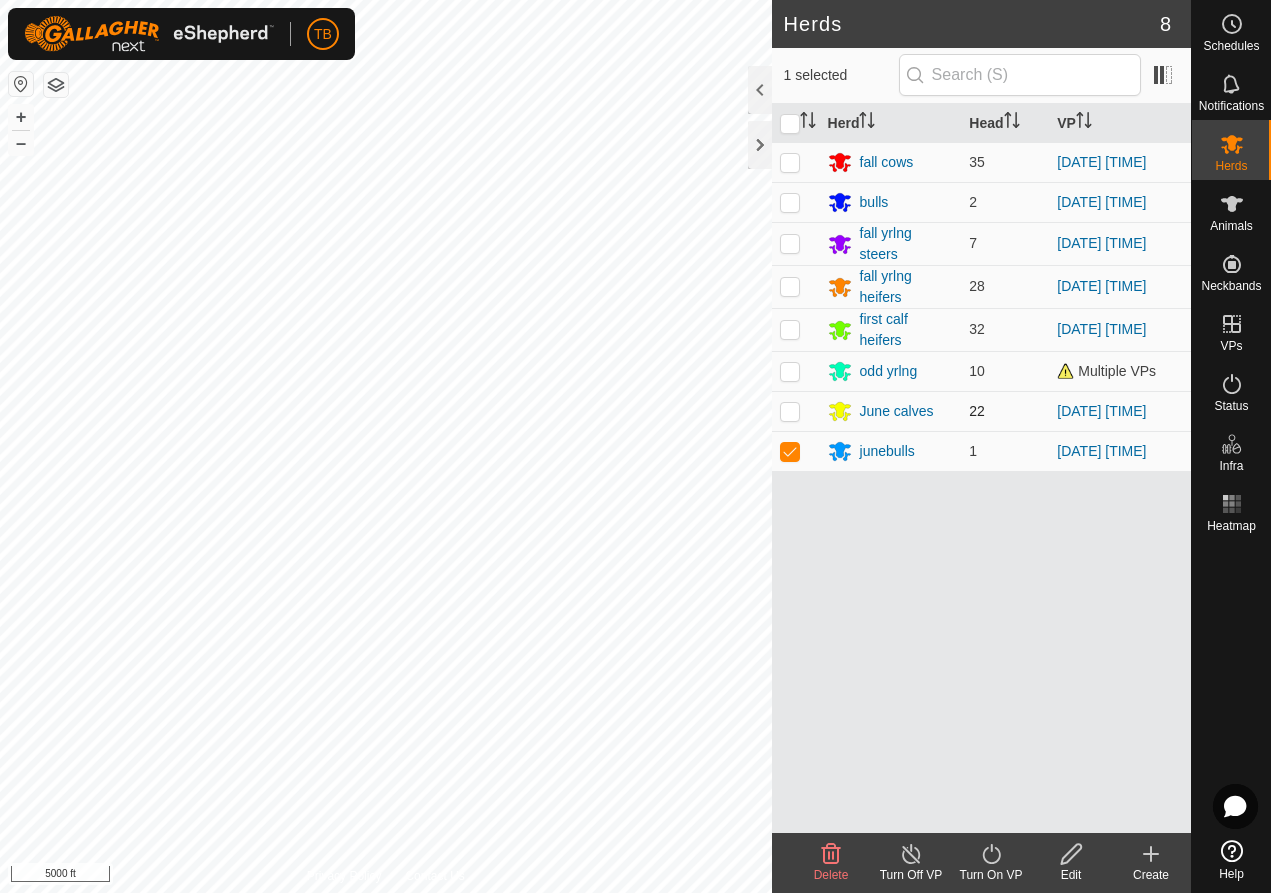 click at bounding box center [790, 411] 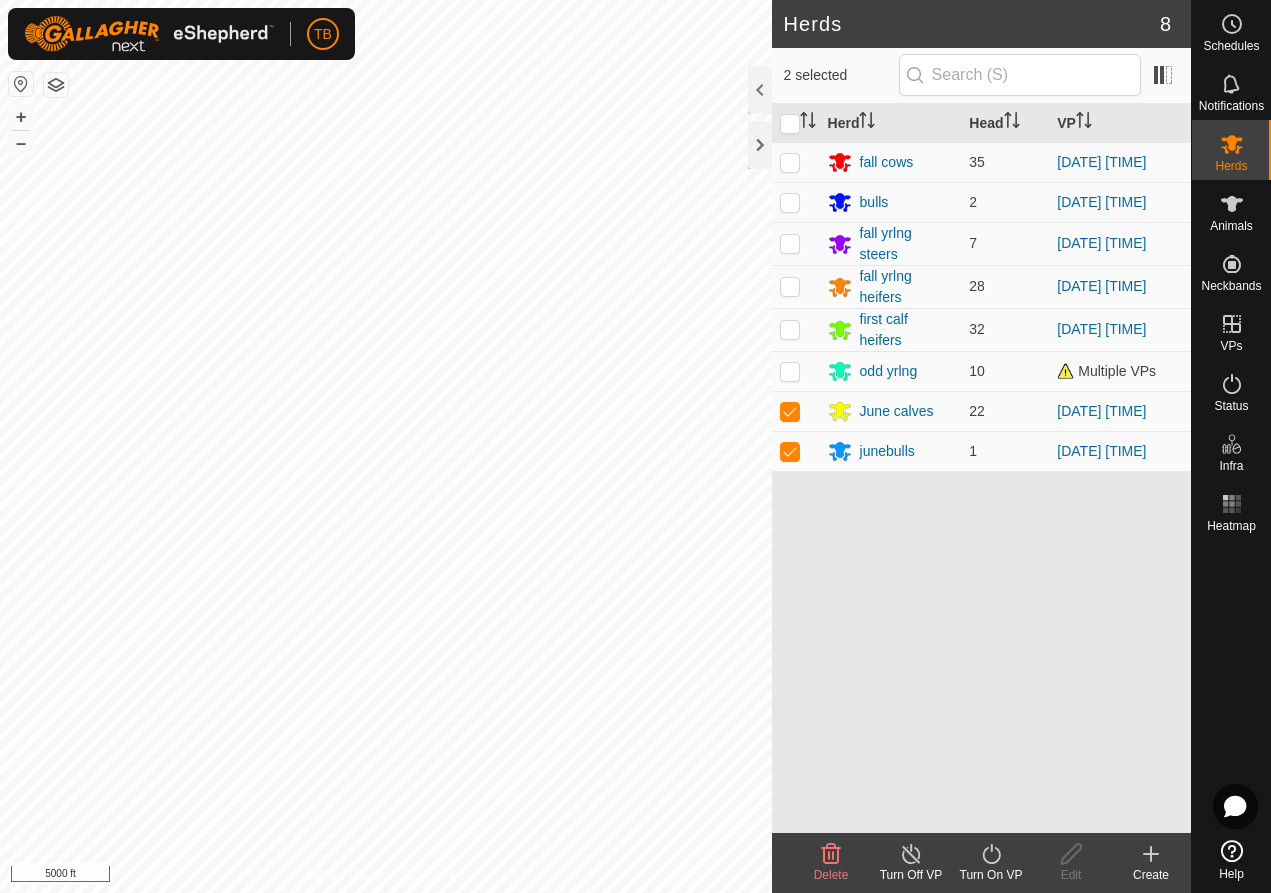 click 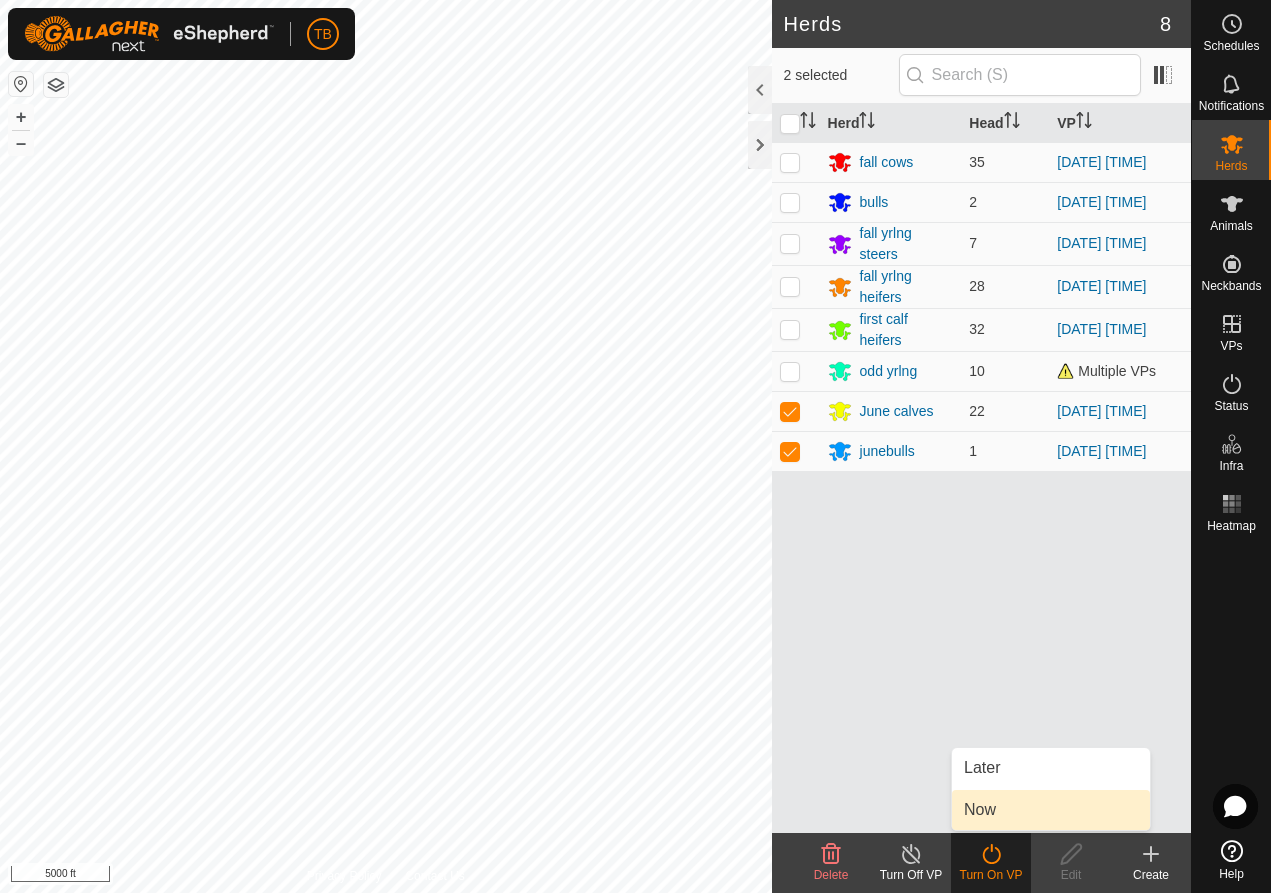 click on "Now" at bounding box center (1051, 810) 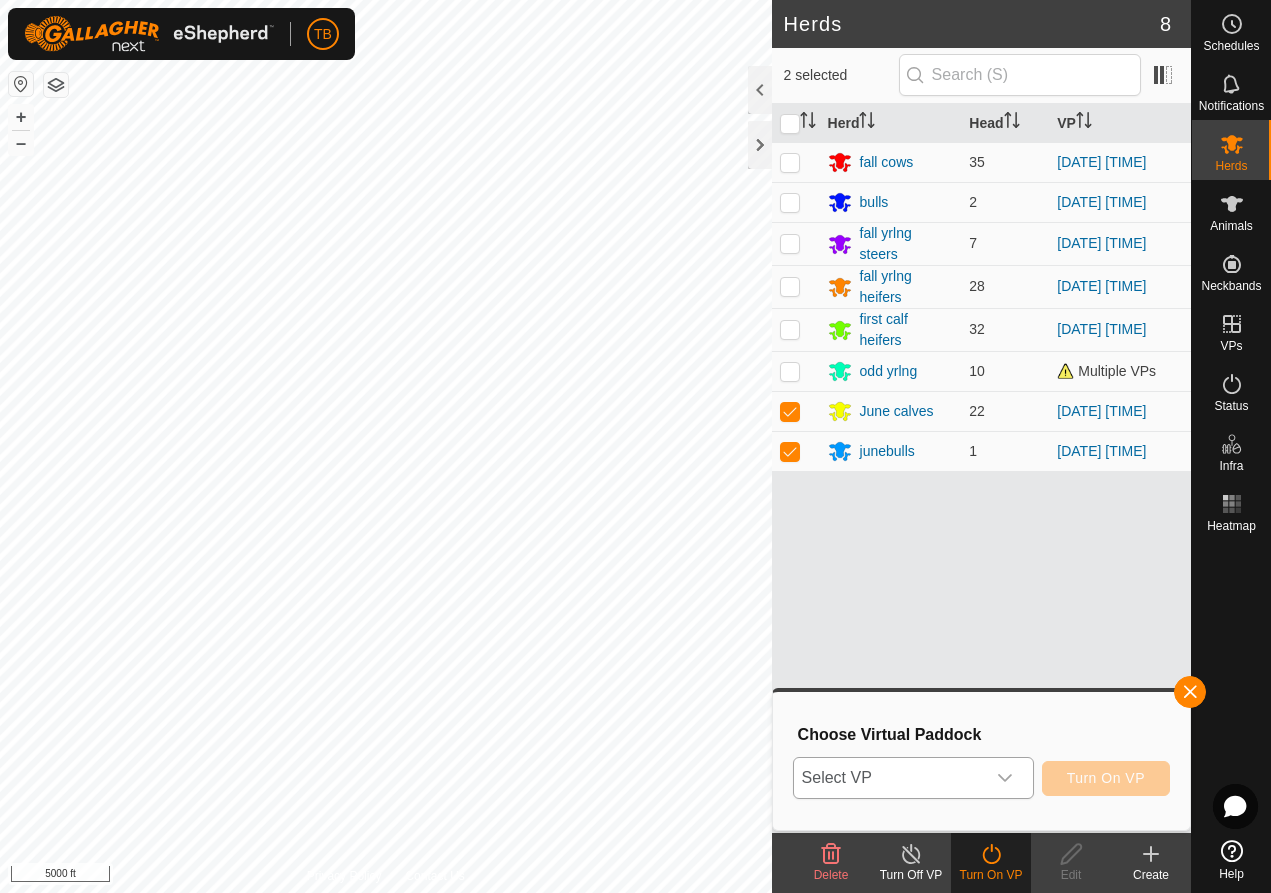 click at bounding box center (1005, 778) 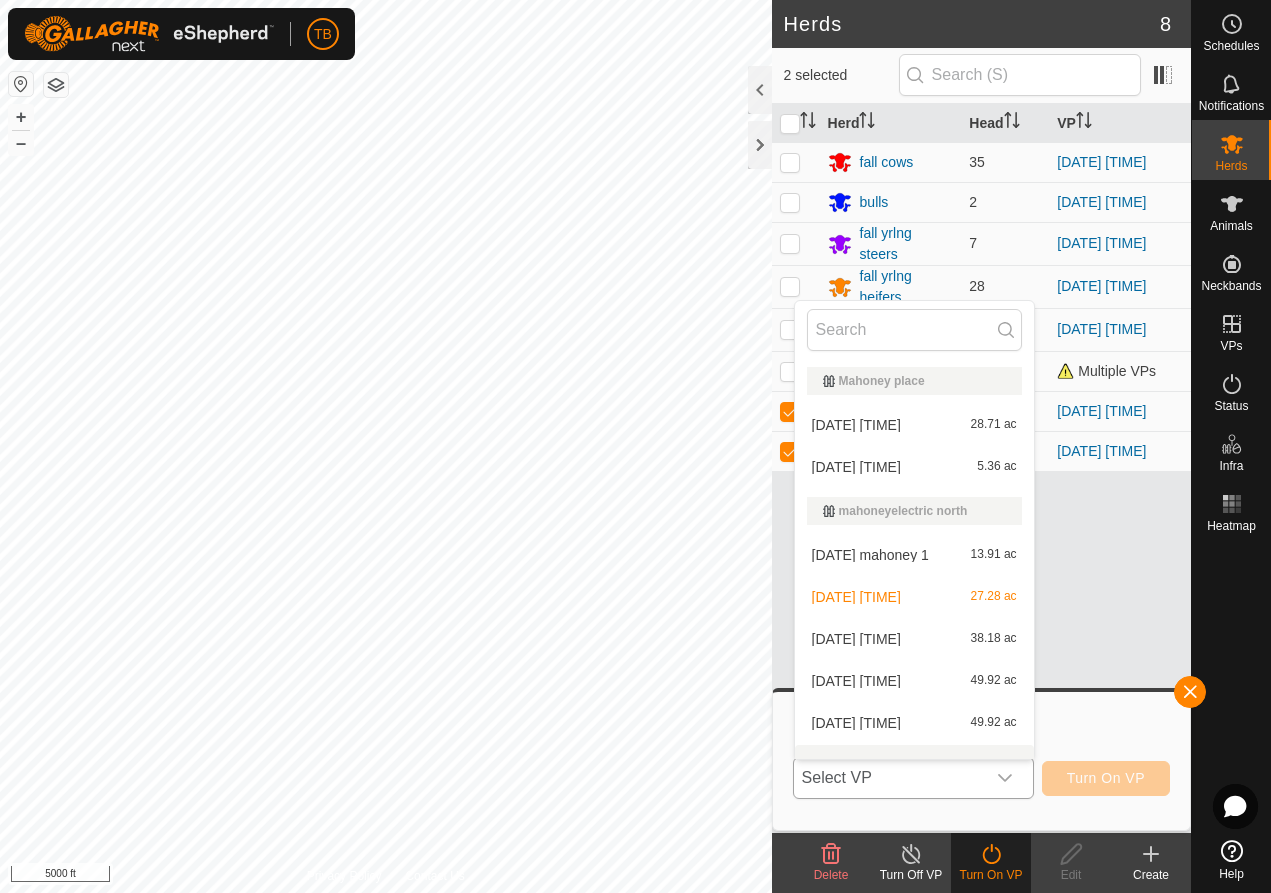 scroll, scrollTop: 26, scrollLeft: 0, axis: vertical 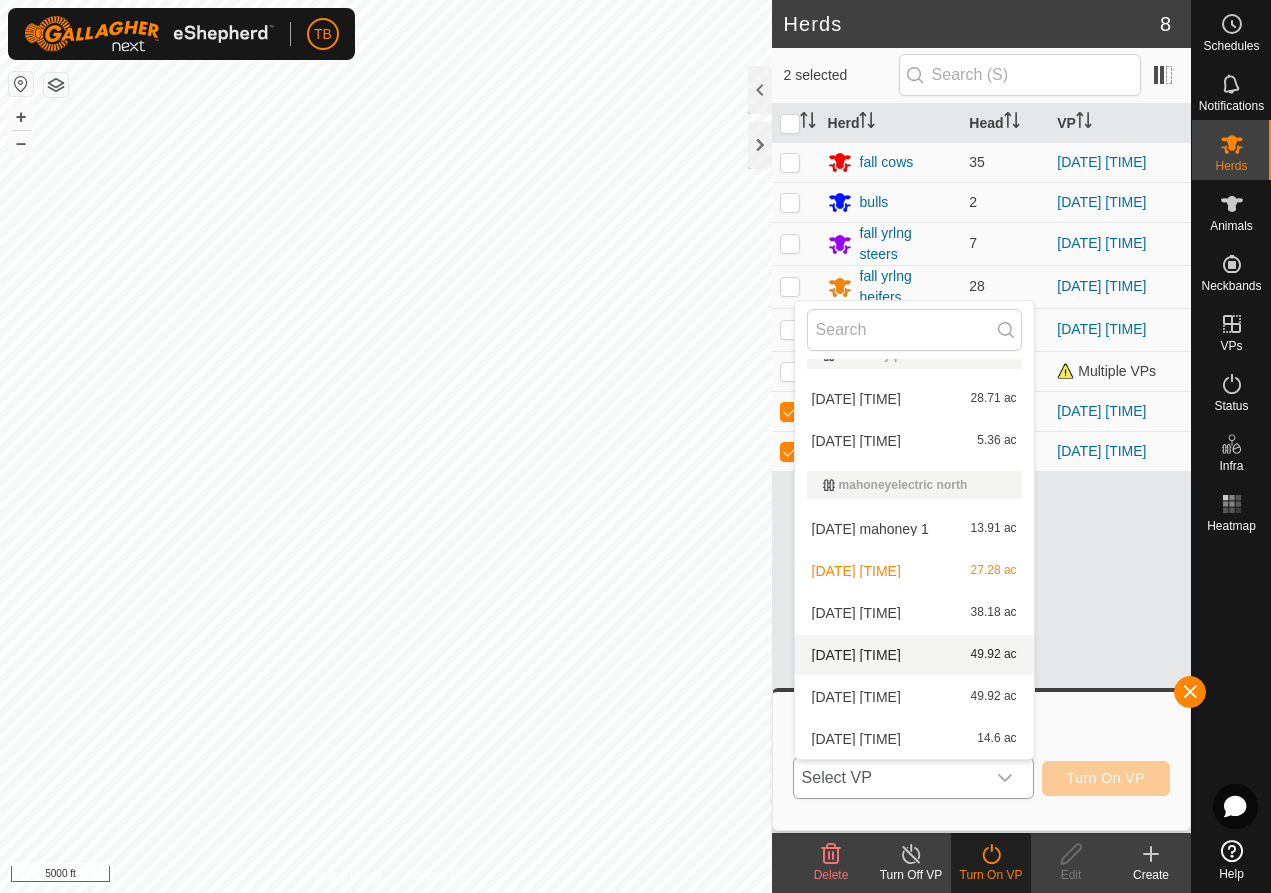 click on "[DATE] [TIME] 49.92 ac" at bounding box center [914, 655] 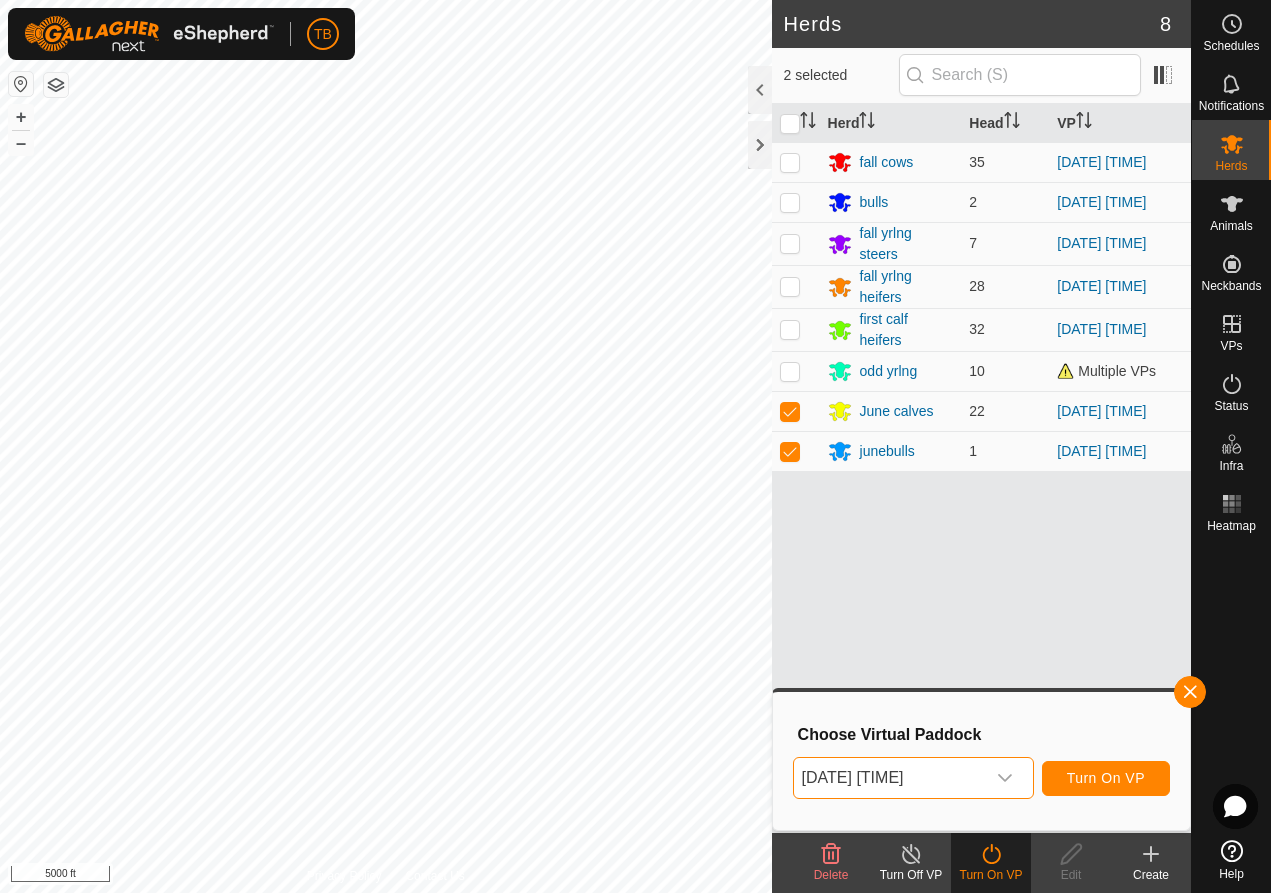 click on "Turn On VP" at bounding box center [1106, 778] 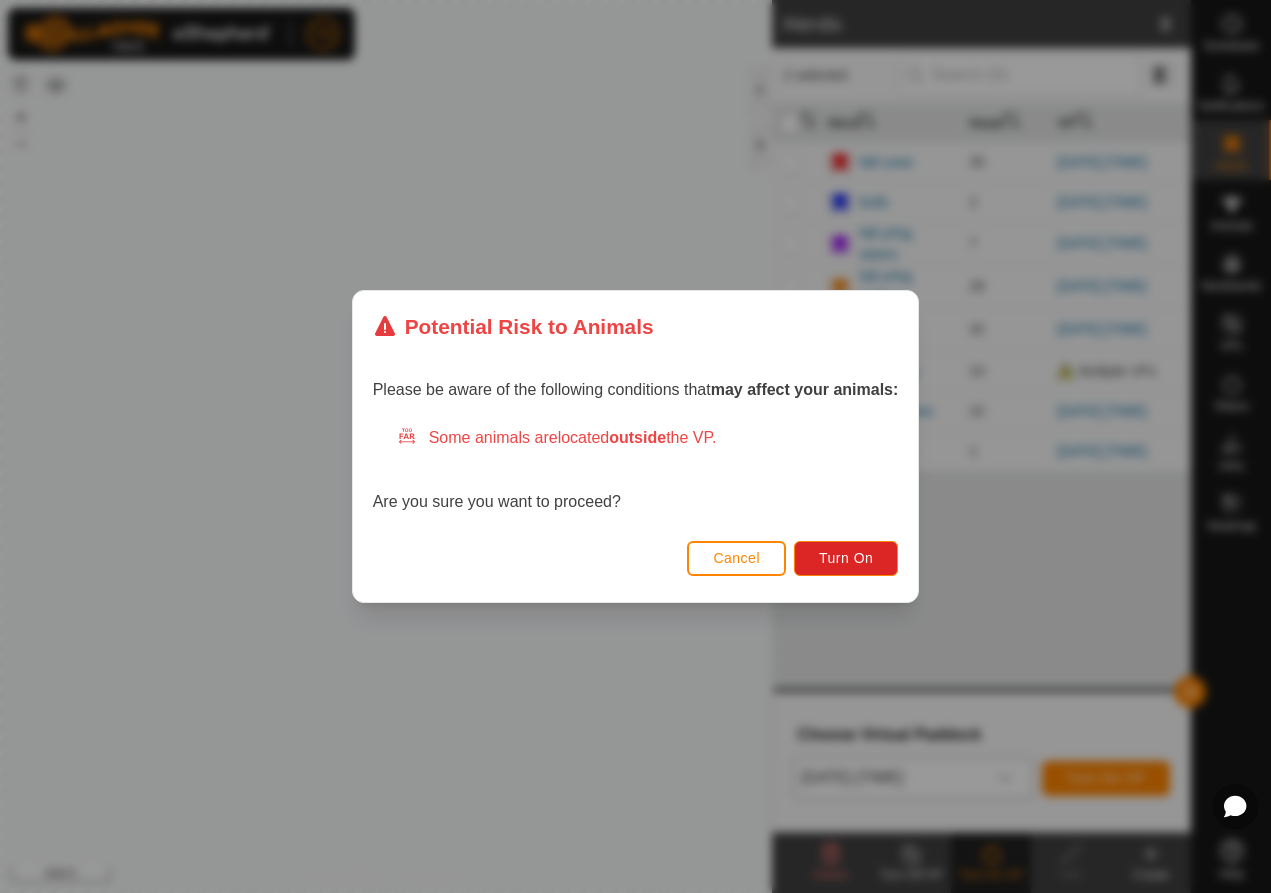 click on "Cancel Turn On" at bounding box center (636, 568) 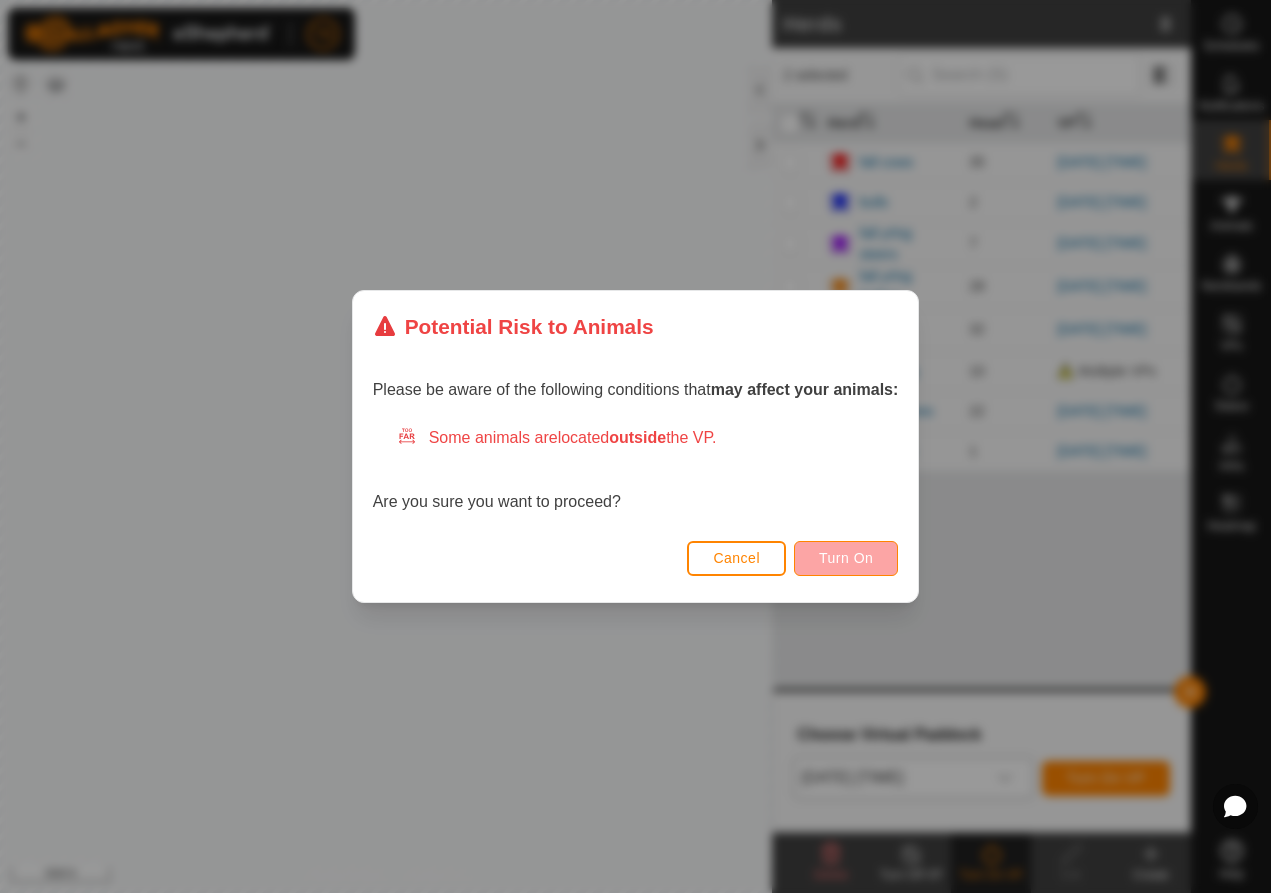 click on "Turn On" at bounding box center [846, 558] 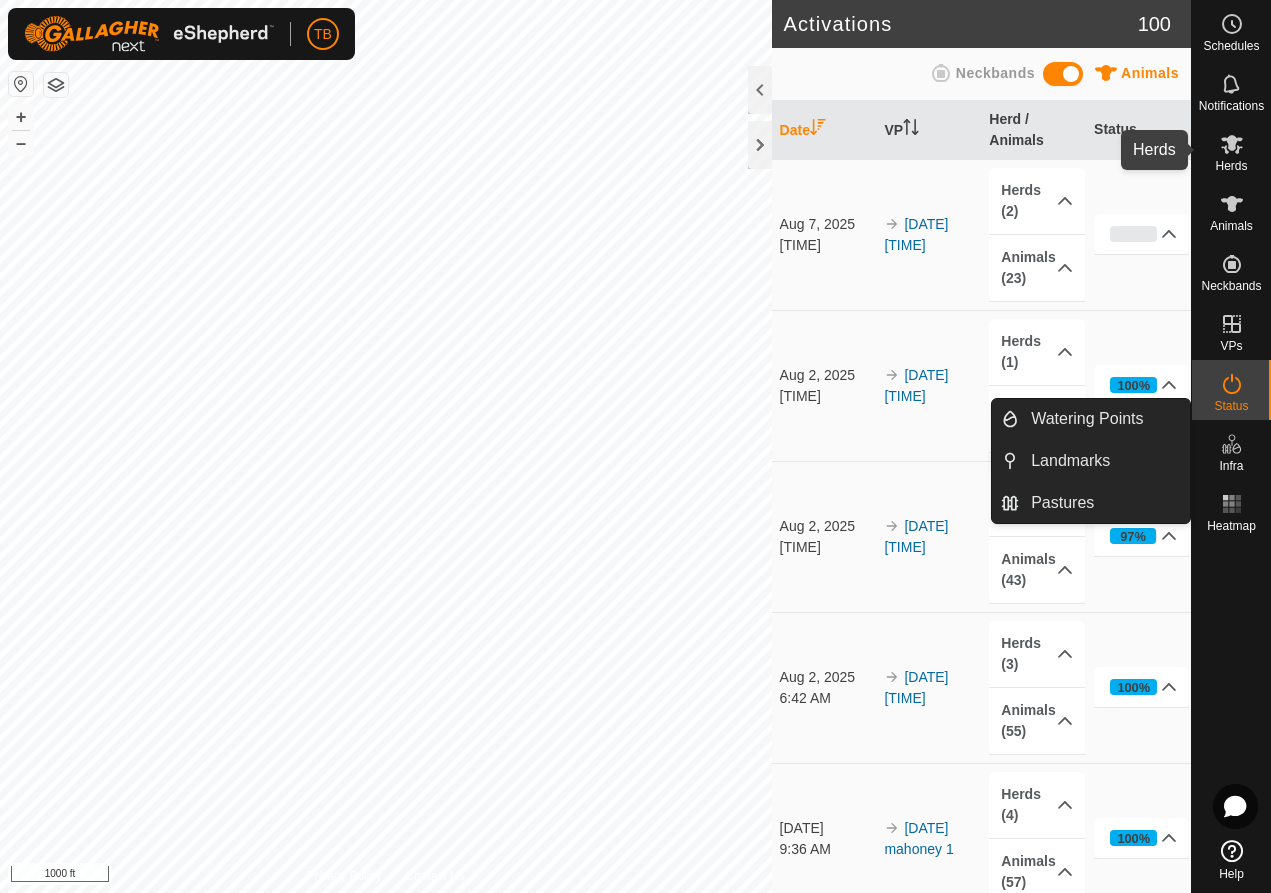 click on "Herds" at bounding box center [1231, 166] 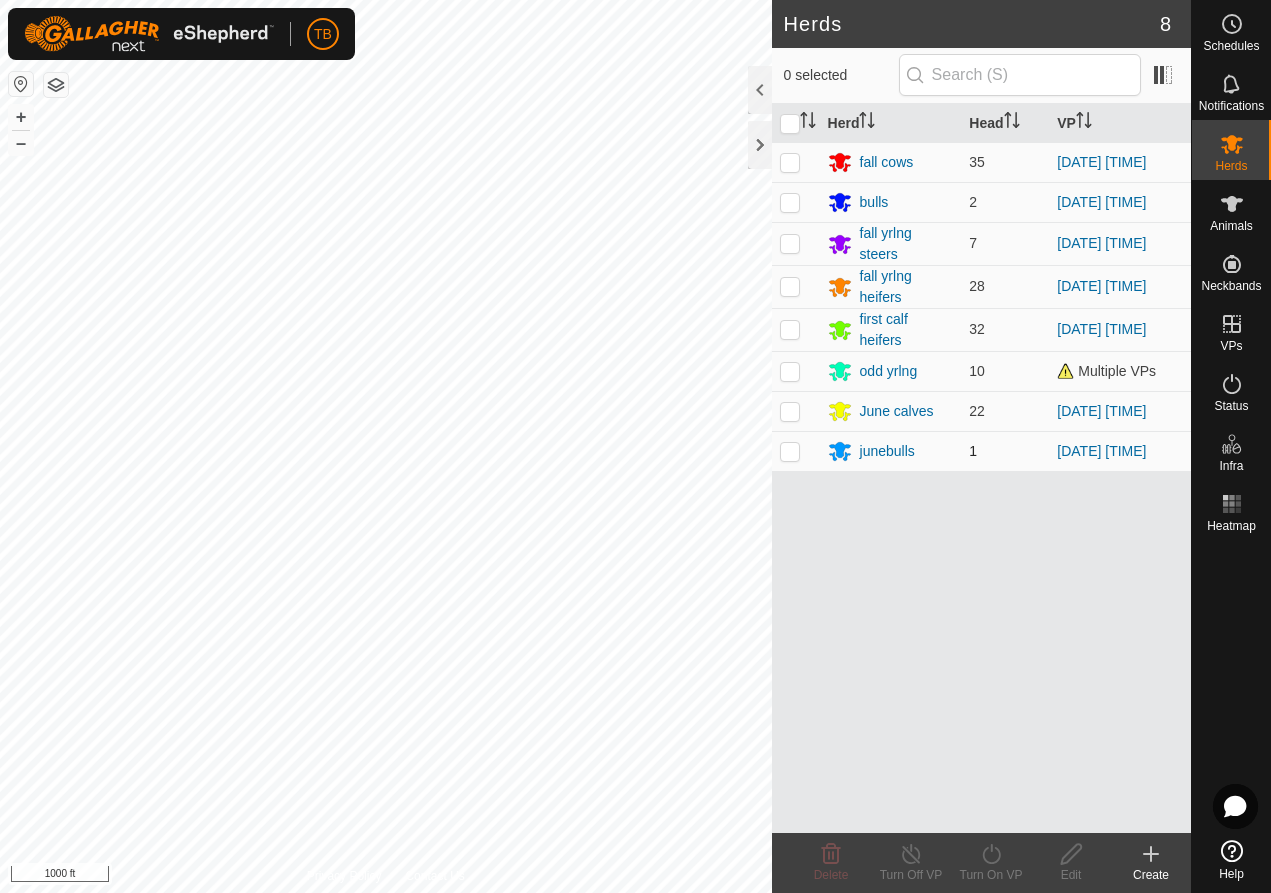 click at bounding box center (790, 451) 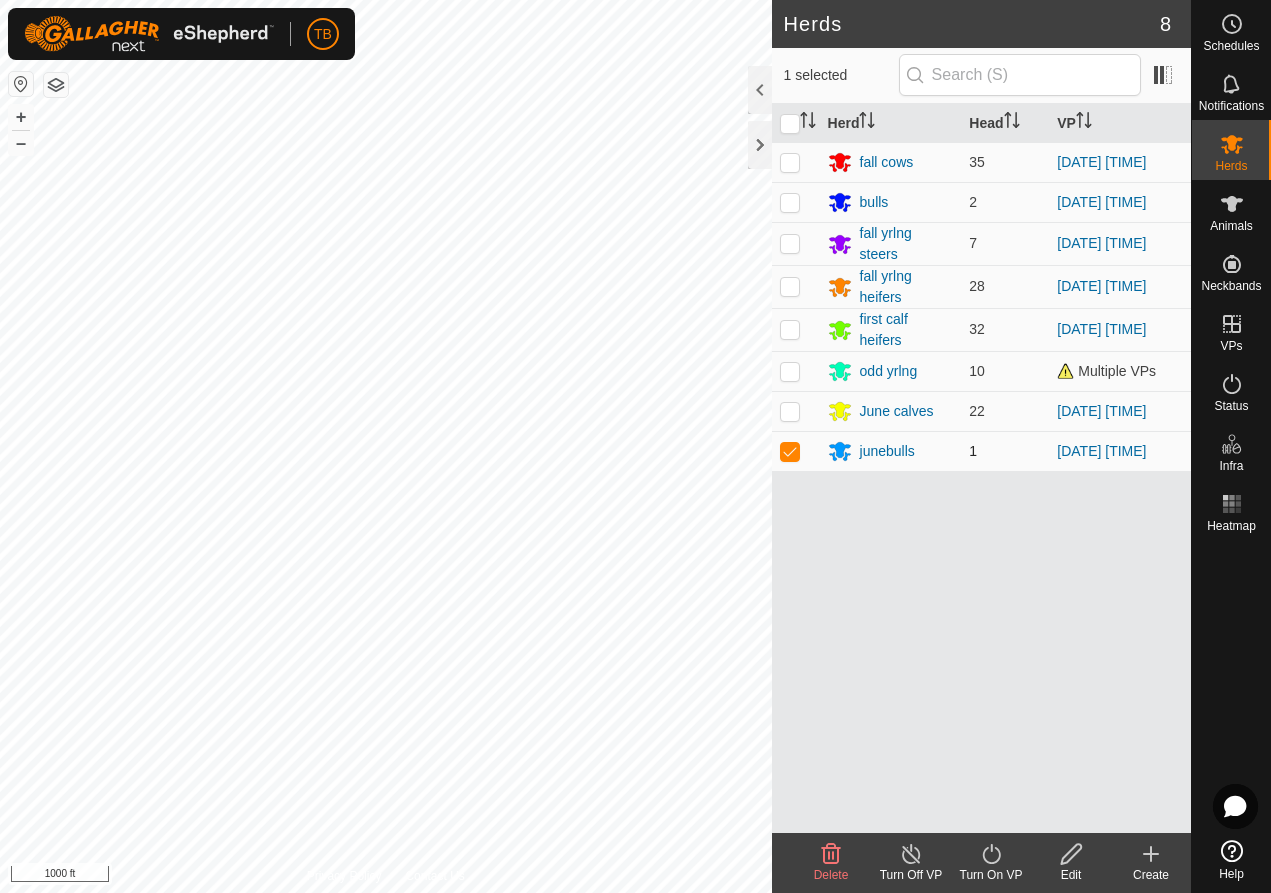 checkbox on "true" 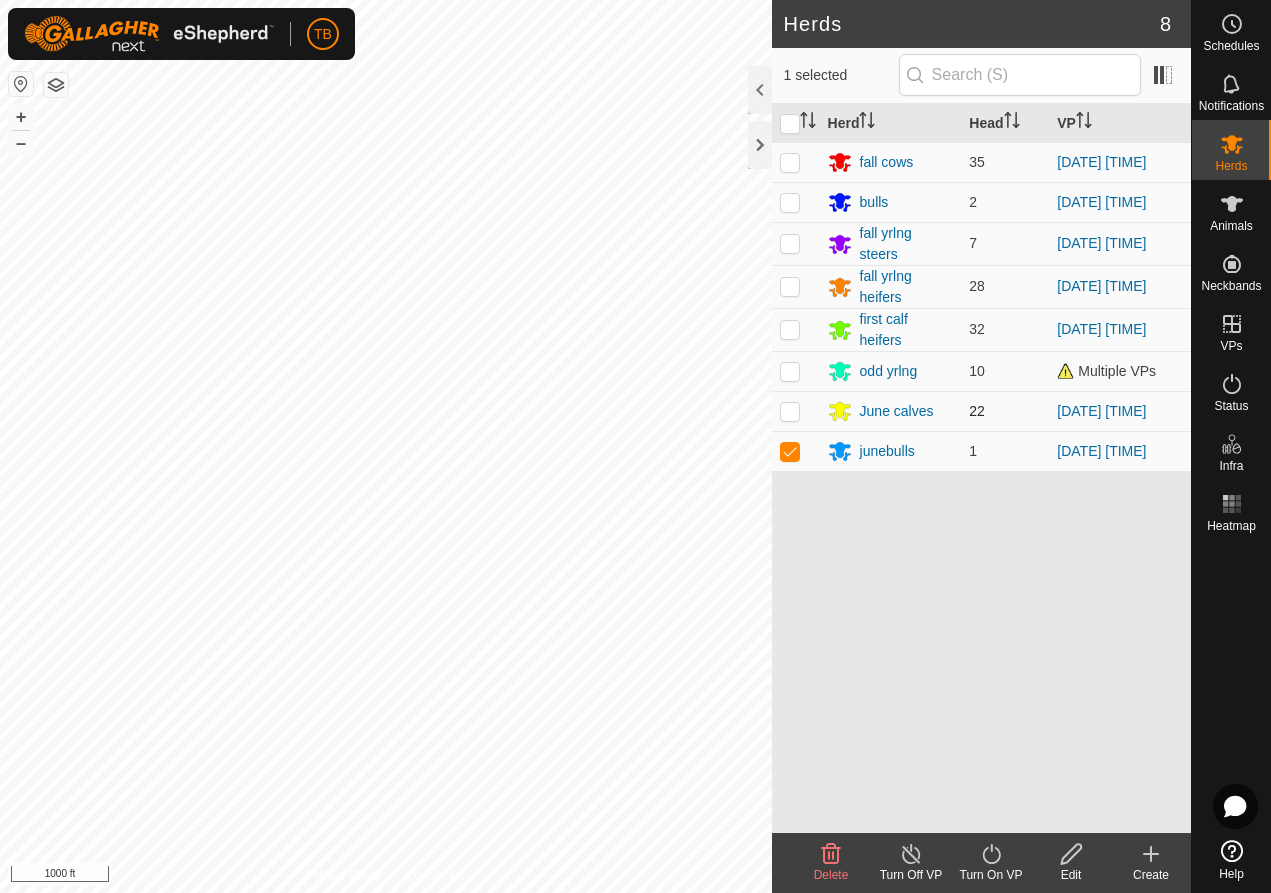 click at bounding box center (790, 411) 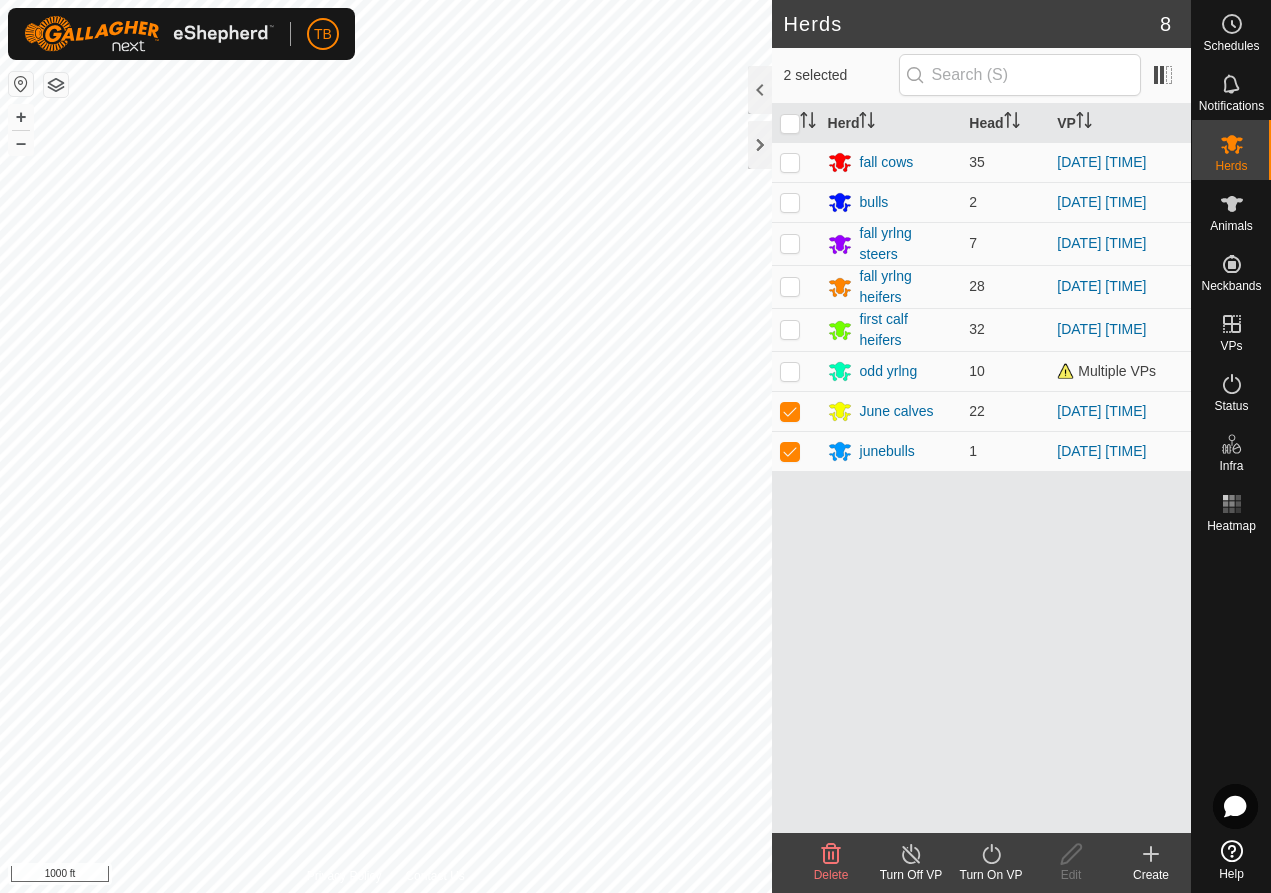 click 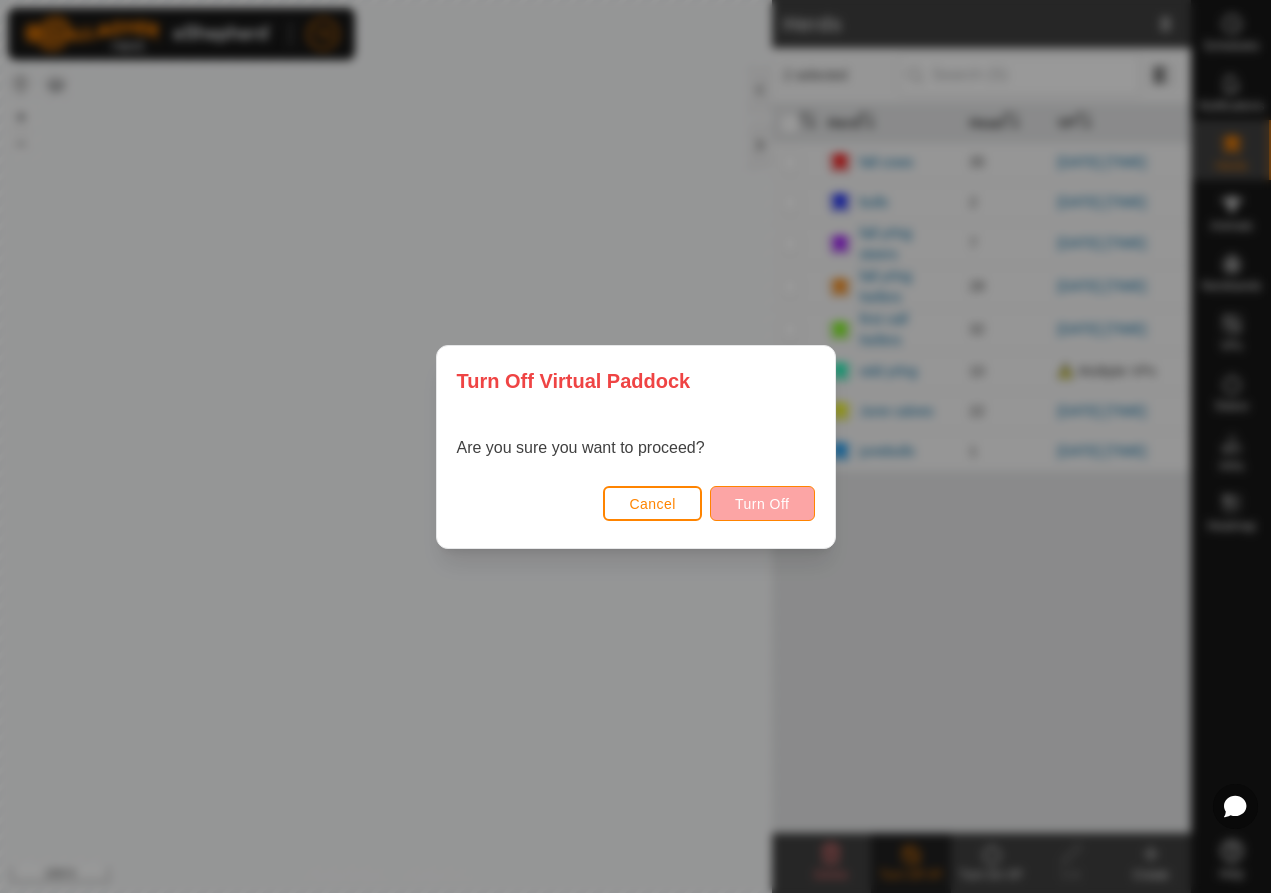 click on "Turn Off" at bounding box center [762, 504] 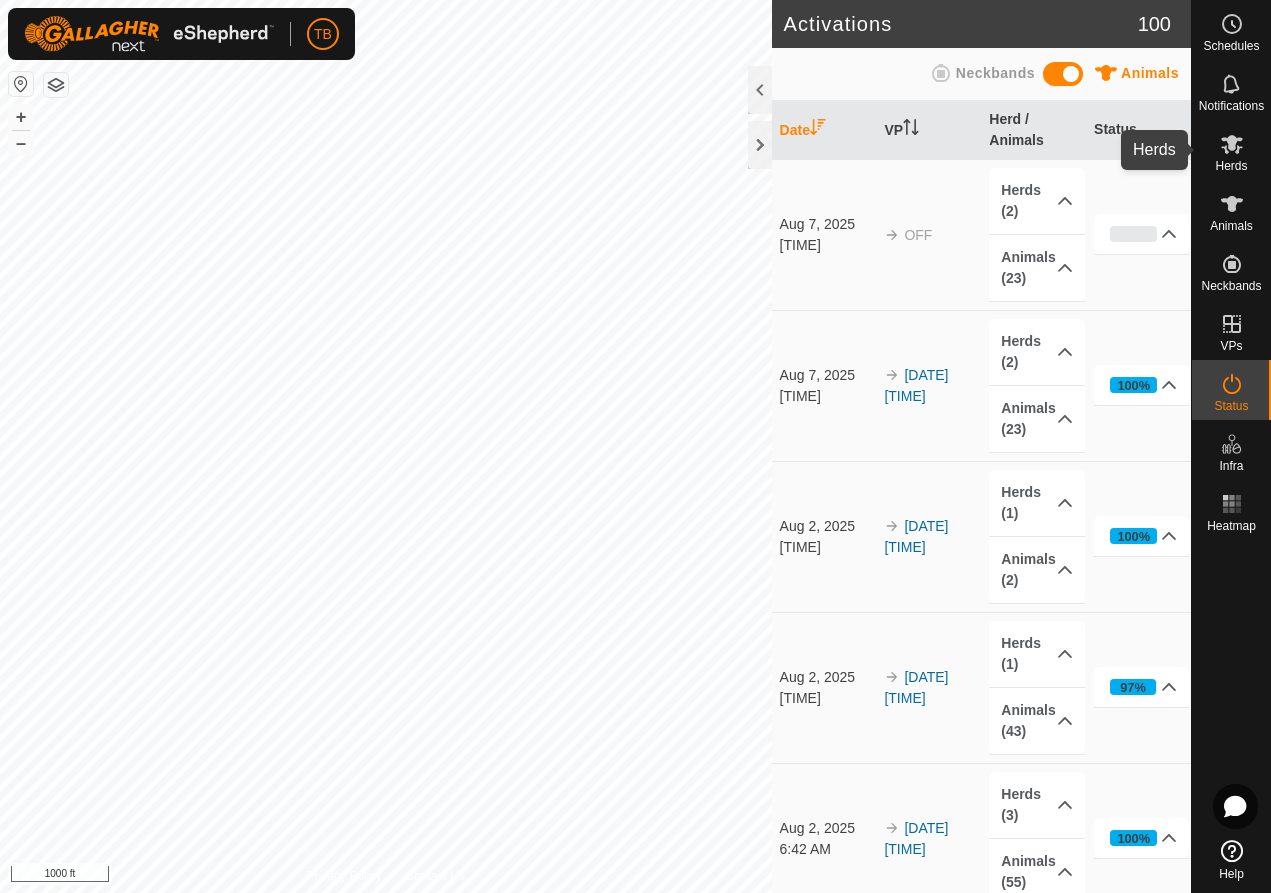 click 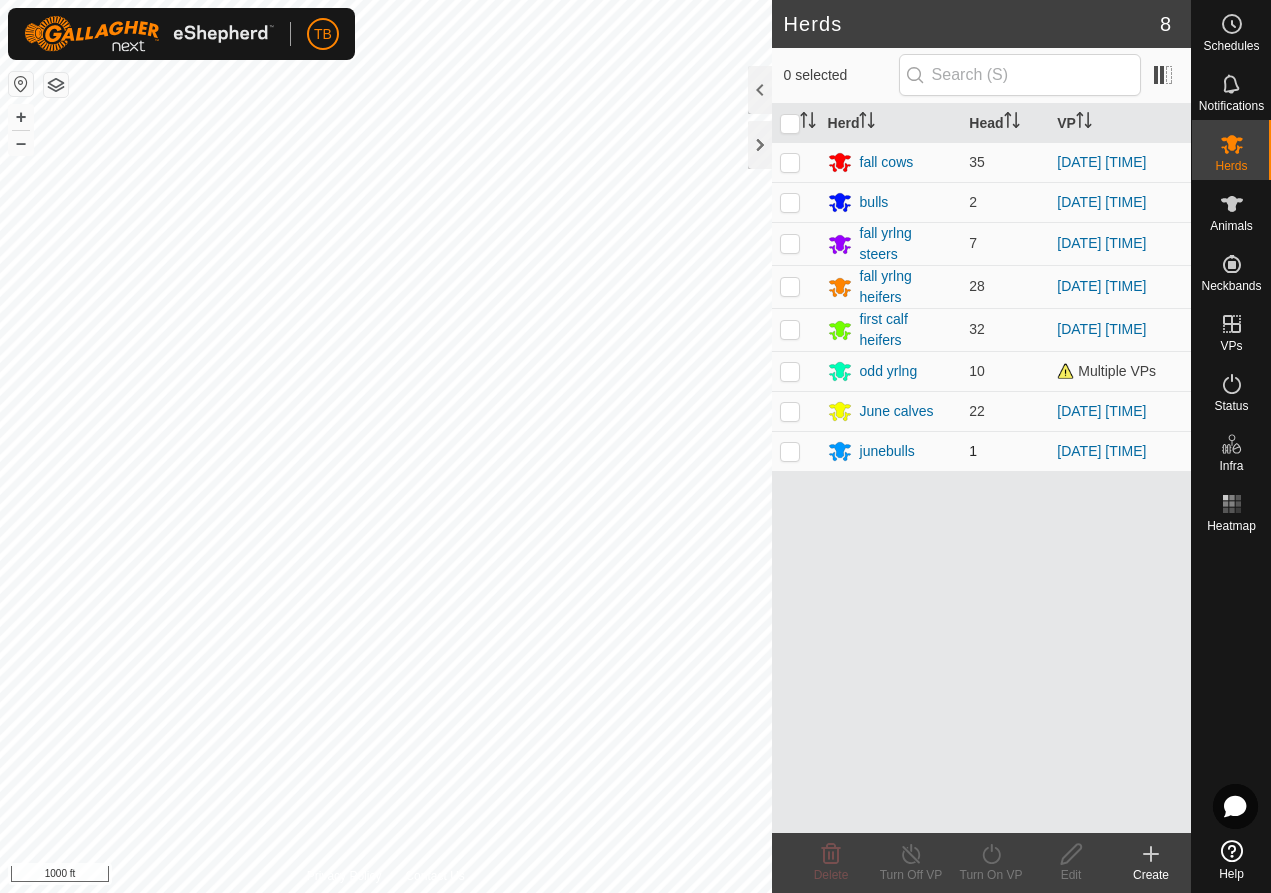 click at bounding box center (790, 451) 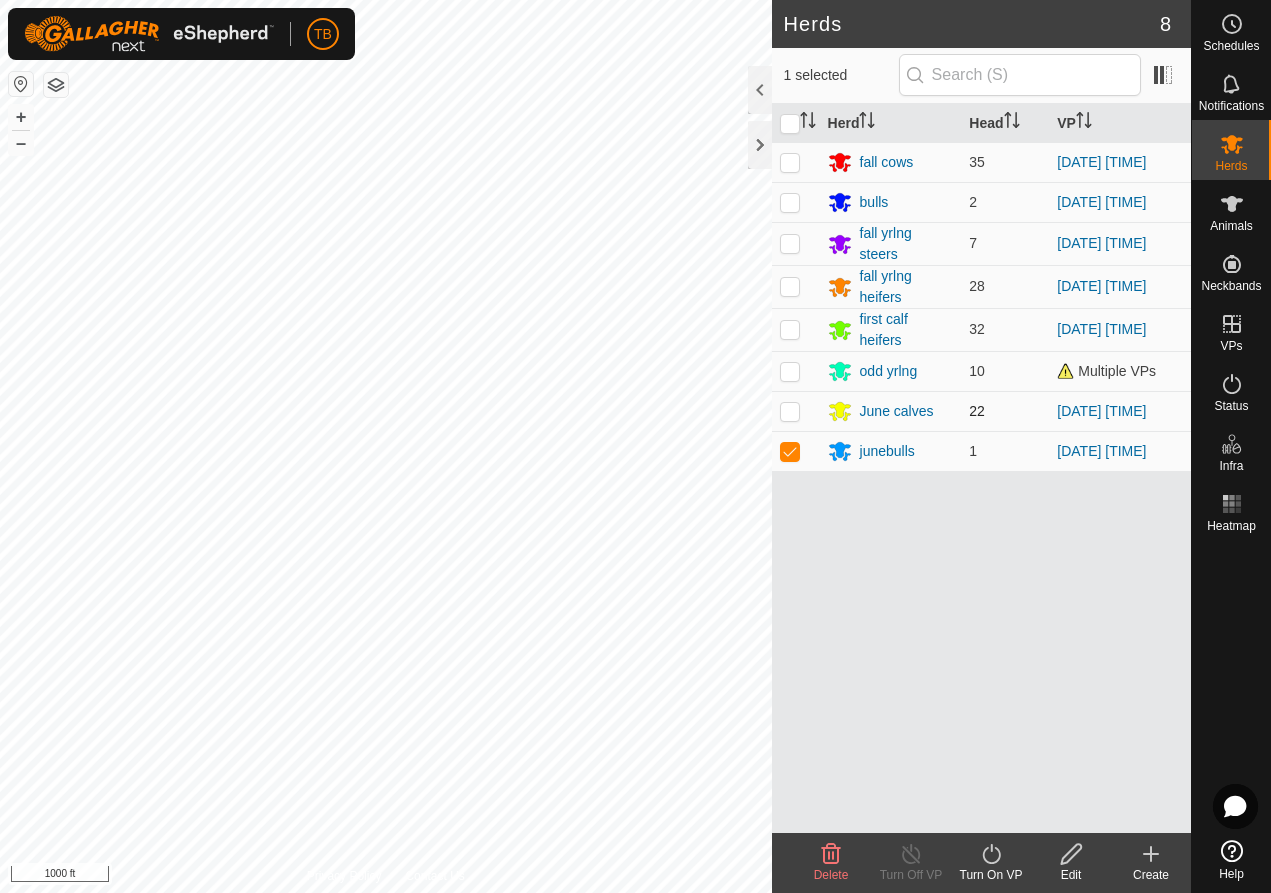 click at bounding box center (790, 411) 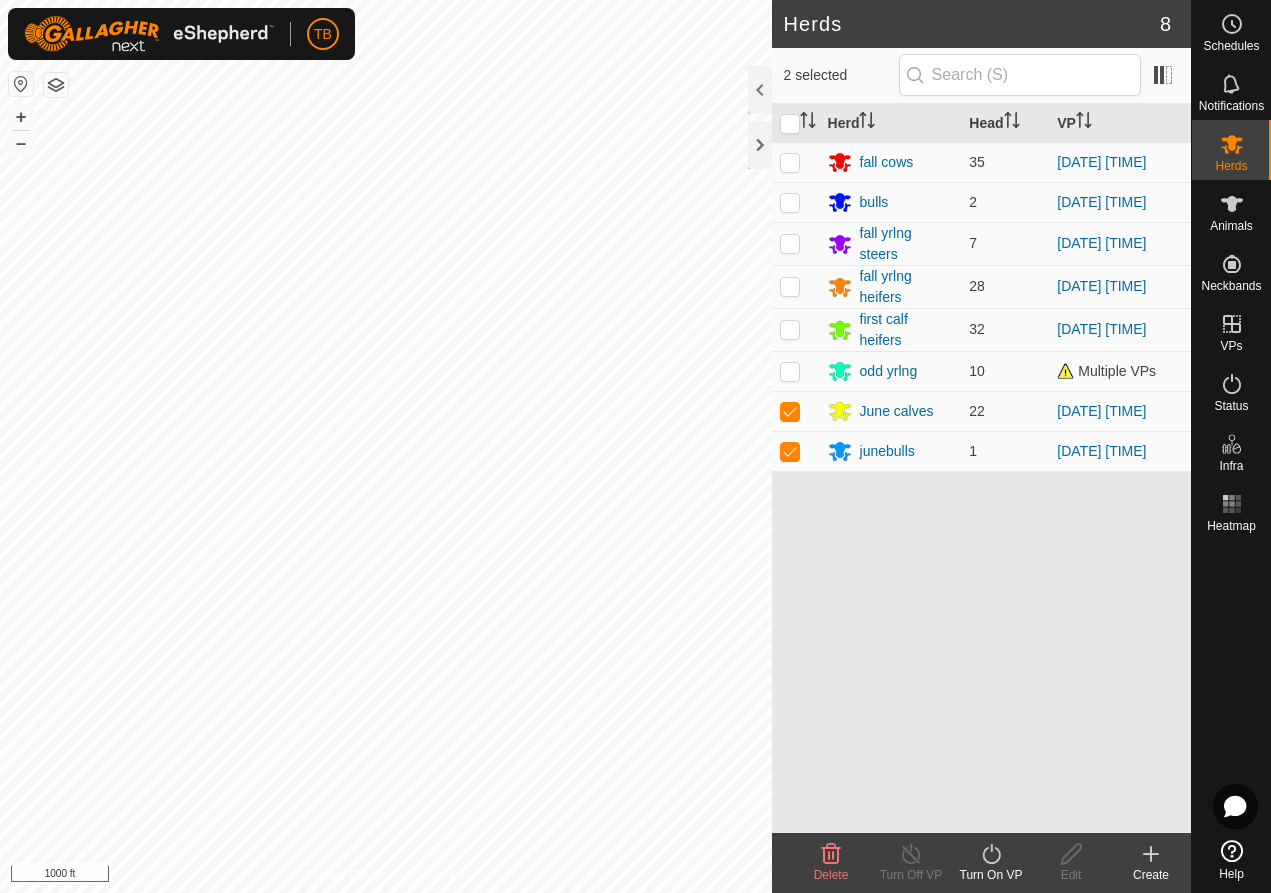 click 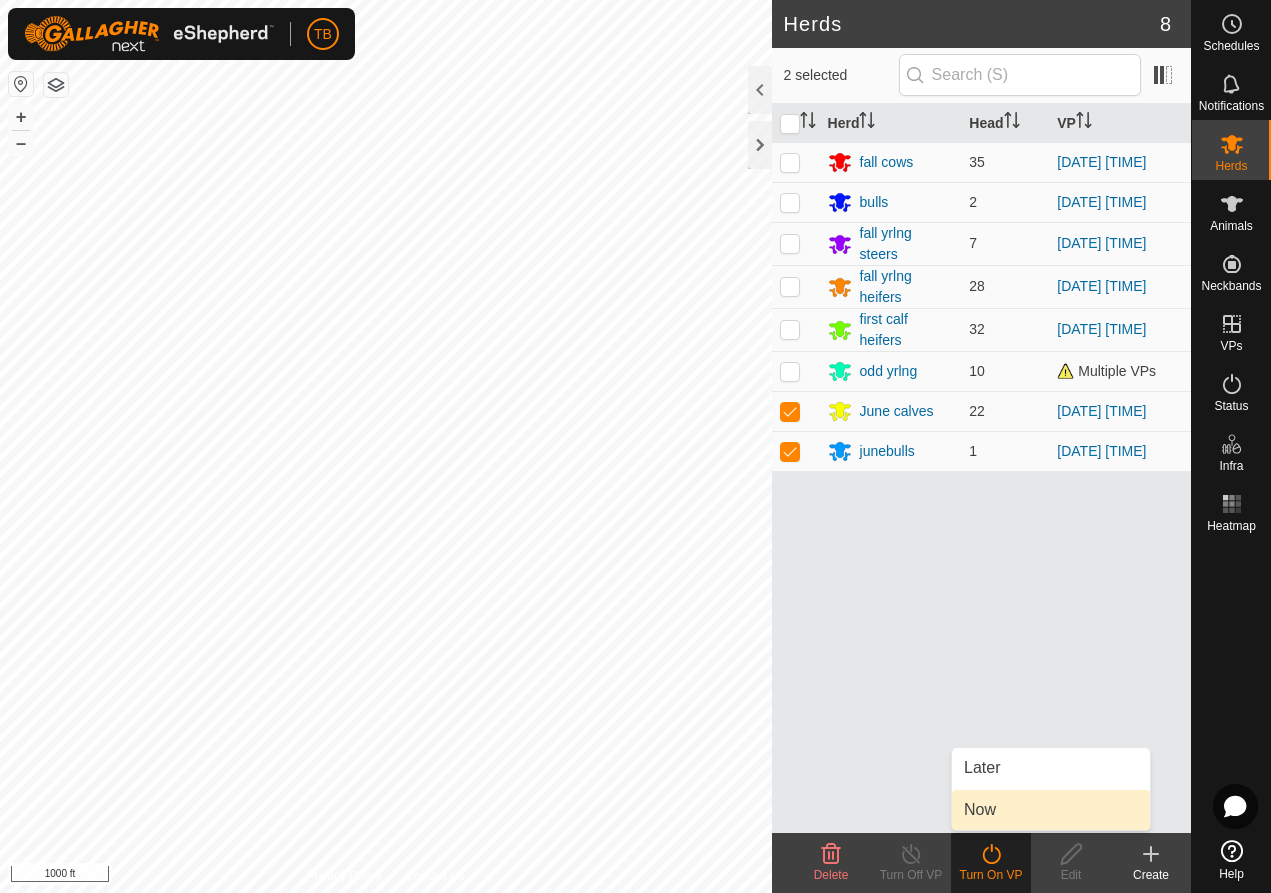 click on "Now" at bounding box center [1051, 810] 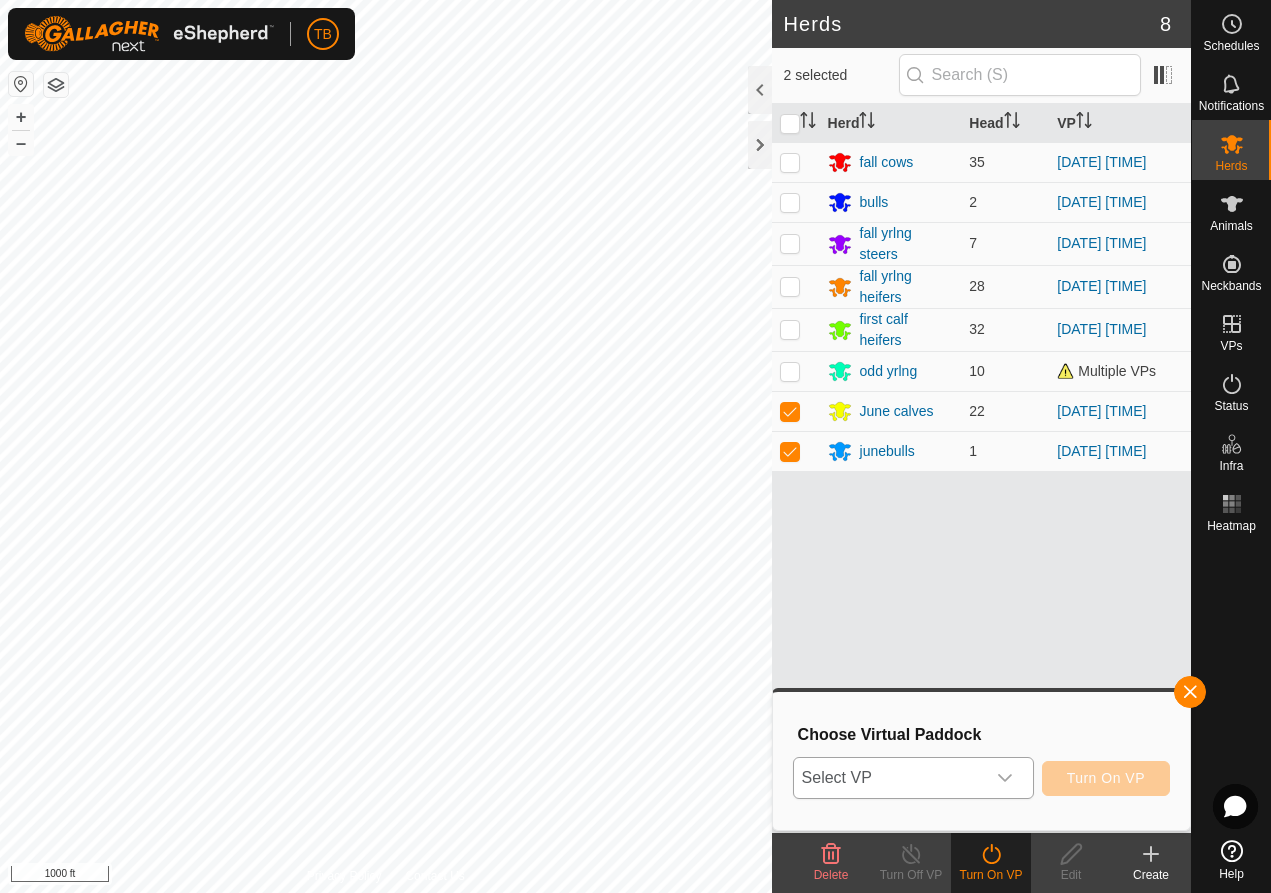 click at bounding box center (1005, 778) 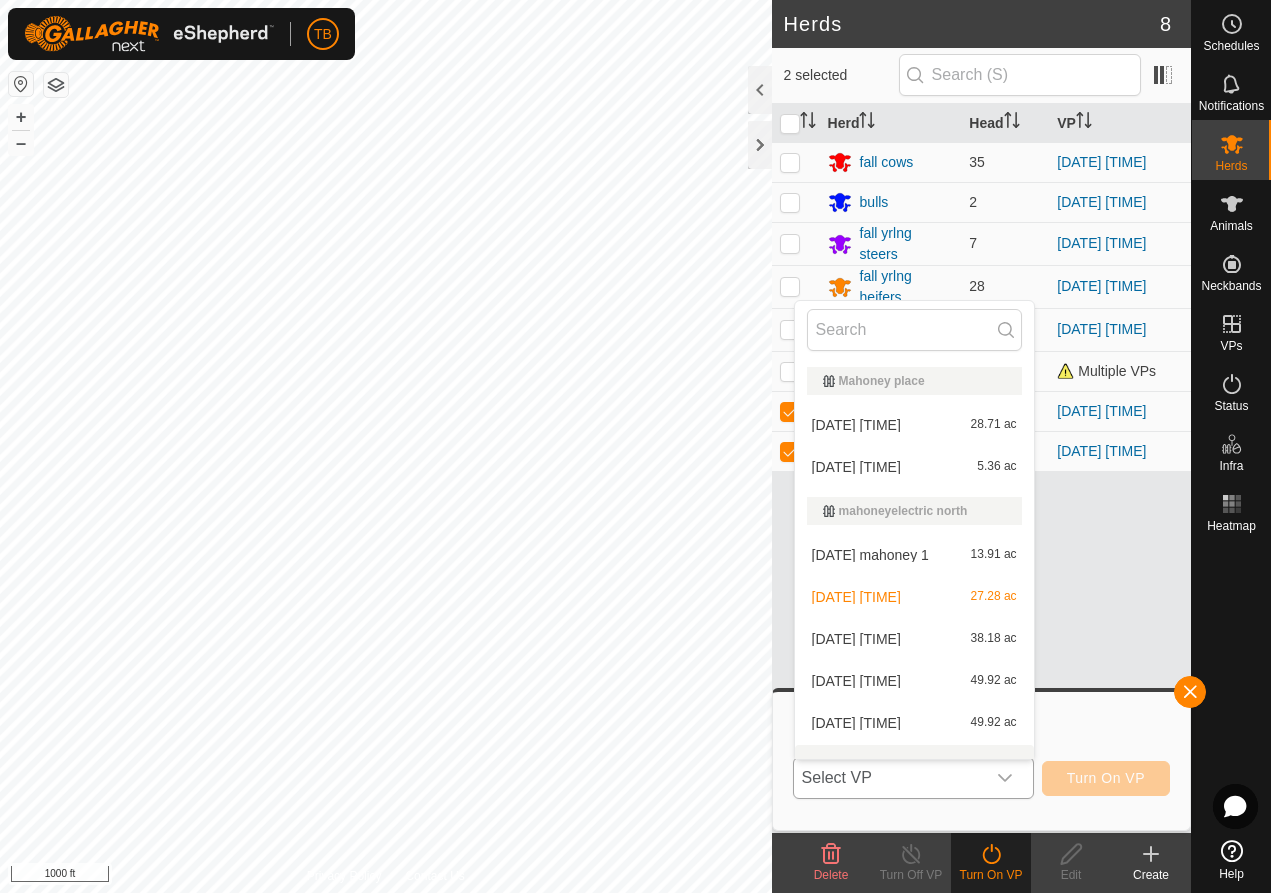scroll, scrollTop: 26, scrollLeft: 0, axis: vertical 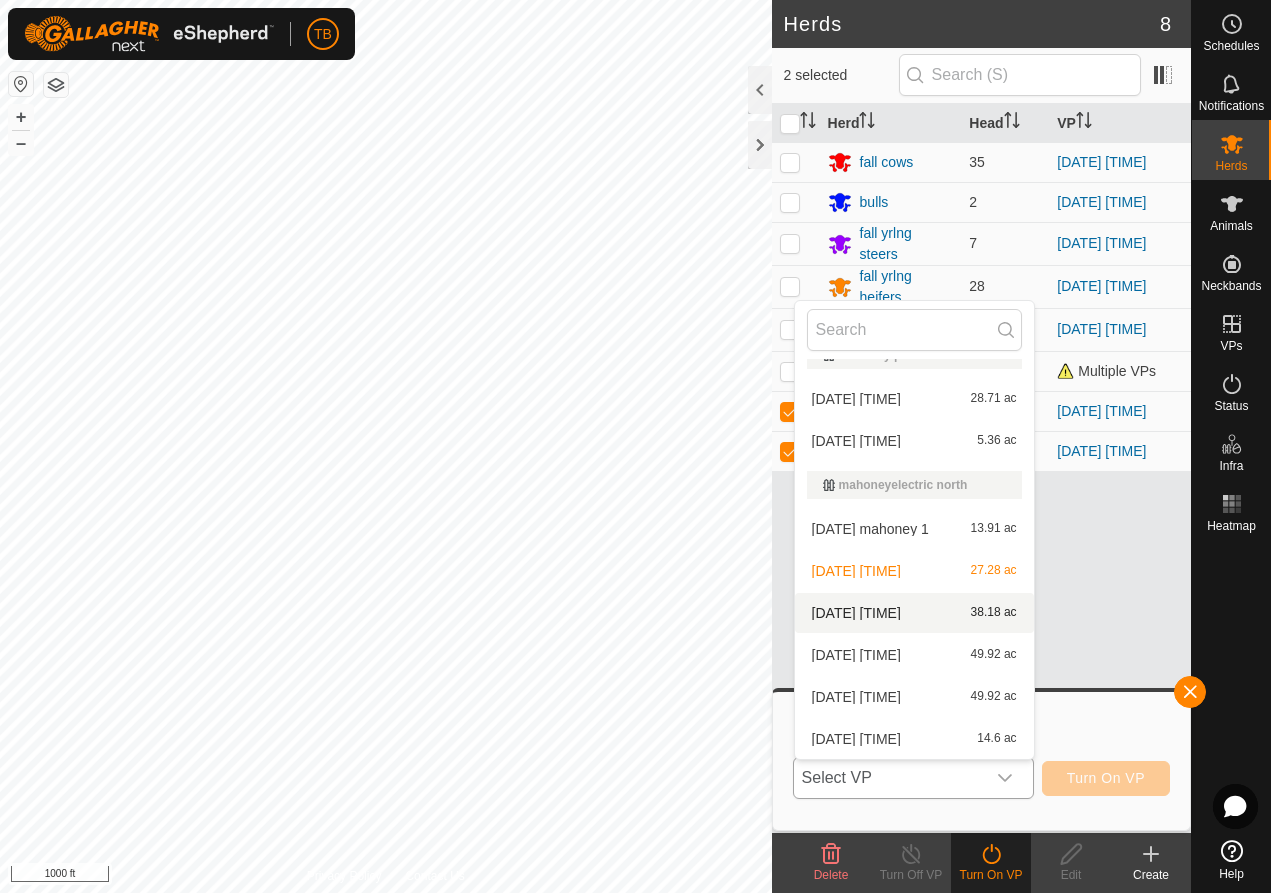 click on "[DATE] [TIME] 38.18 ac" at bounding box center [914, 613] 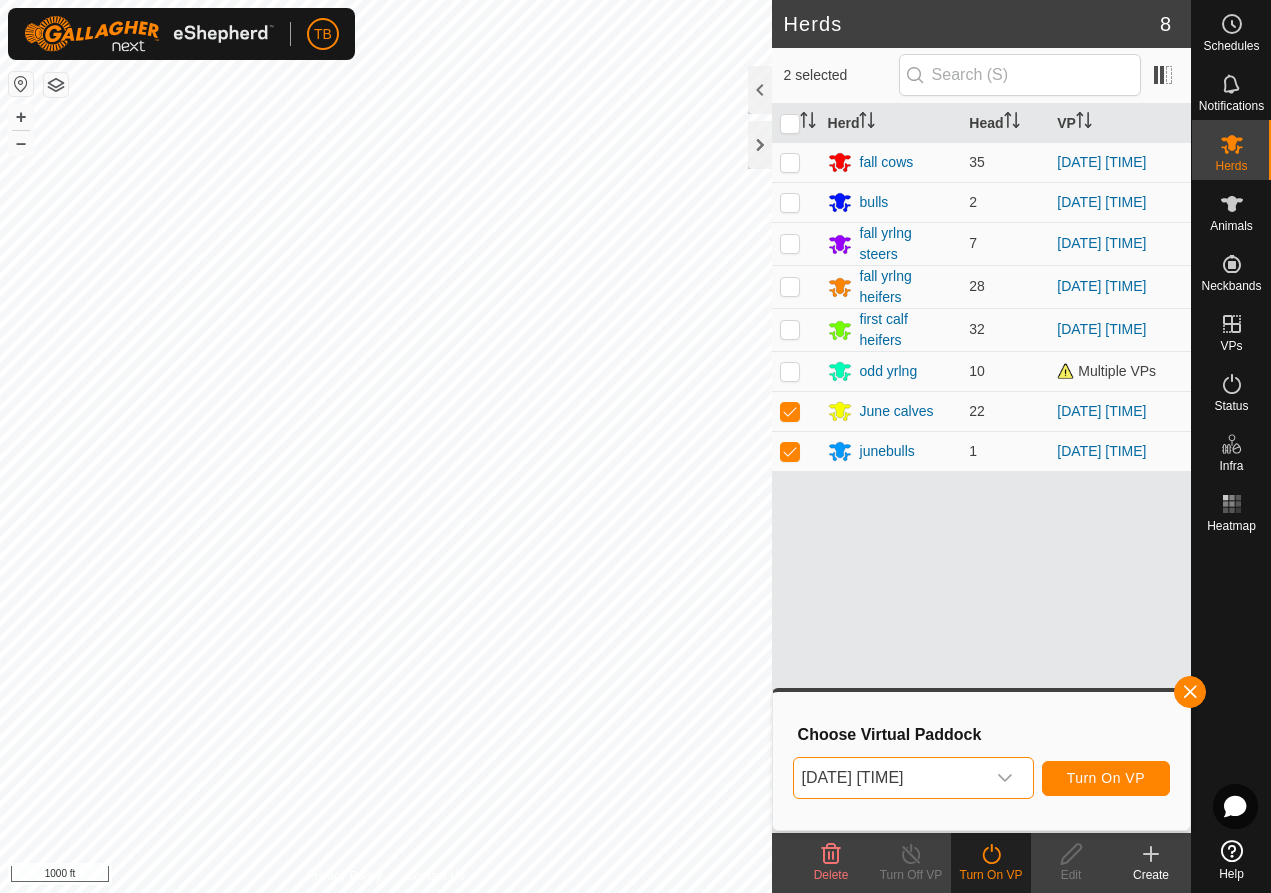 click on "Turn On VP" at bounding box center [1106, 778] 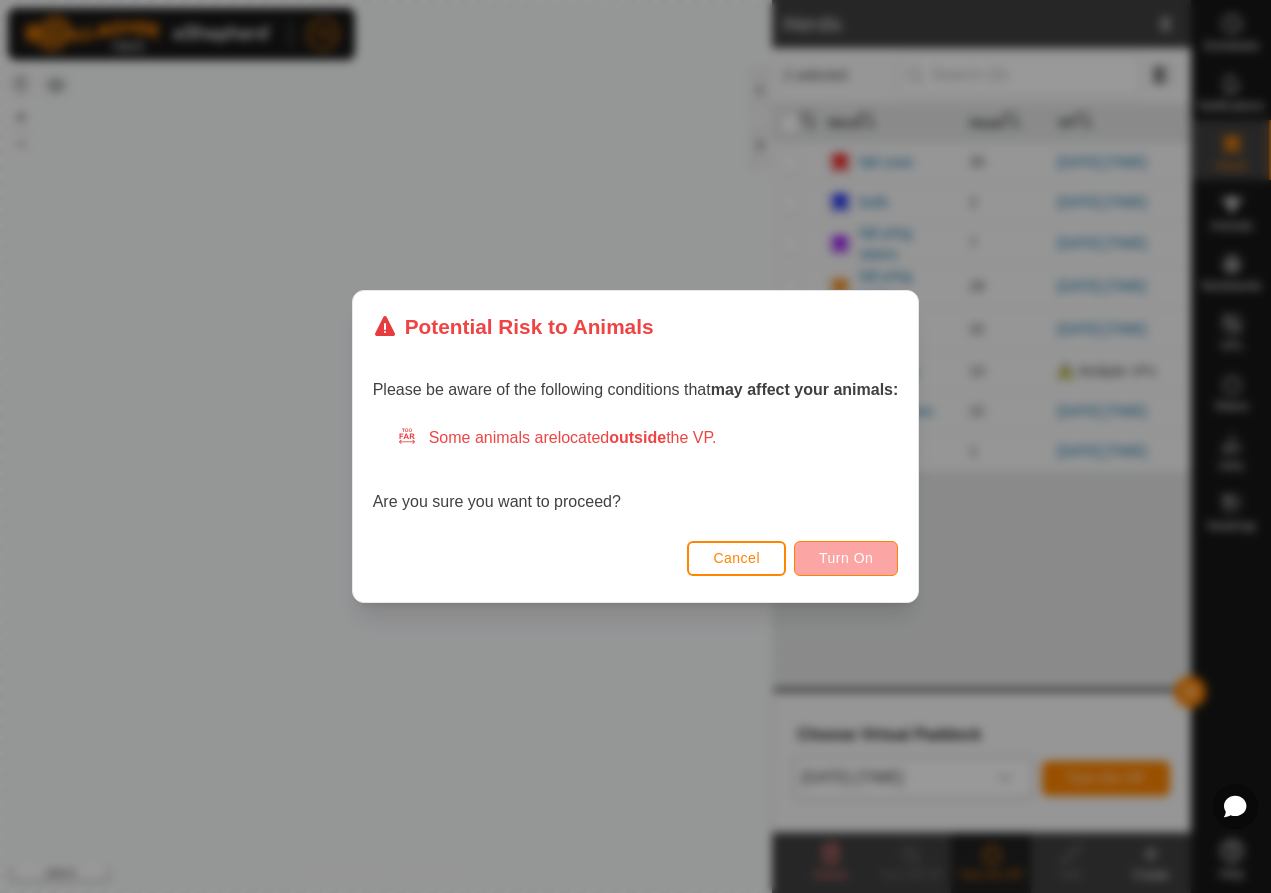 click on "Turn On" at bounding box center (846, 558) 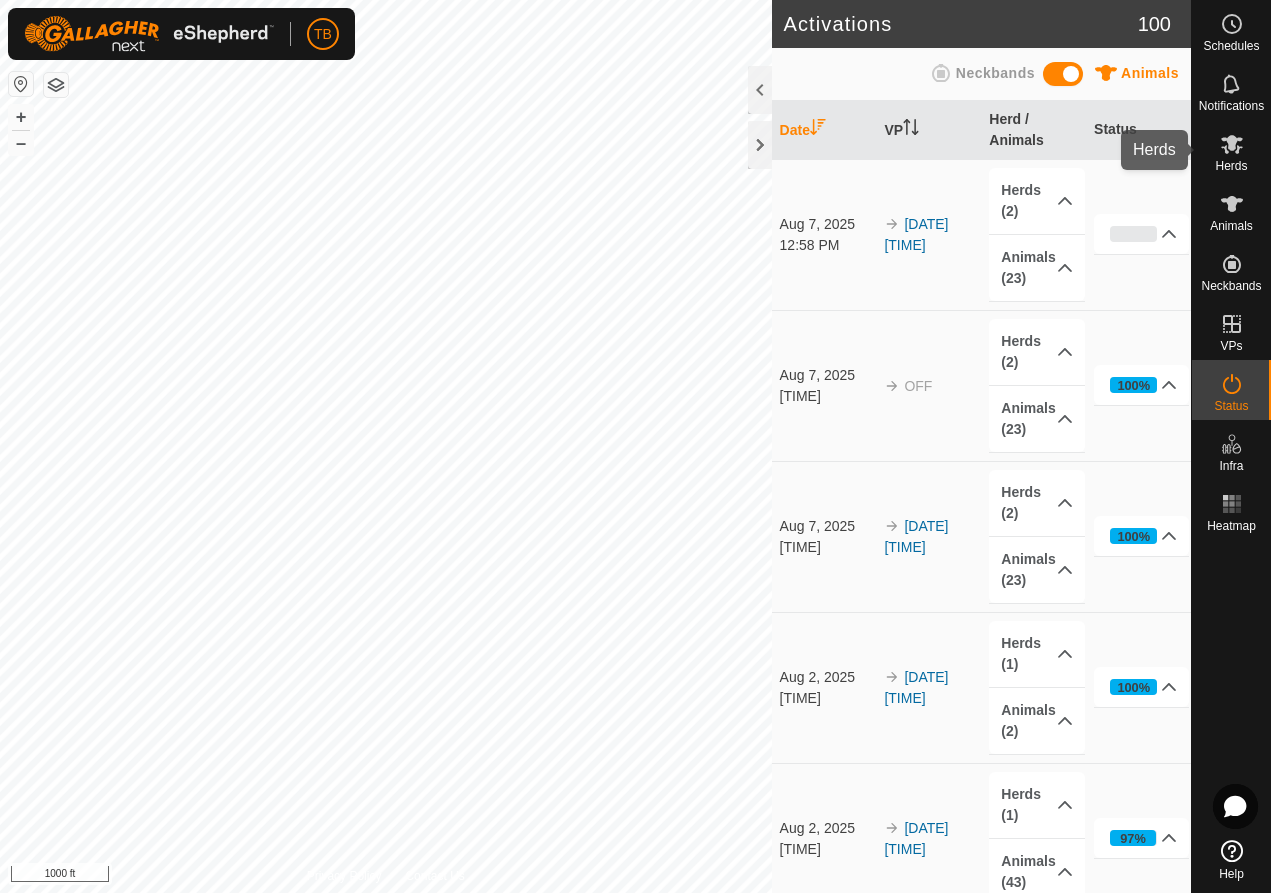 click 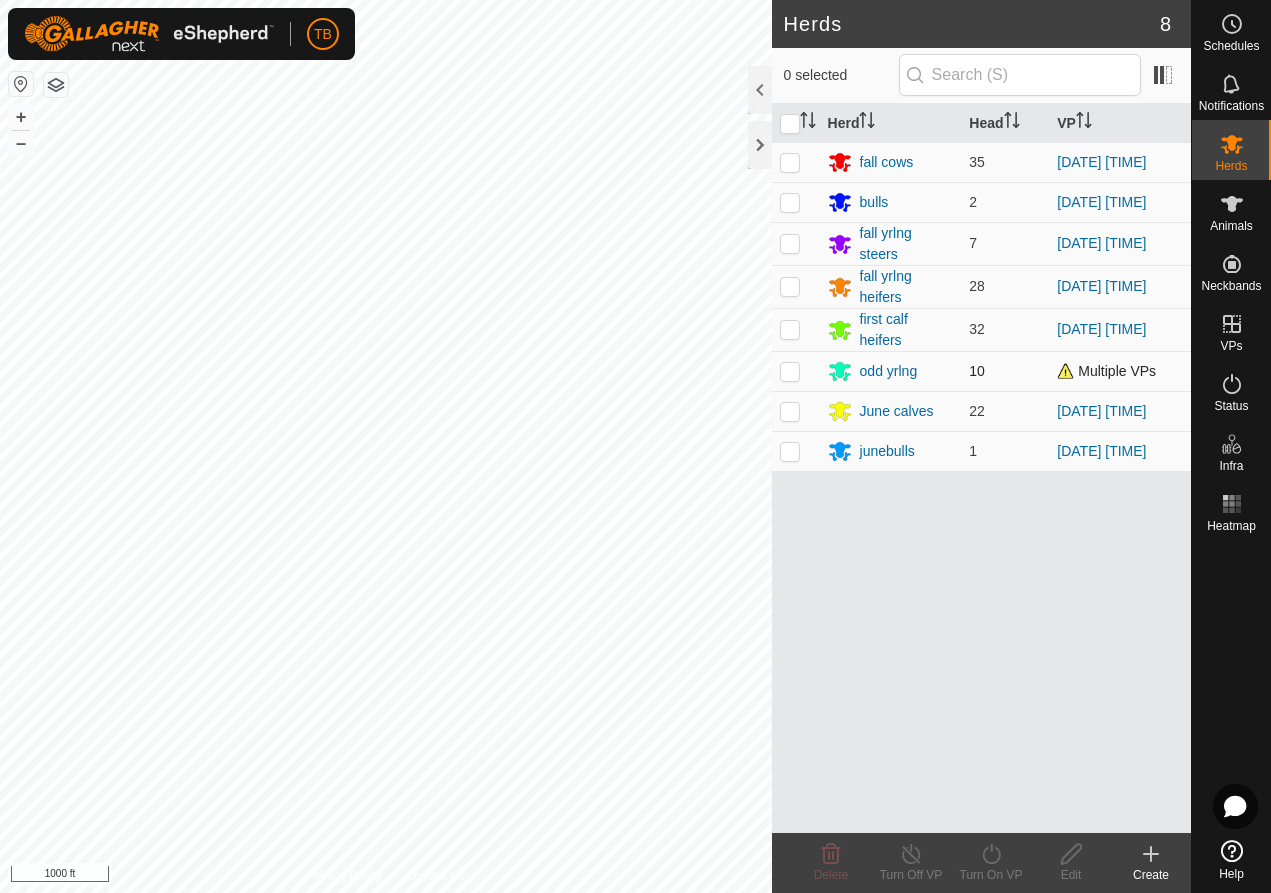 click at bounding box center (790, 371) 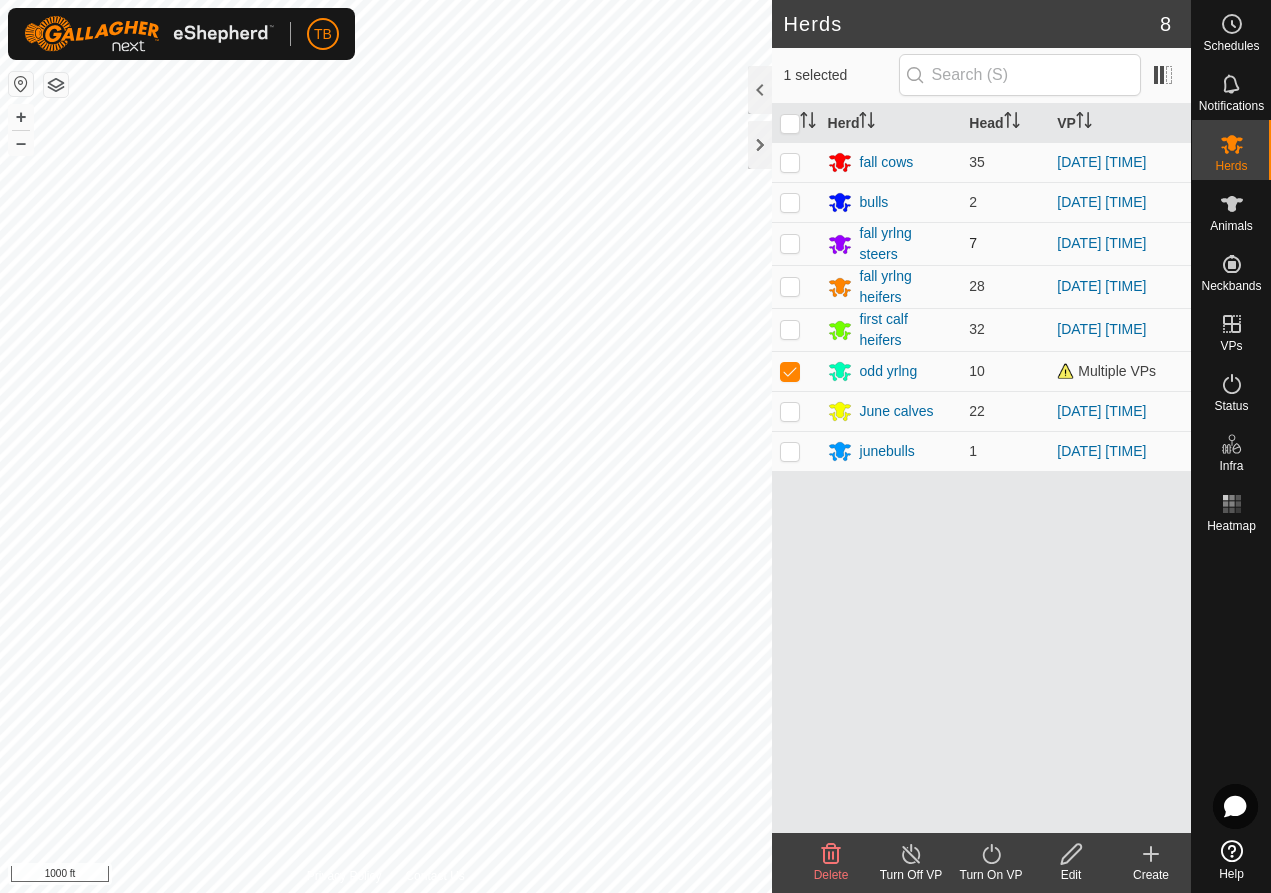 click at bounding box center [790, 243] 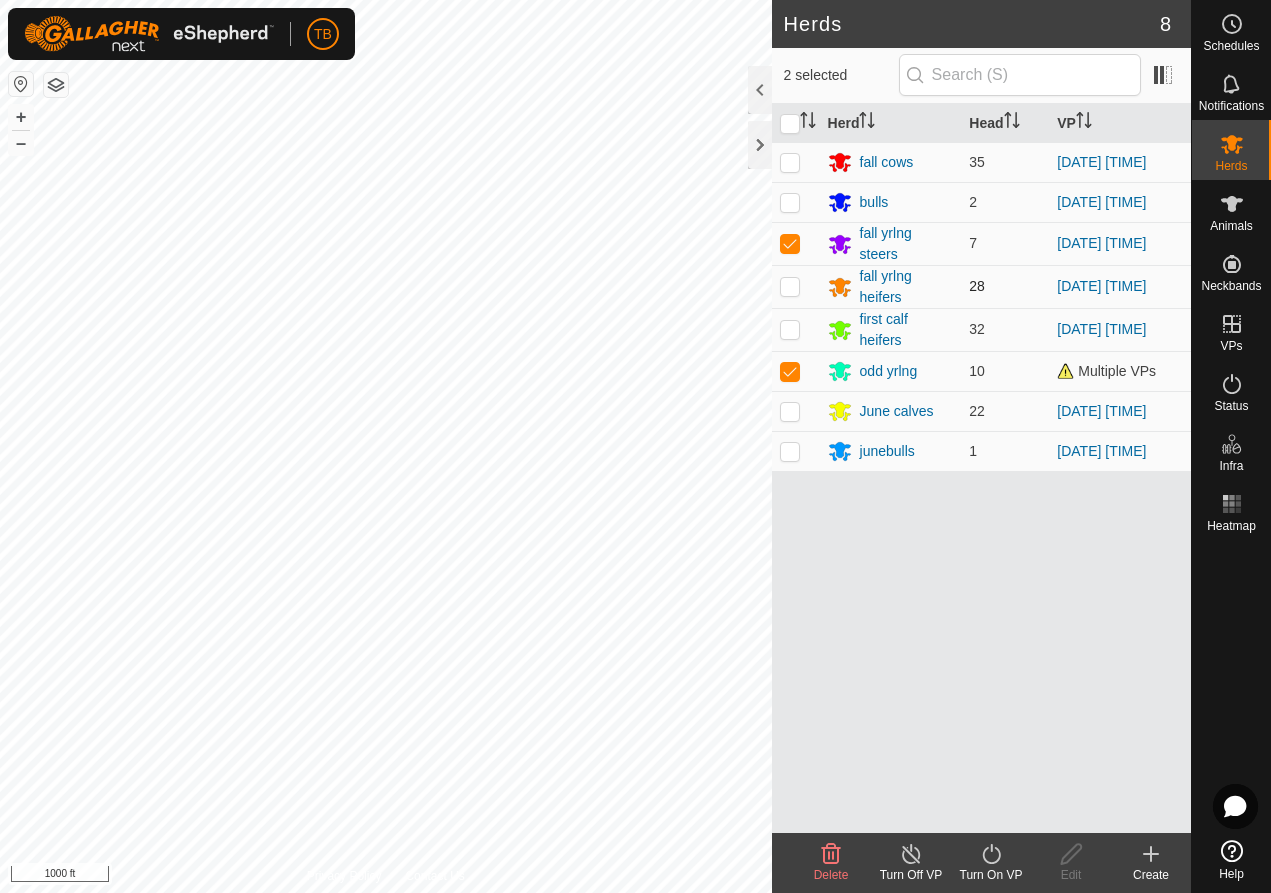click at bounding box center [790, 286] 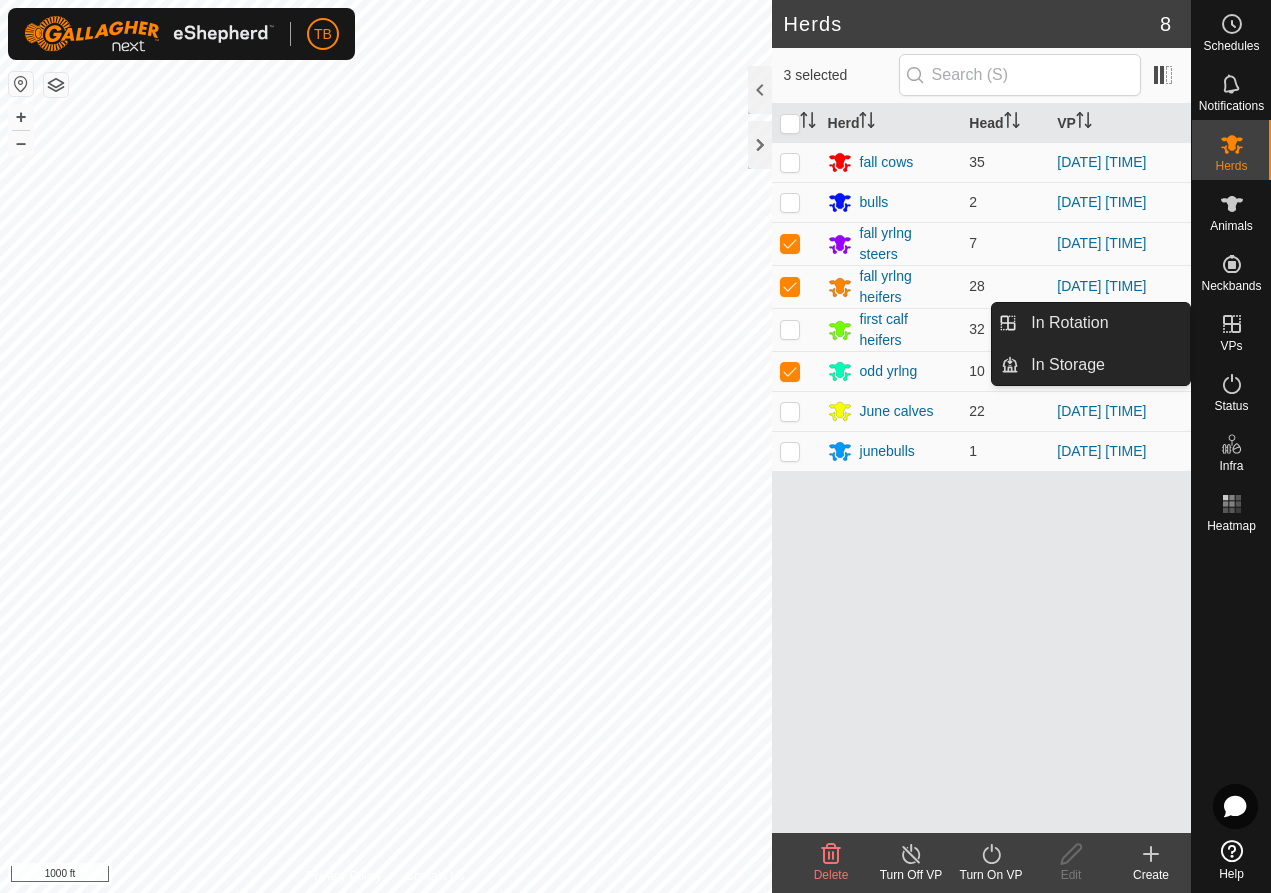 click 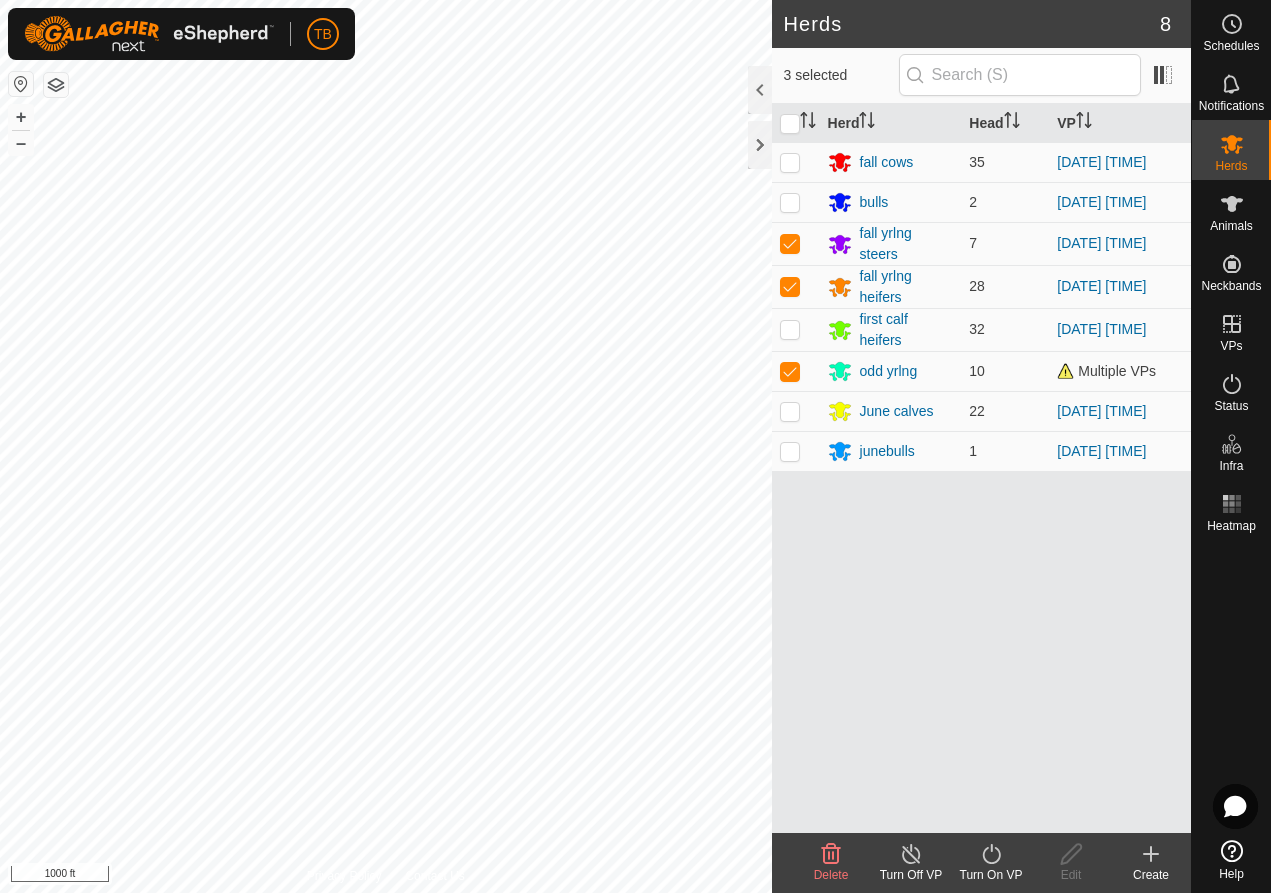 click 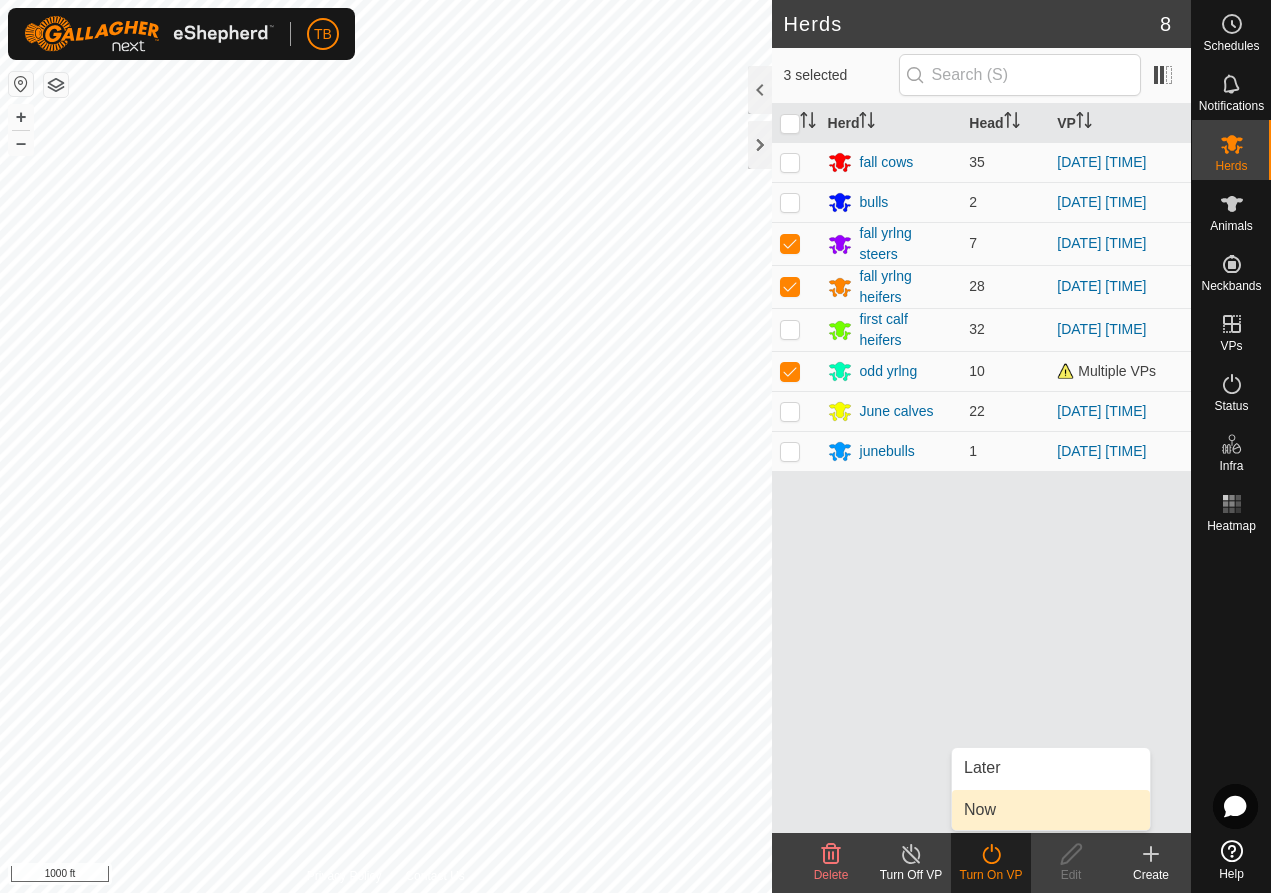 click on "Now" at bounding box center (1051, 810) 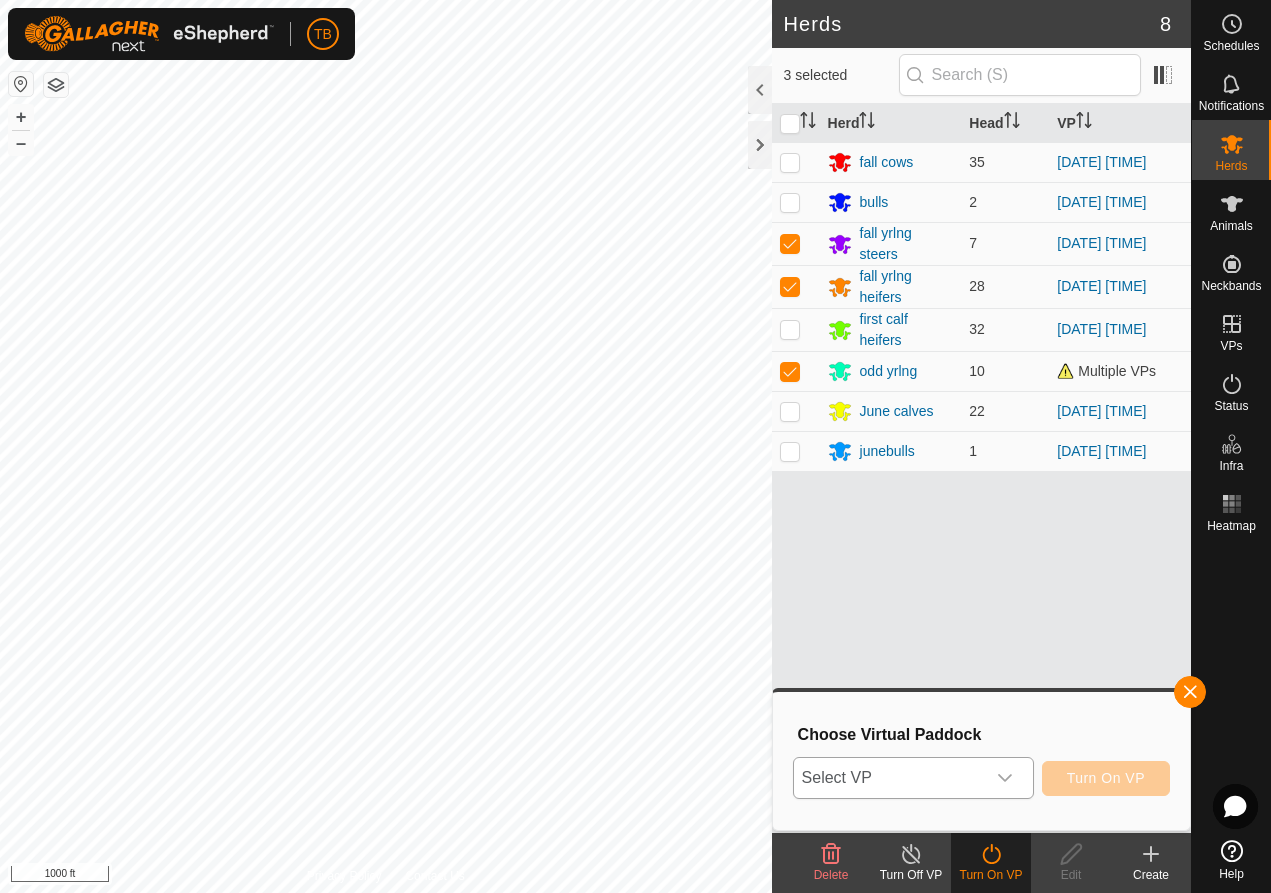 click 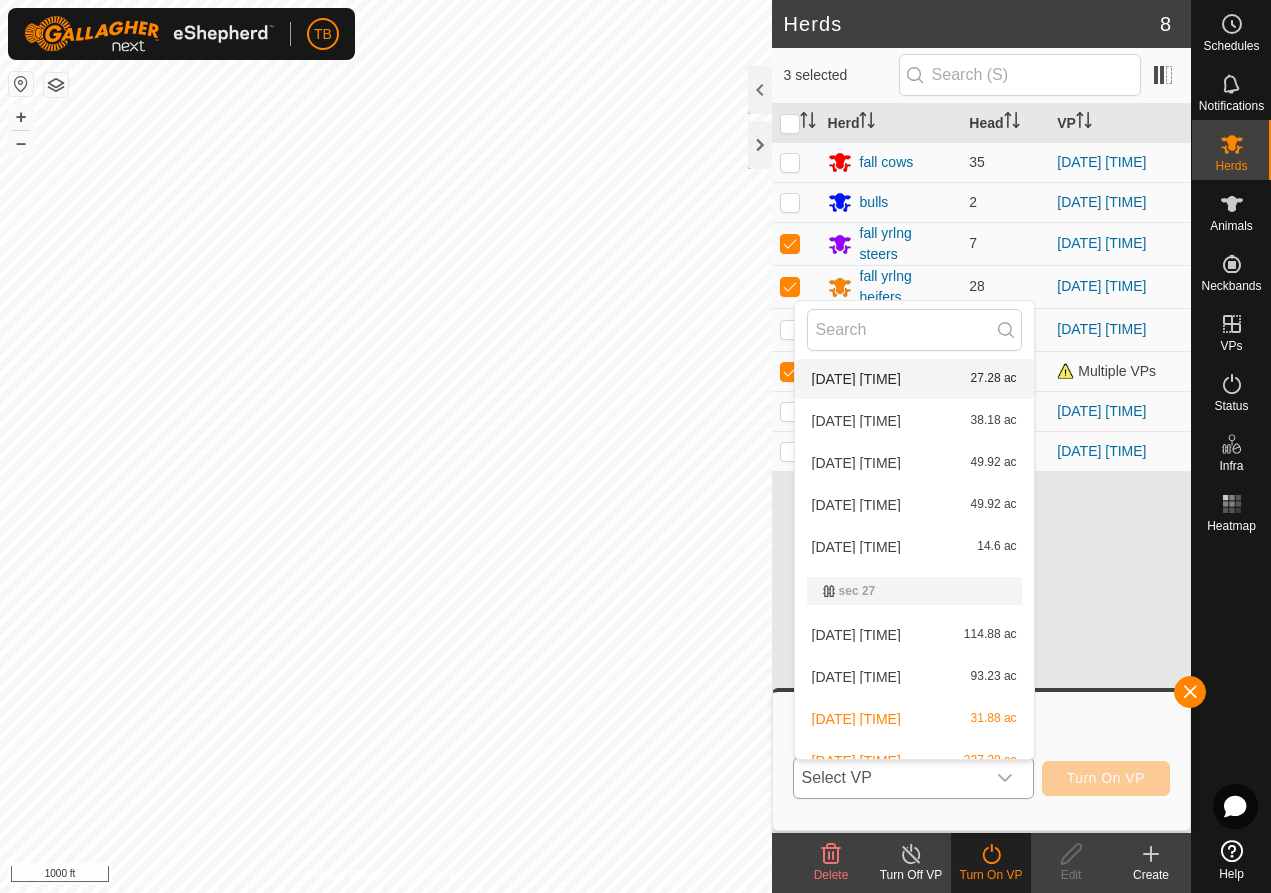 scroll, scrollTop: 240, scrollLeft: 0, axis: vertical 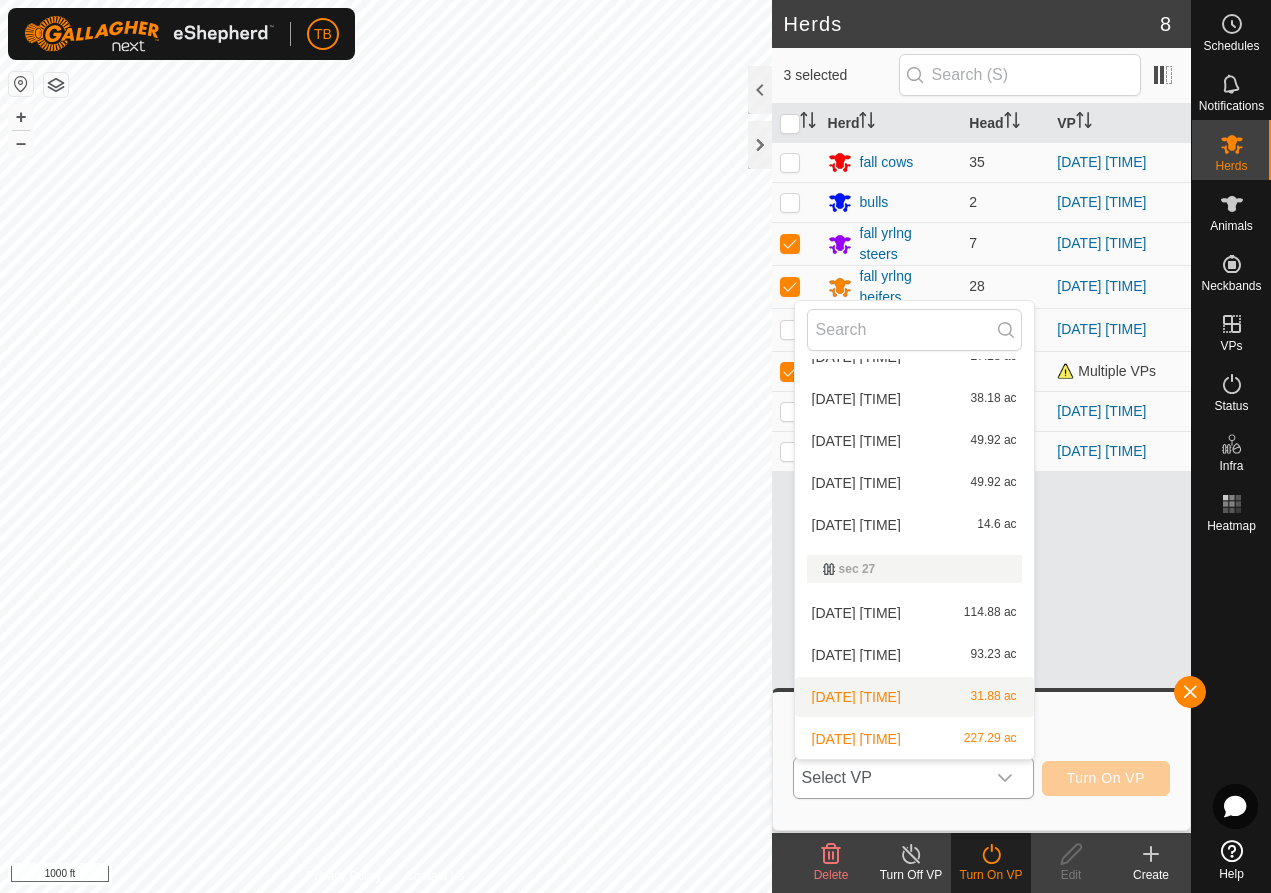 click on "[DATE] [TIME] 31.88 ac" at bounding box center [914, 697] 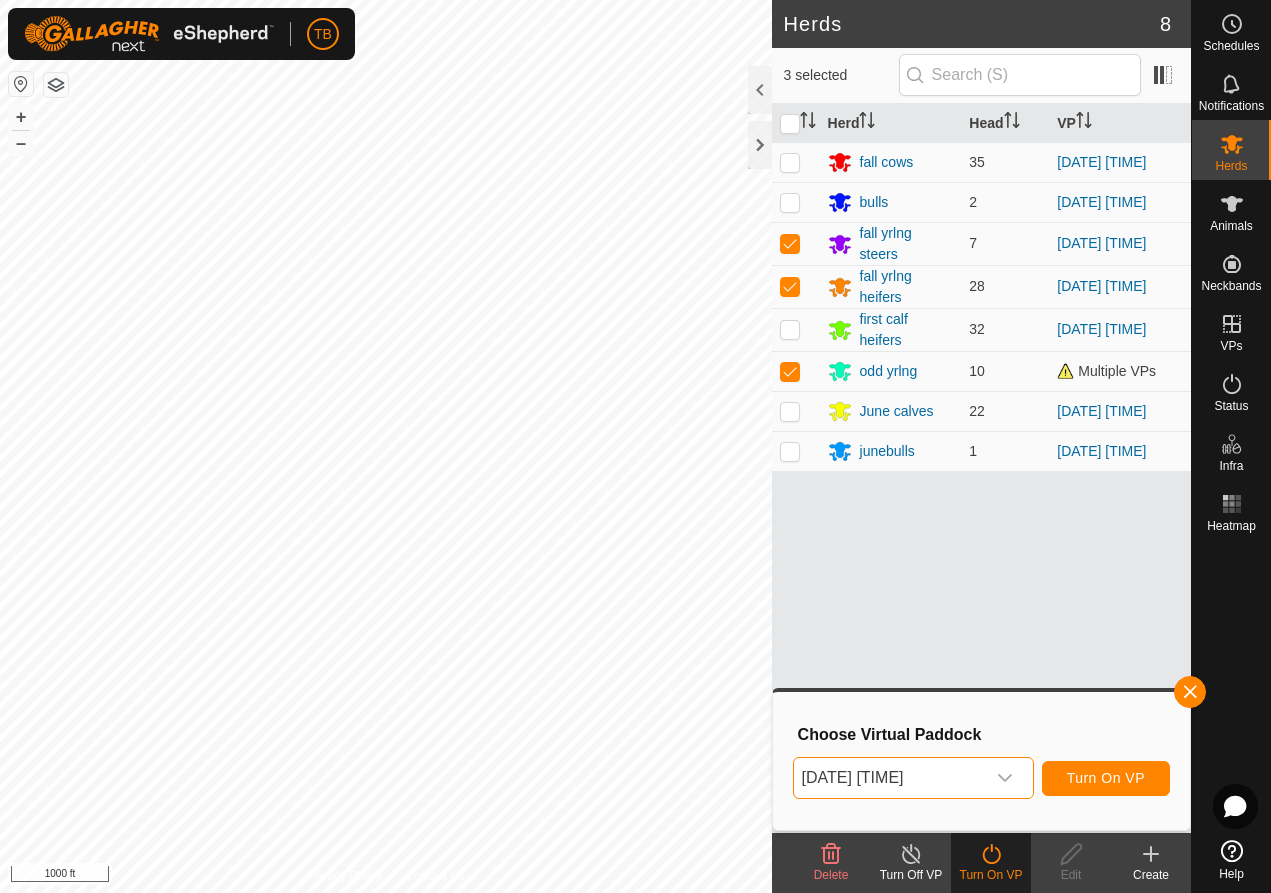 click on "Turn On VP" at bounding box center [1106, 778] 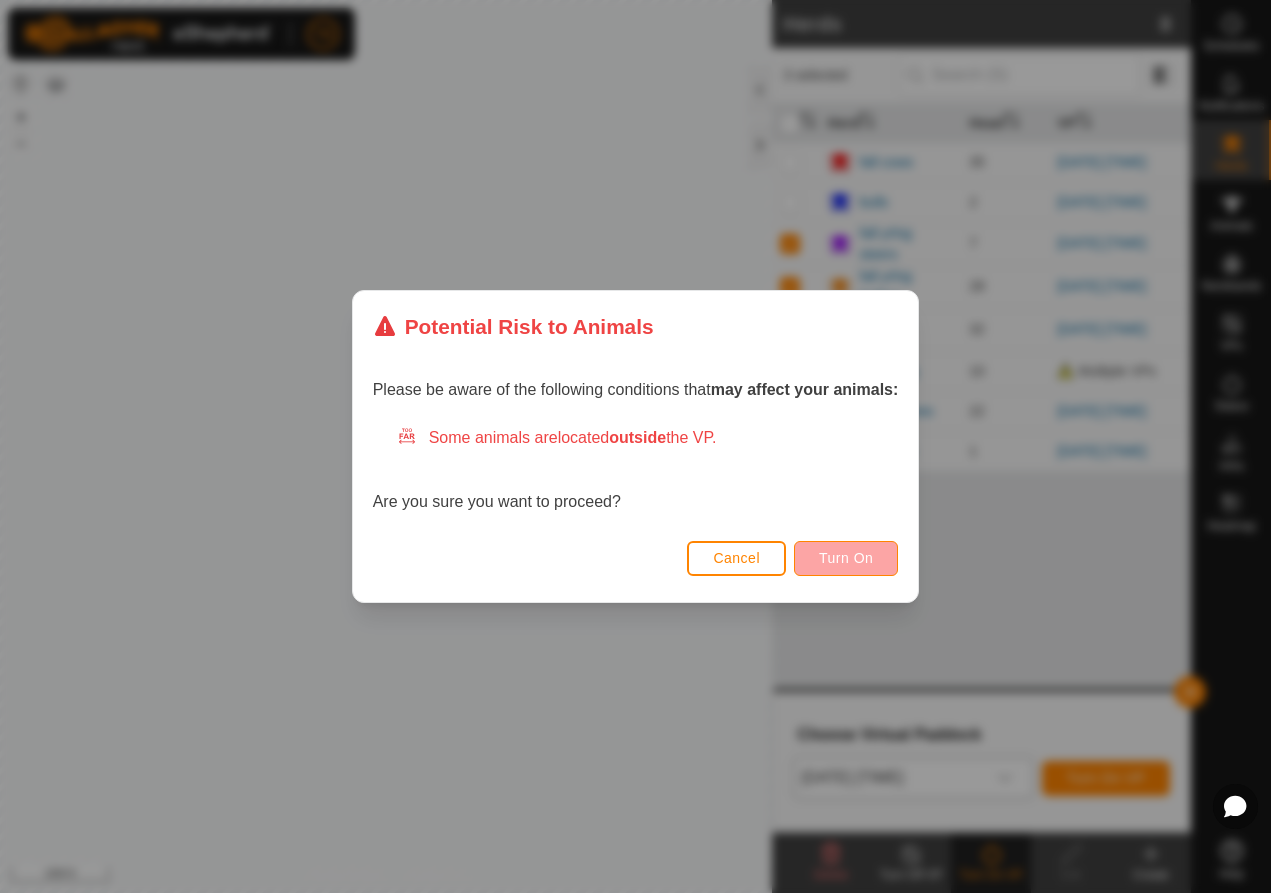 click on "Turn On" at bounding box center [846, 558] 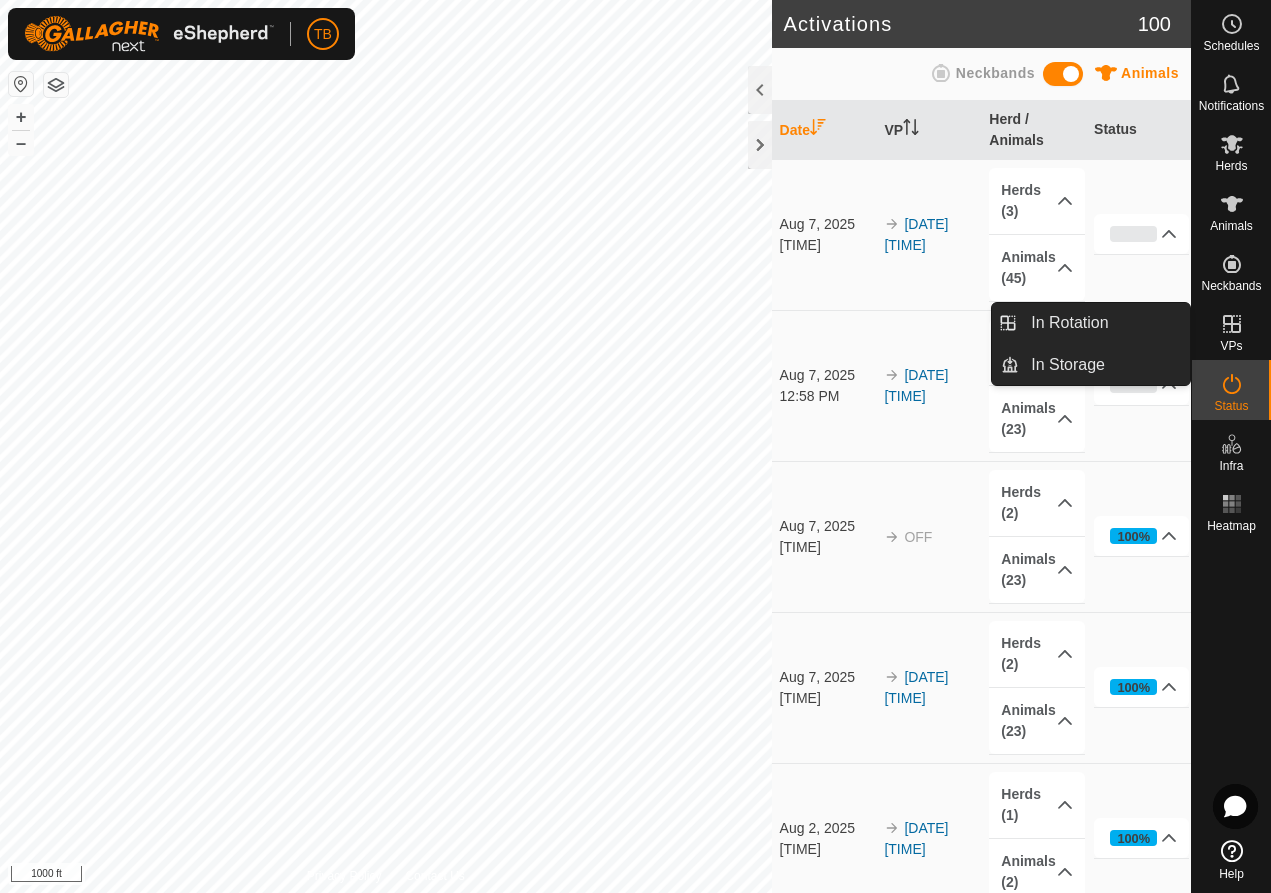 click on "VPs" at bounding box center (1231, 330) 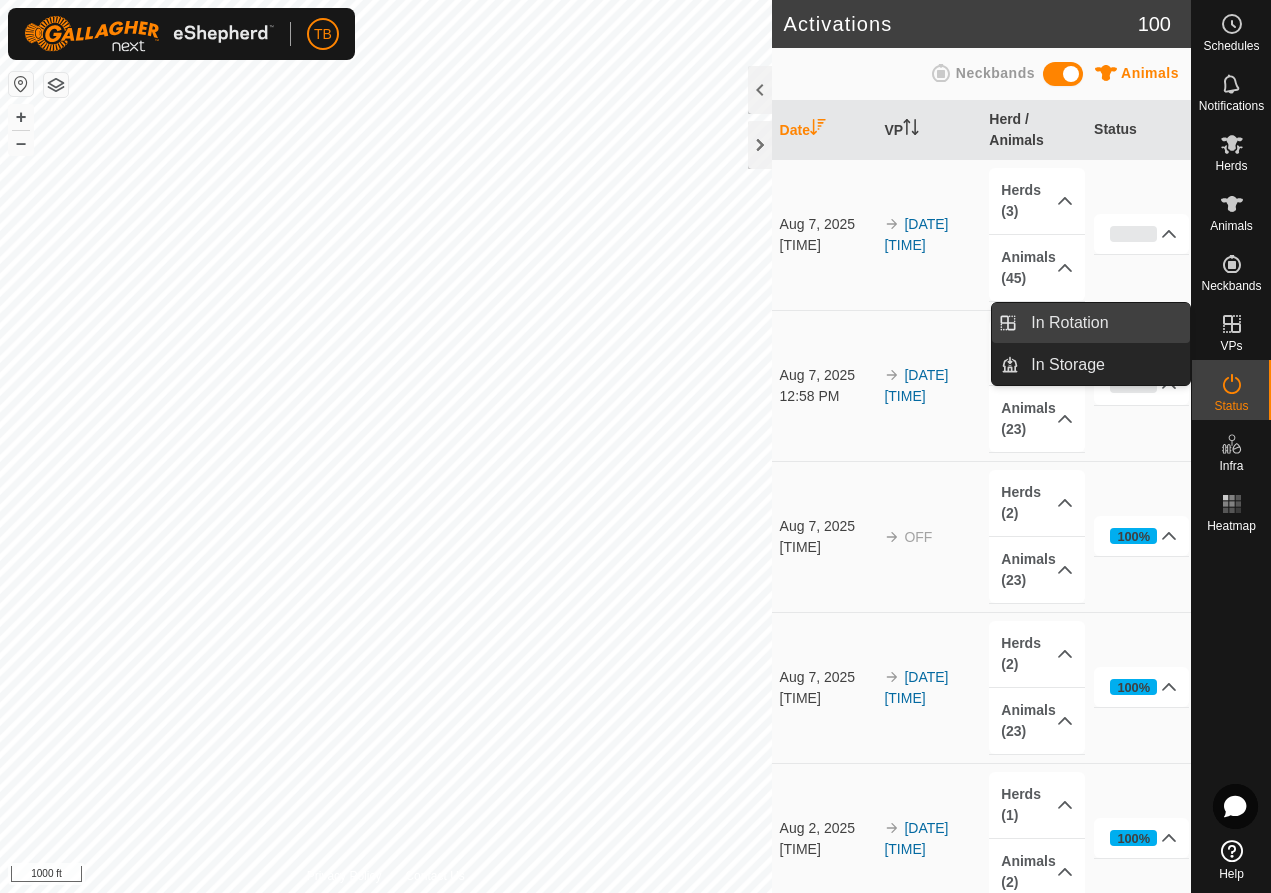 click on "In Rotation" at bounding box center (1104, 323) 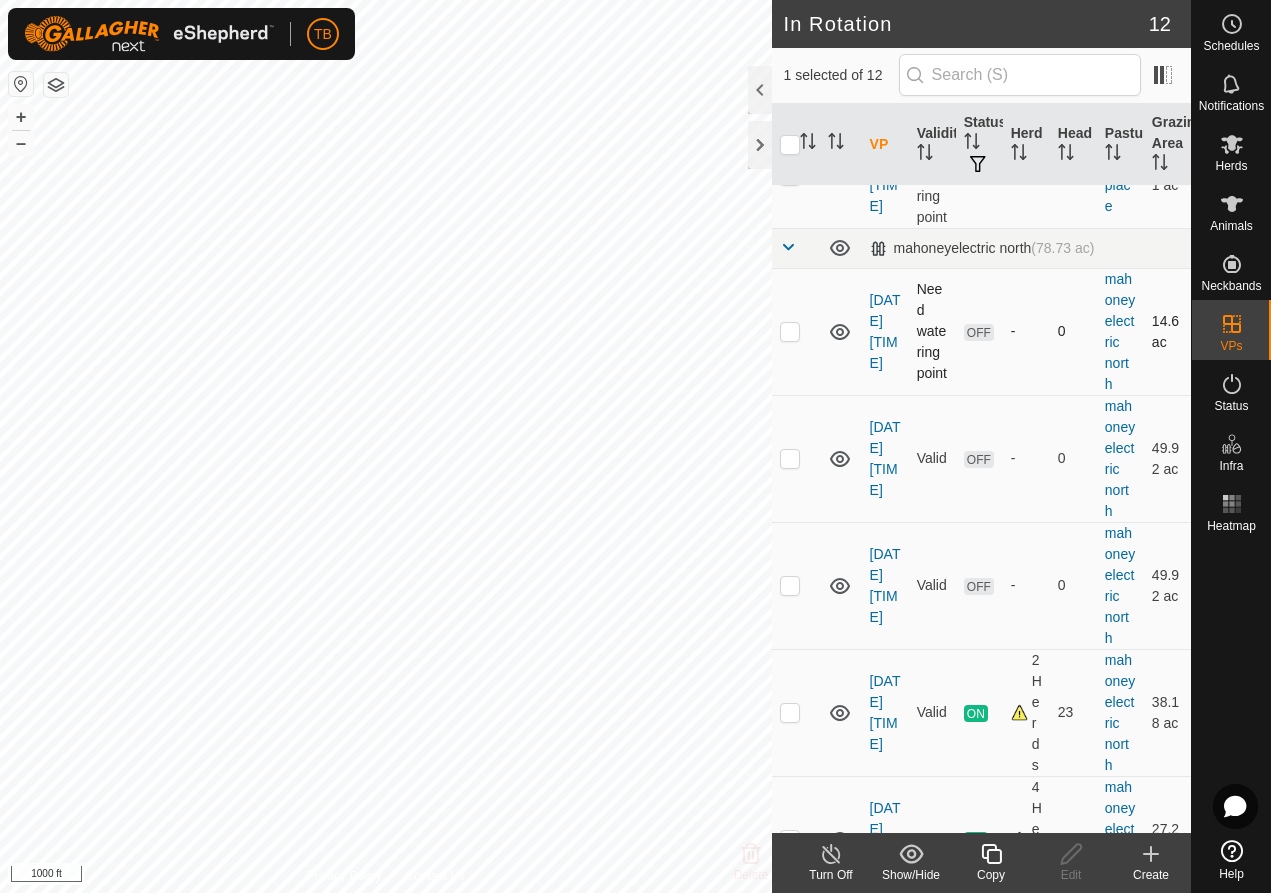 scroll, scrollTop: 48, scrollLeft: 0, axis: vertical 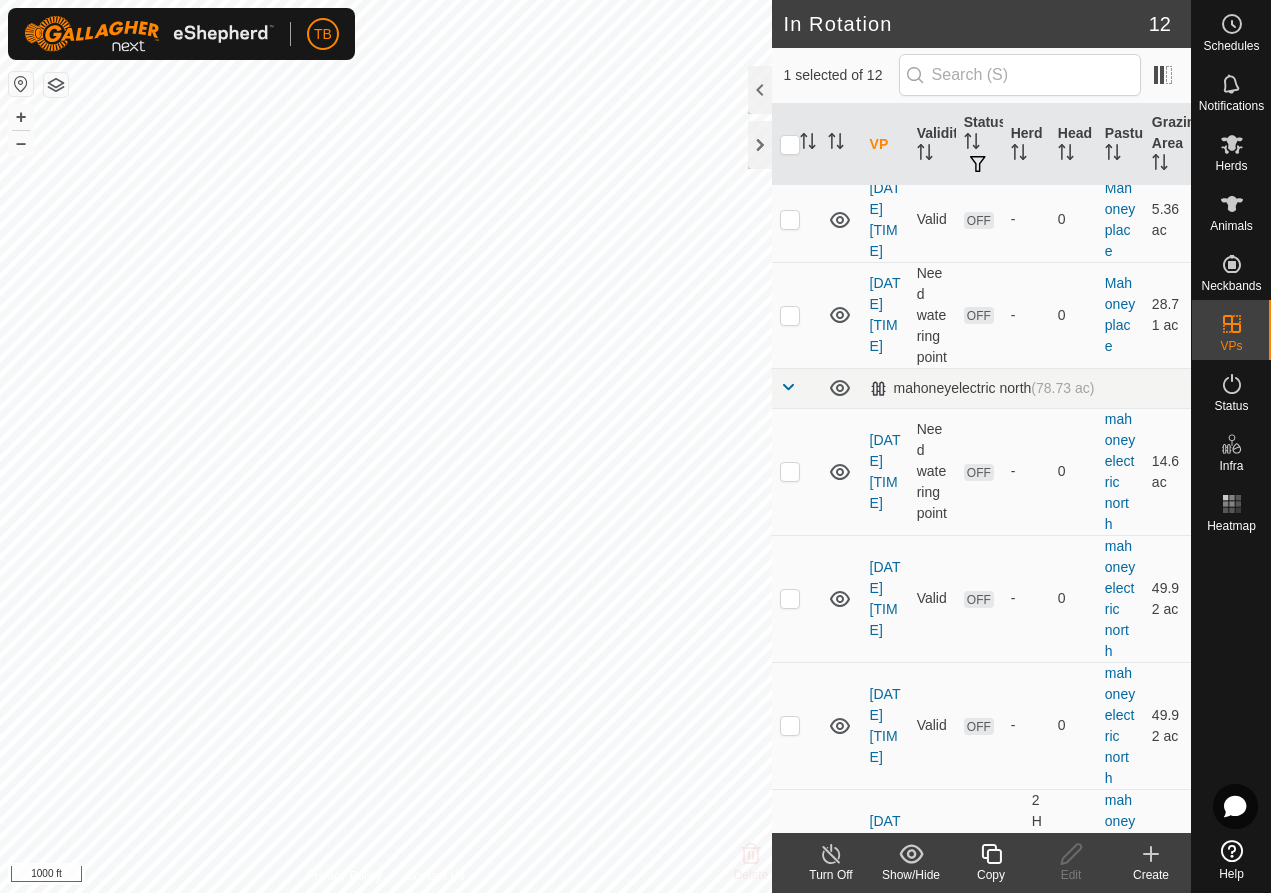 click 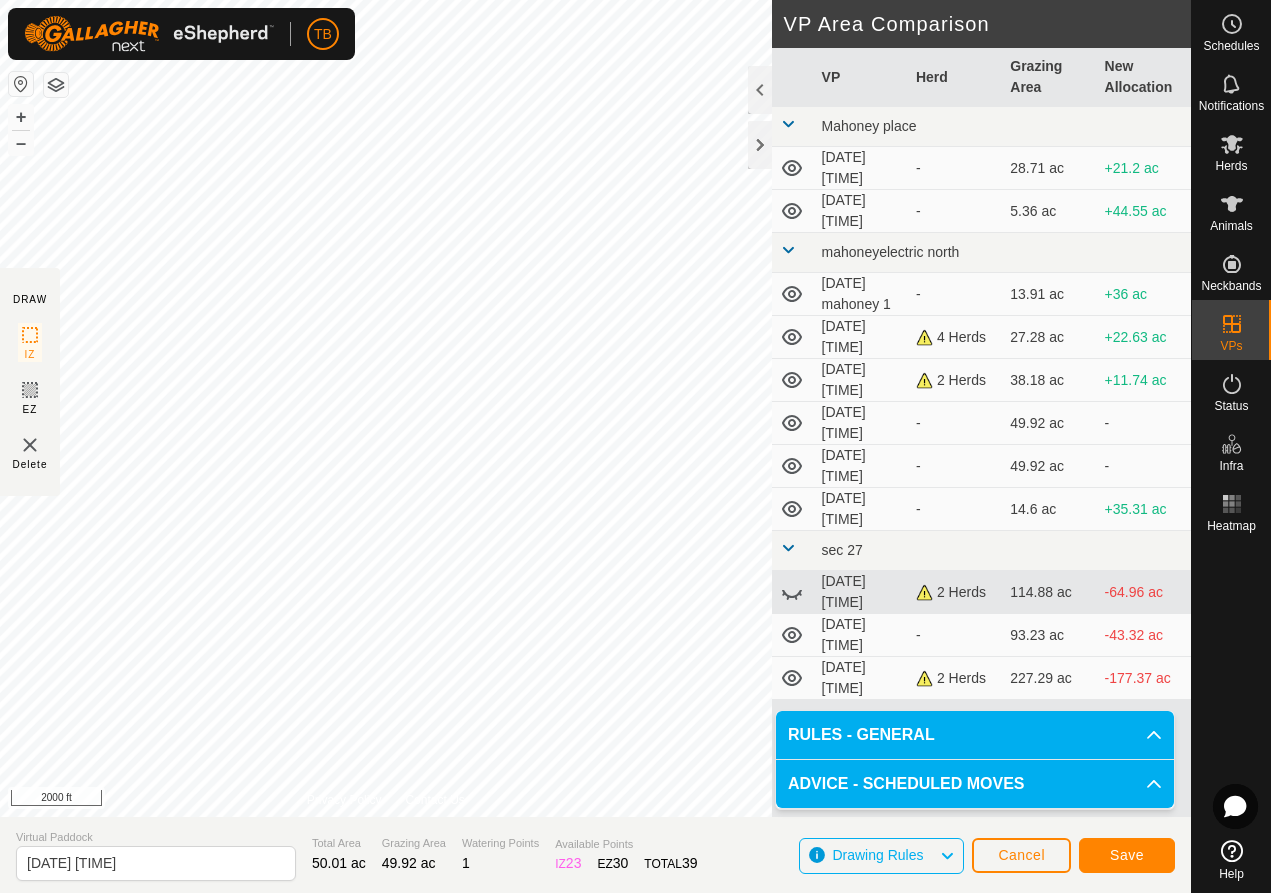 click on "Save" 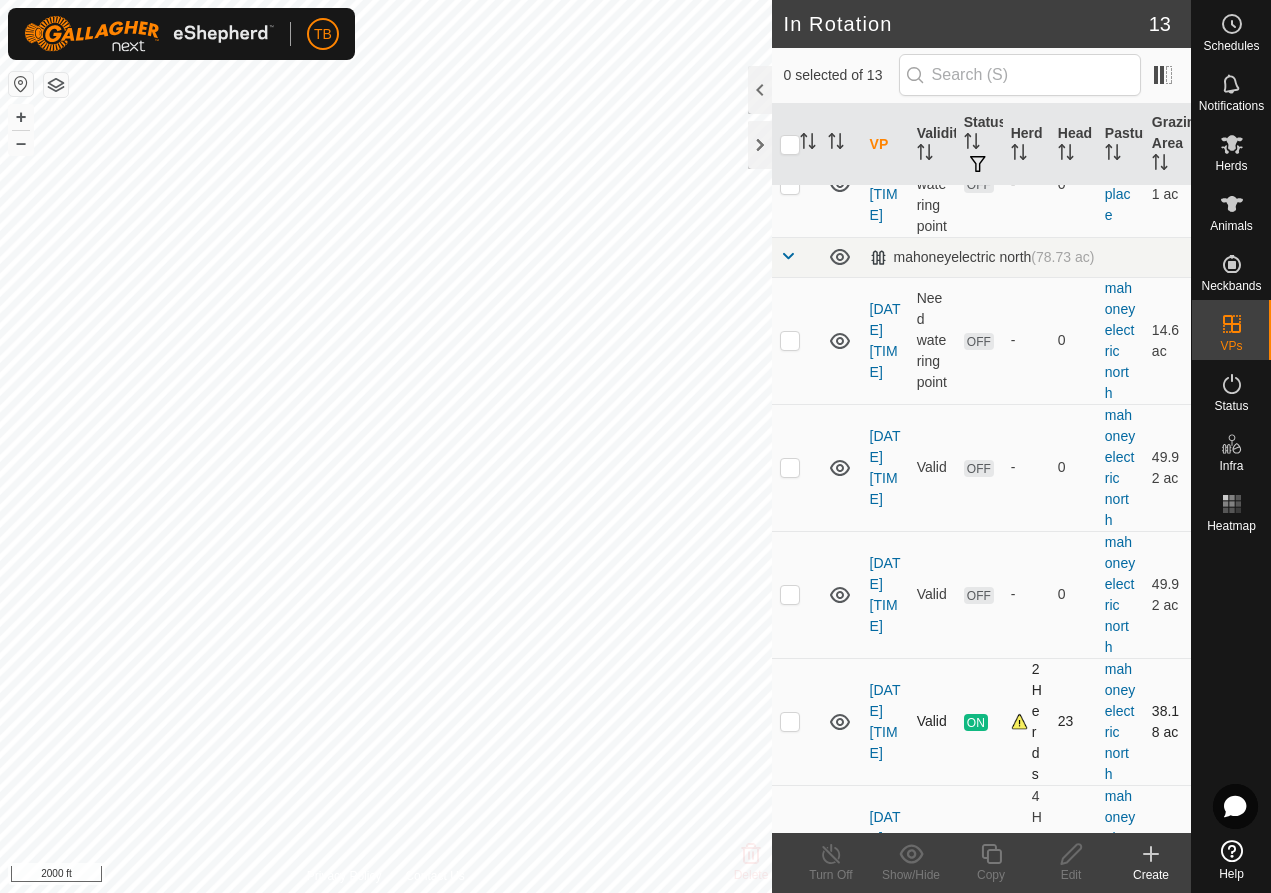 scroll, scrollTop: 475, scrollLeft: 0, axis: vertical 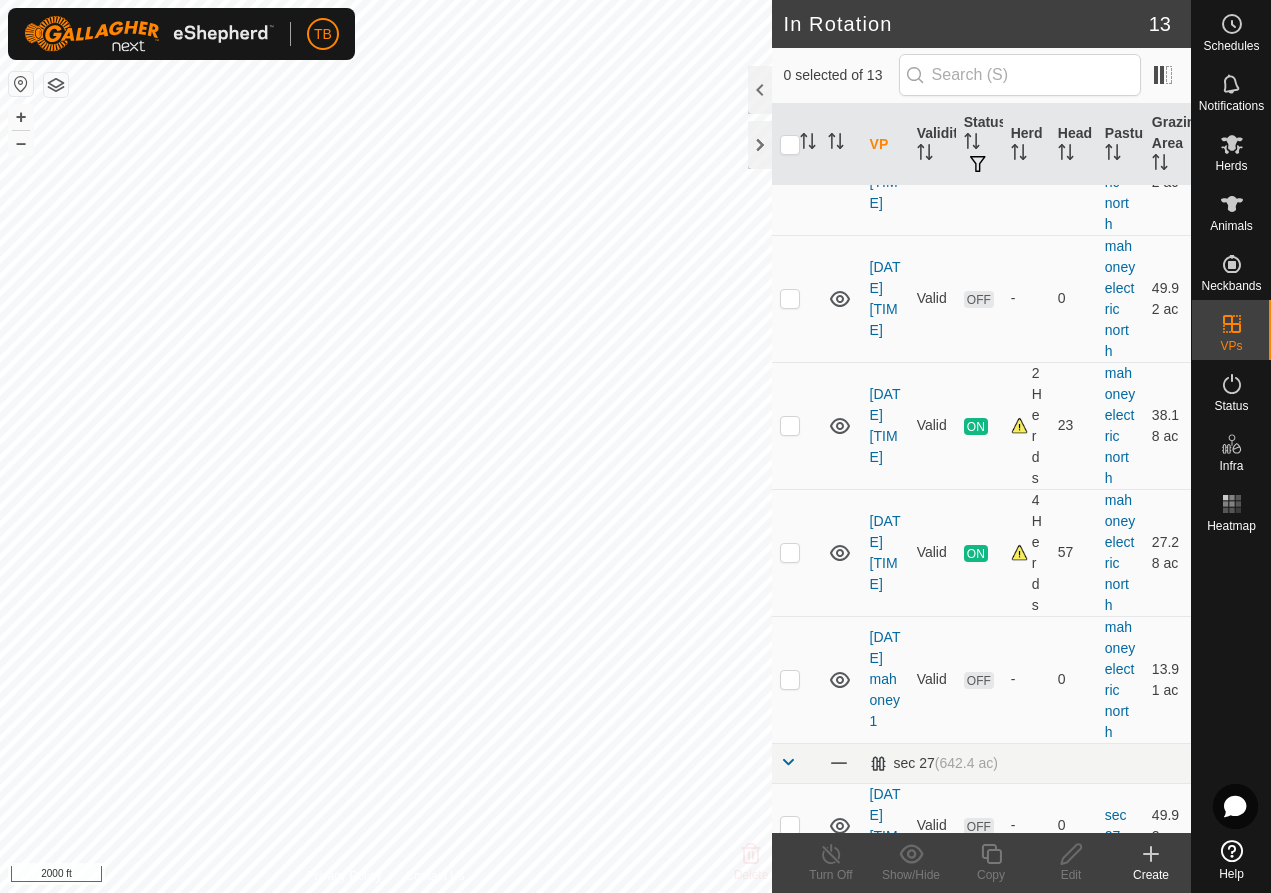 click 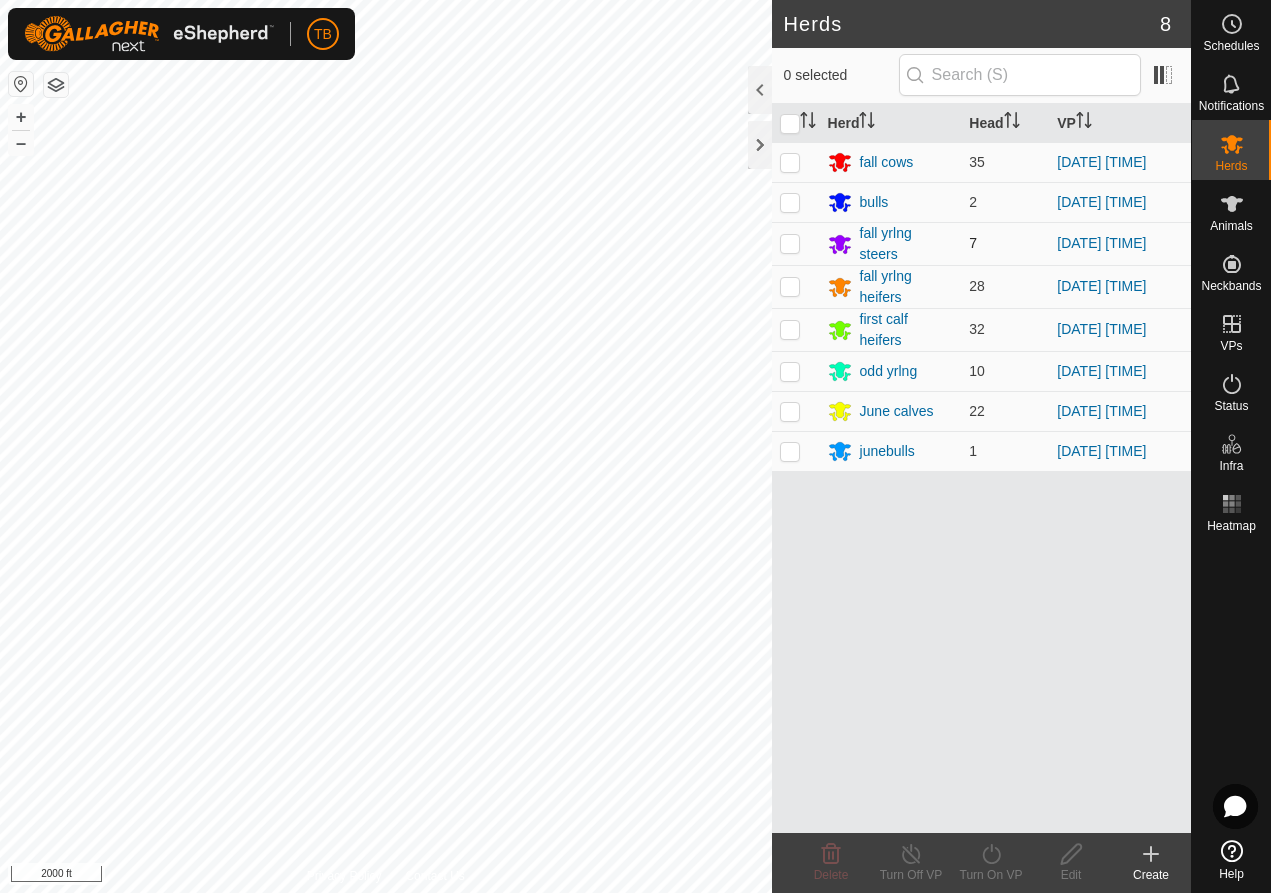 click at bounding box center (790, 243) 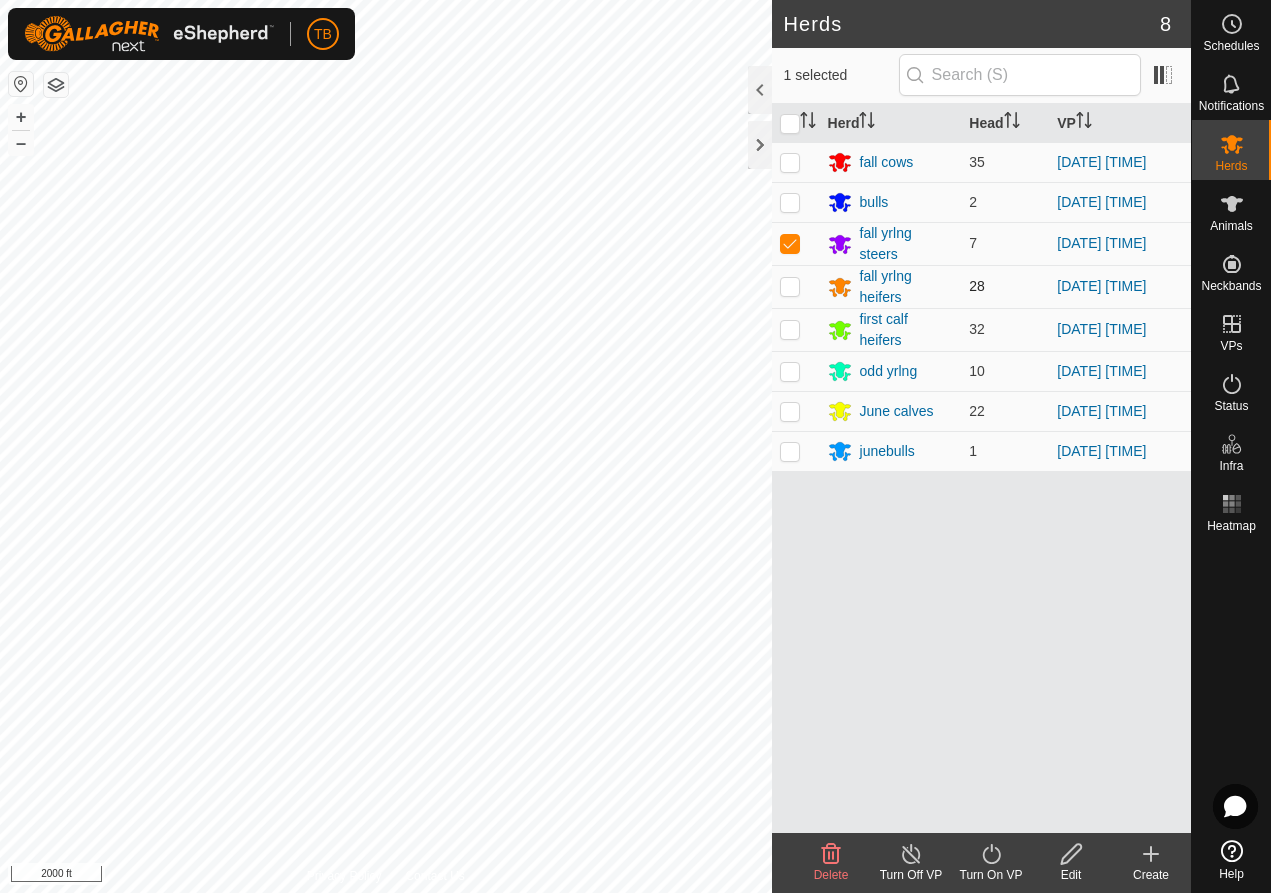 click at bounding box center (790, 286) 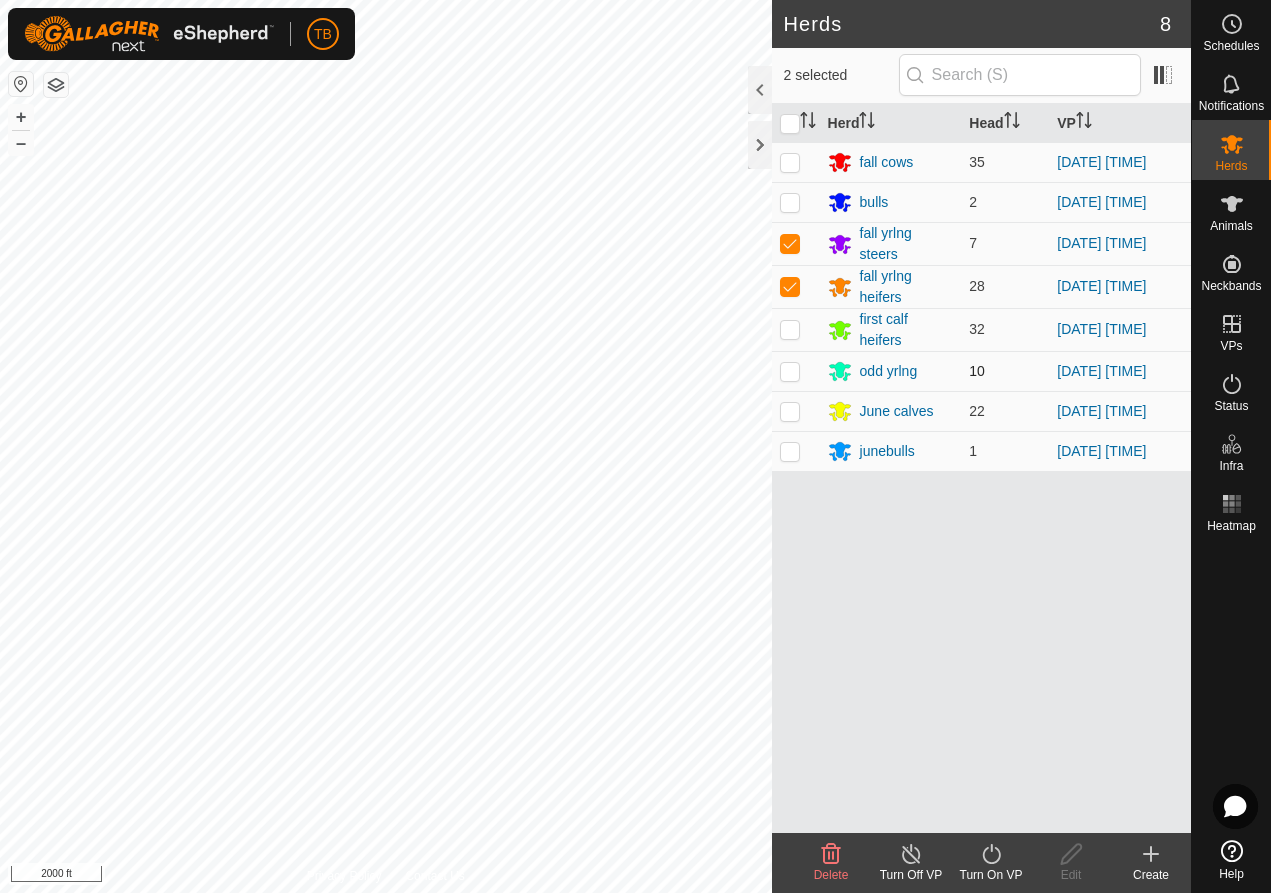 click at bounding box center [796, 371] 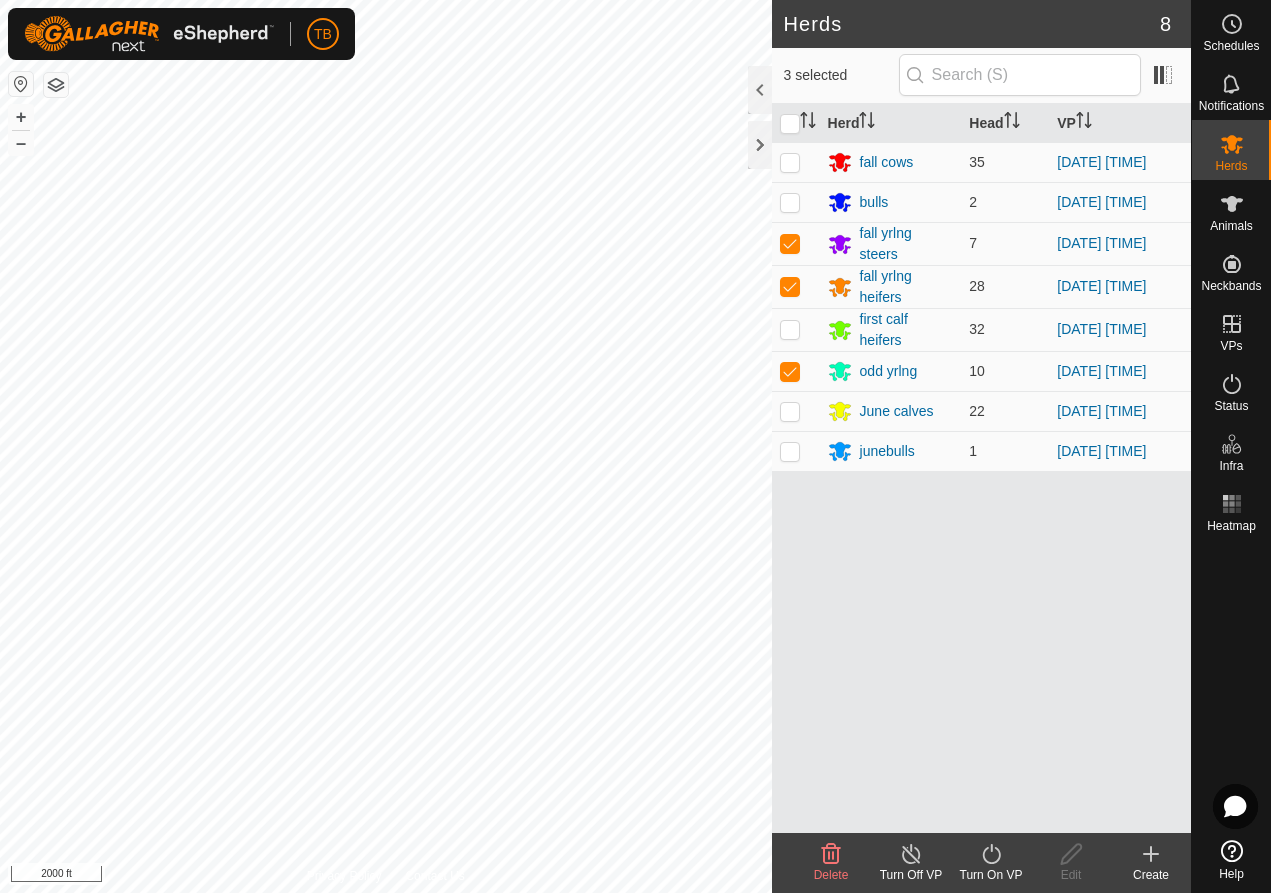 click 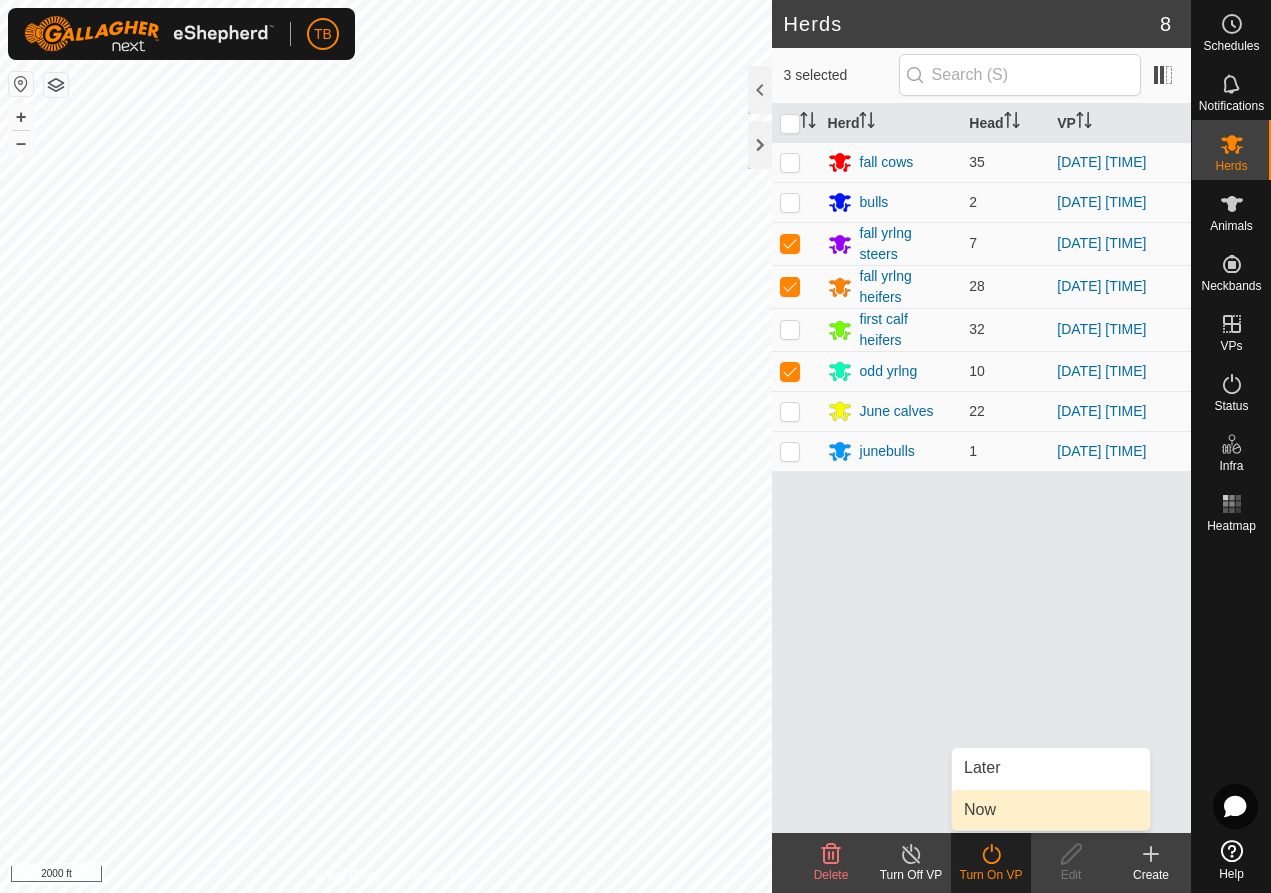 click on "Now" at bounding box center (1051, 810) 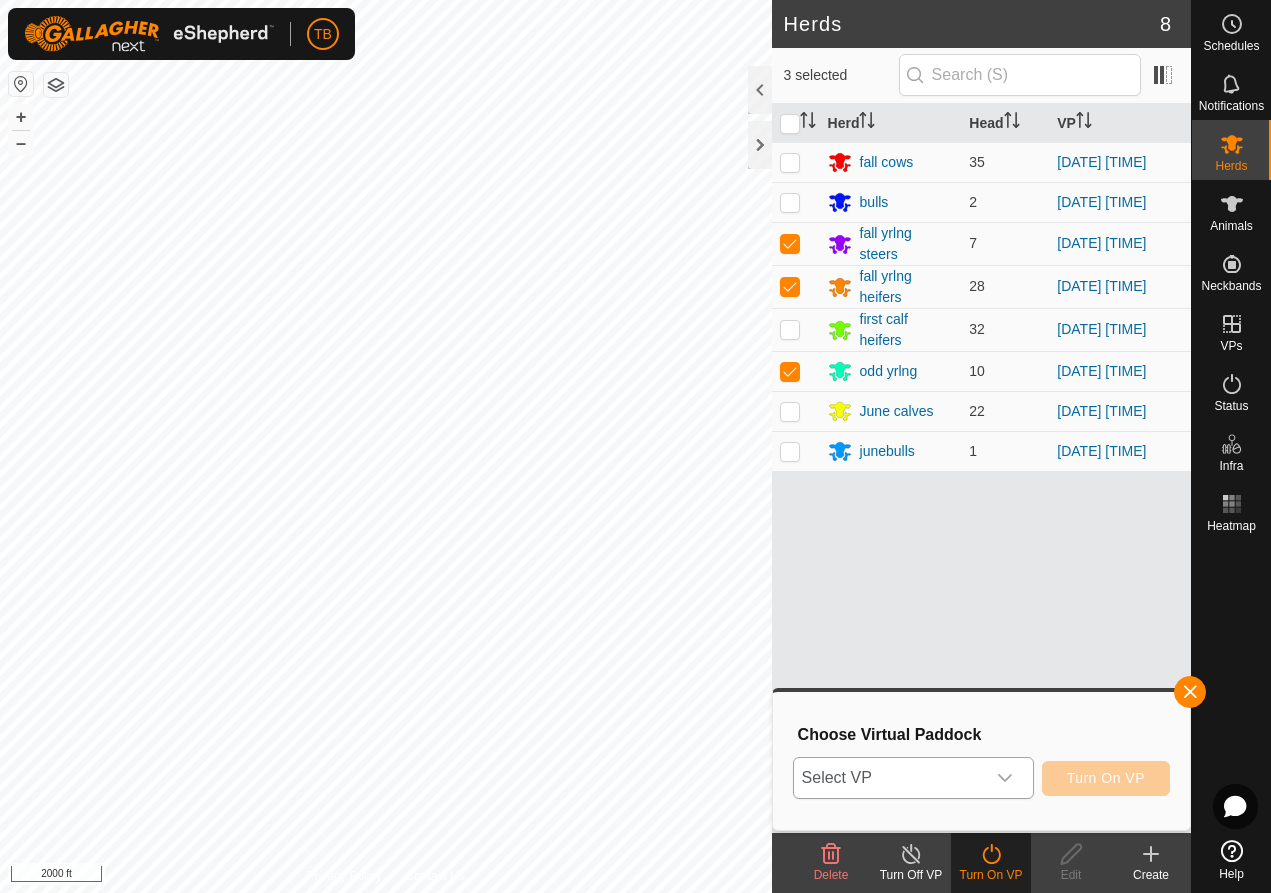 click 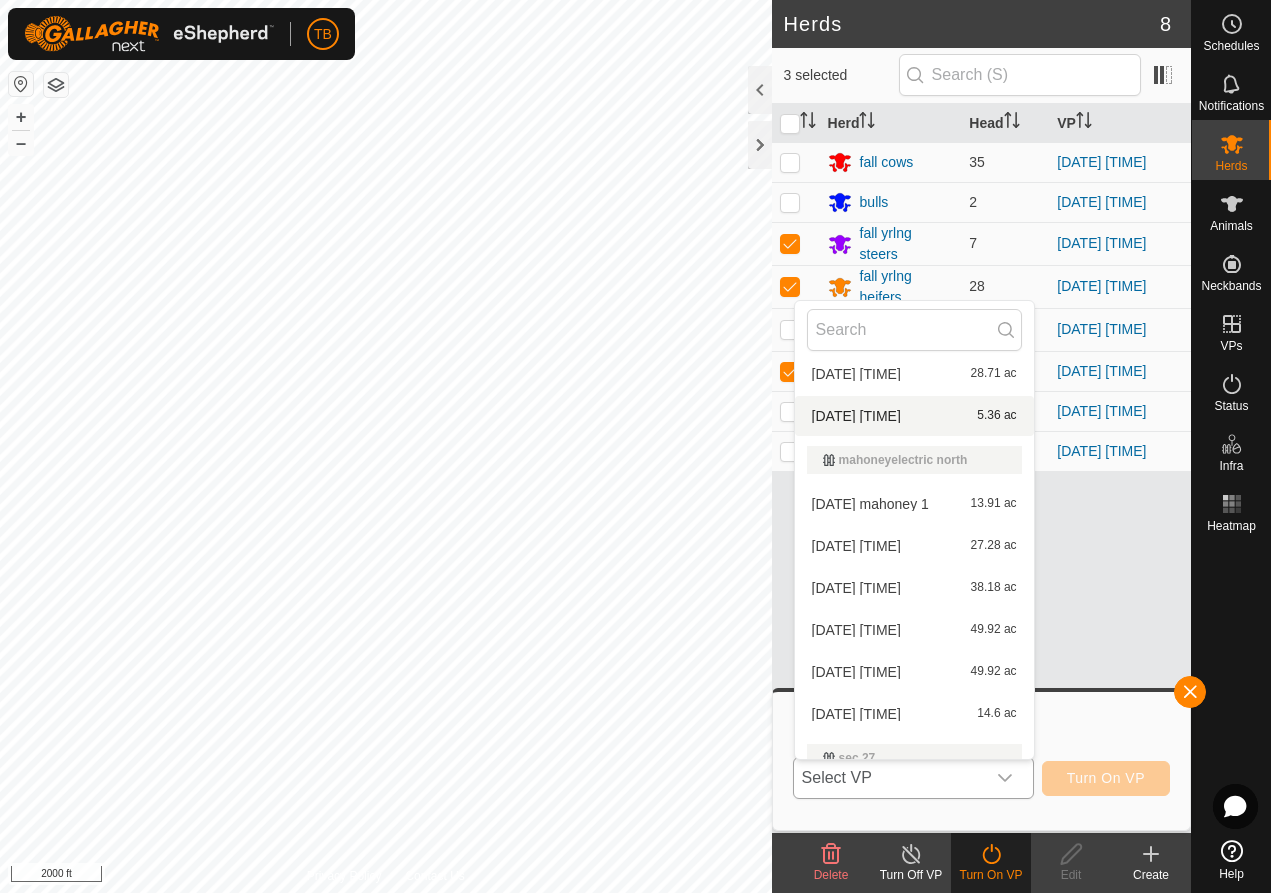 scroll, scrollTop: 127, scrollLeft: 0, axis: vertical 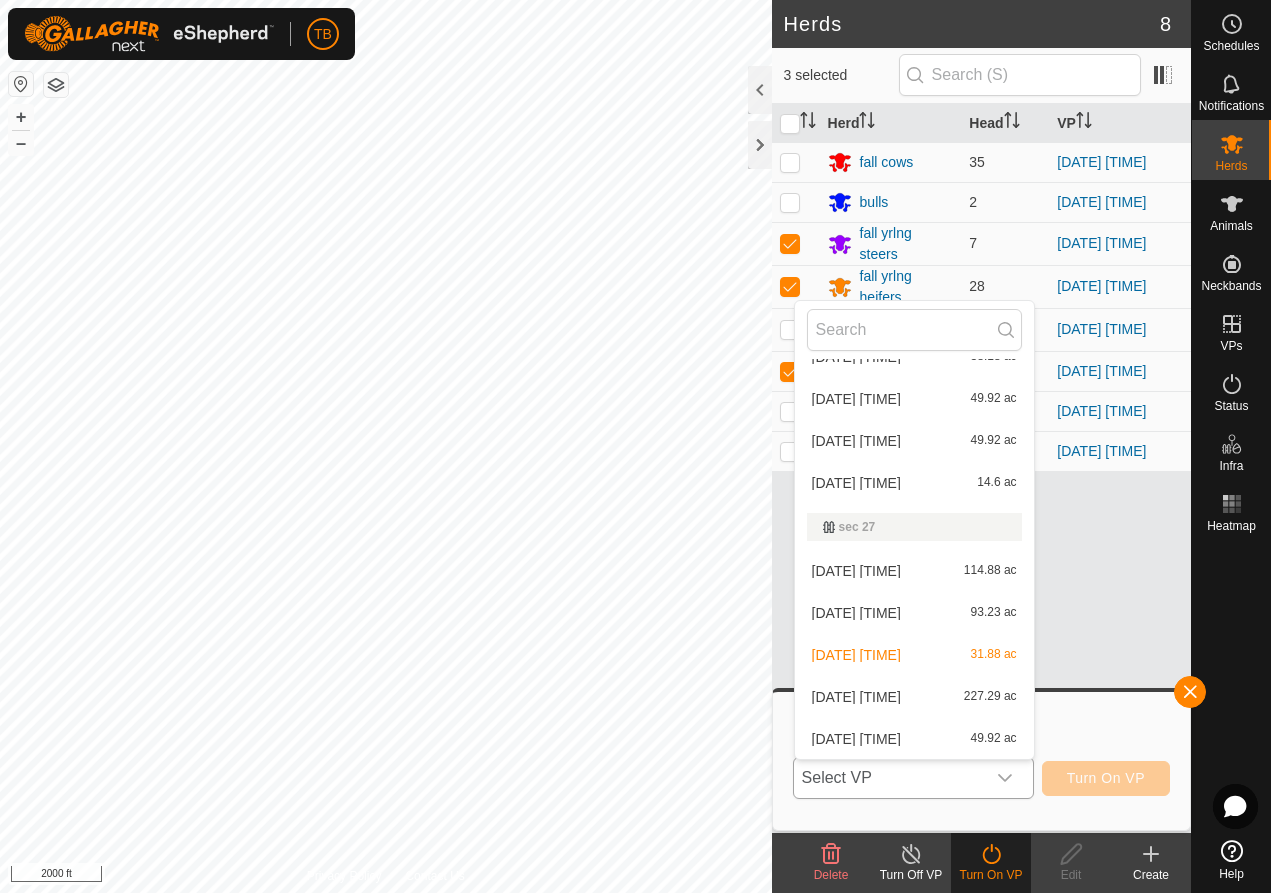 click on "[DATE] [TIME] 49.92 ac" at bounding box center [914, 739] 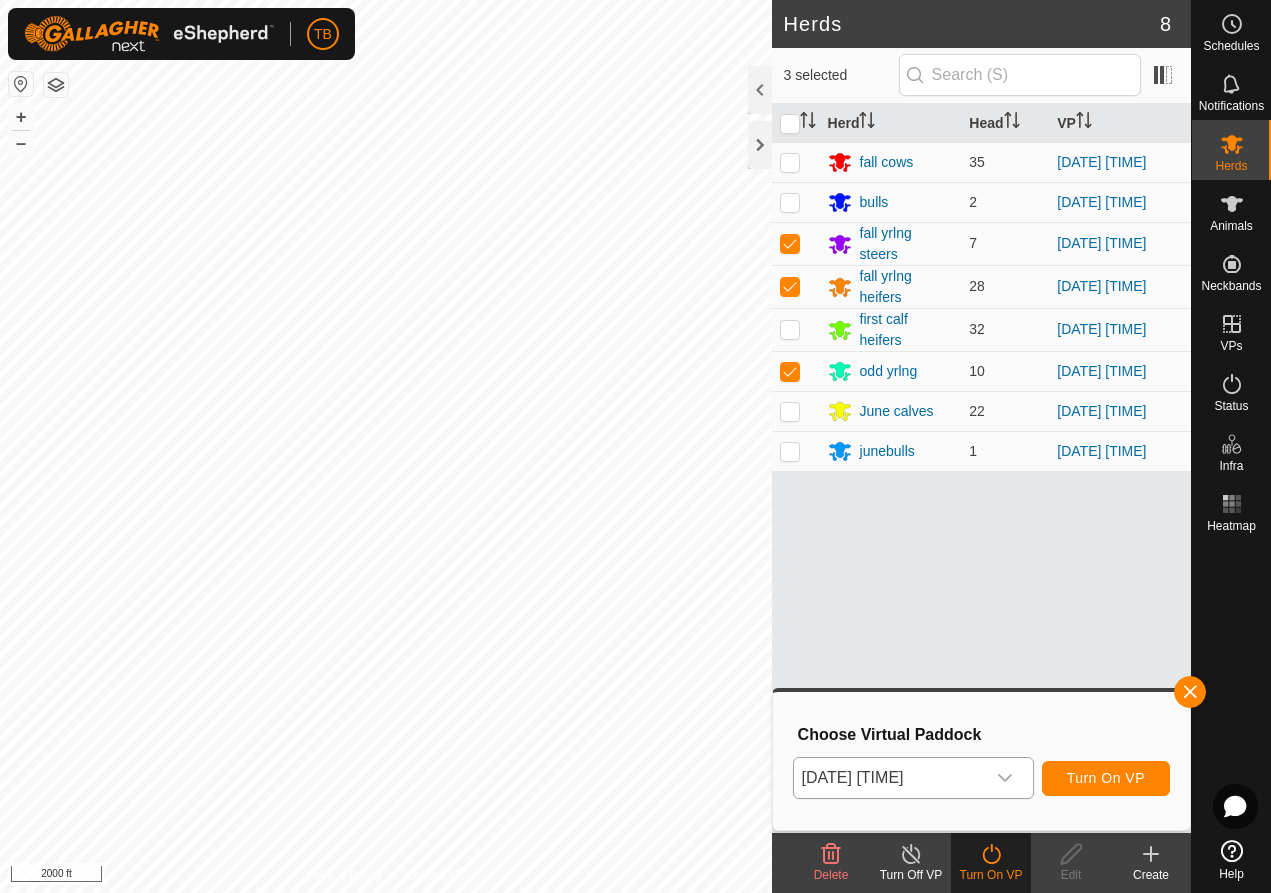 click on "Turn On VP" at bounding box center [1106, 778] 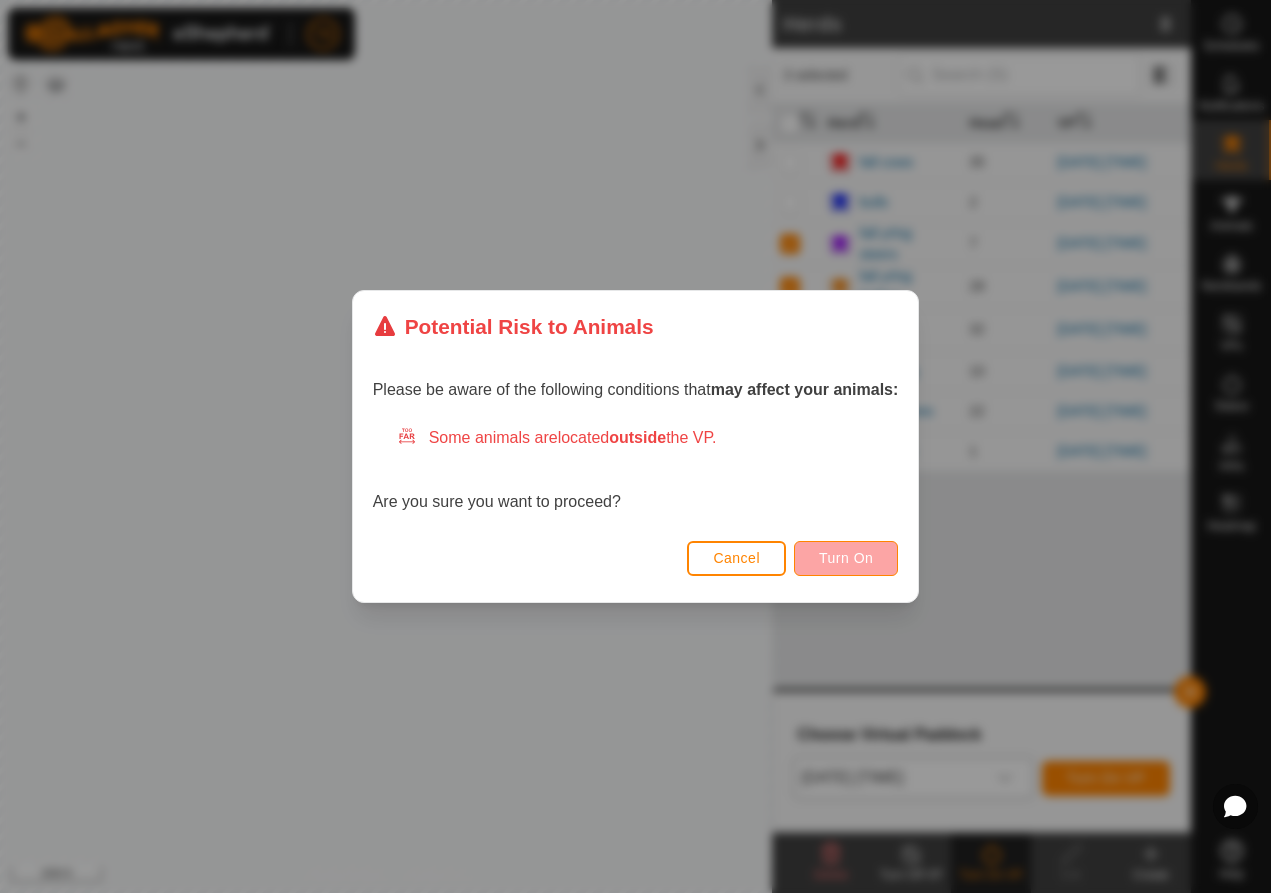 click on "Turn On" at bounding box center [846, 558] 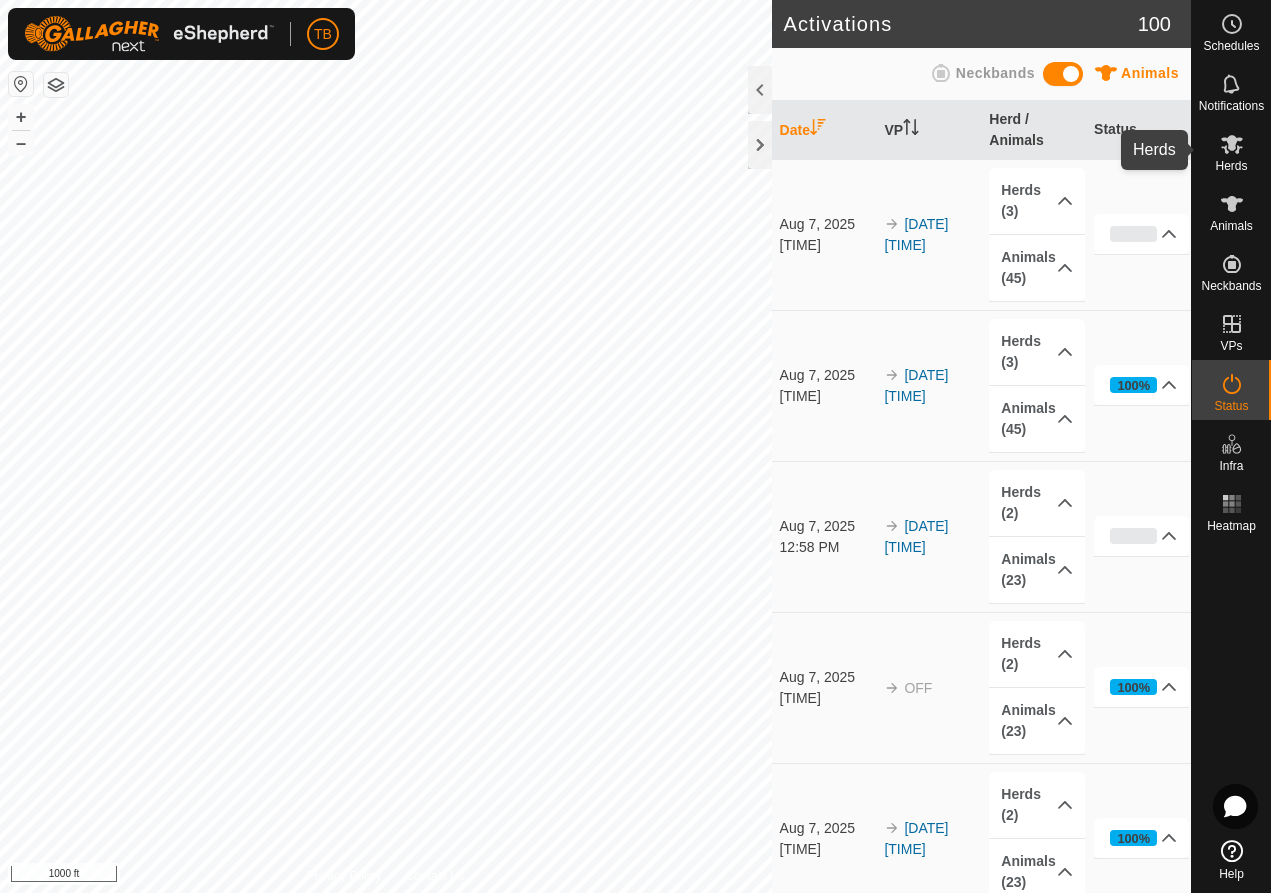 click on "Herds" at bounding box center (1231, 150) 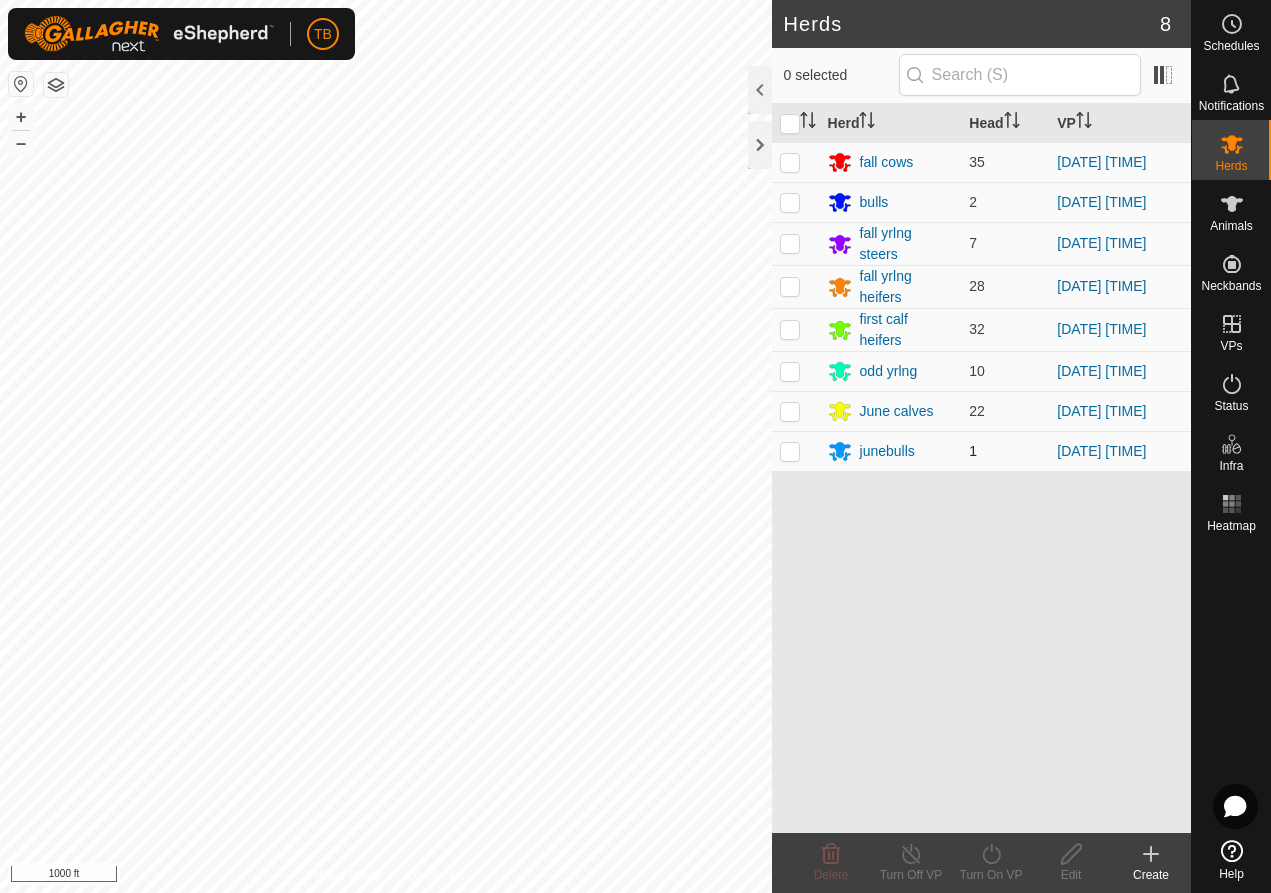 click at bounding box center (790, 451) 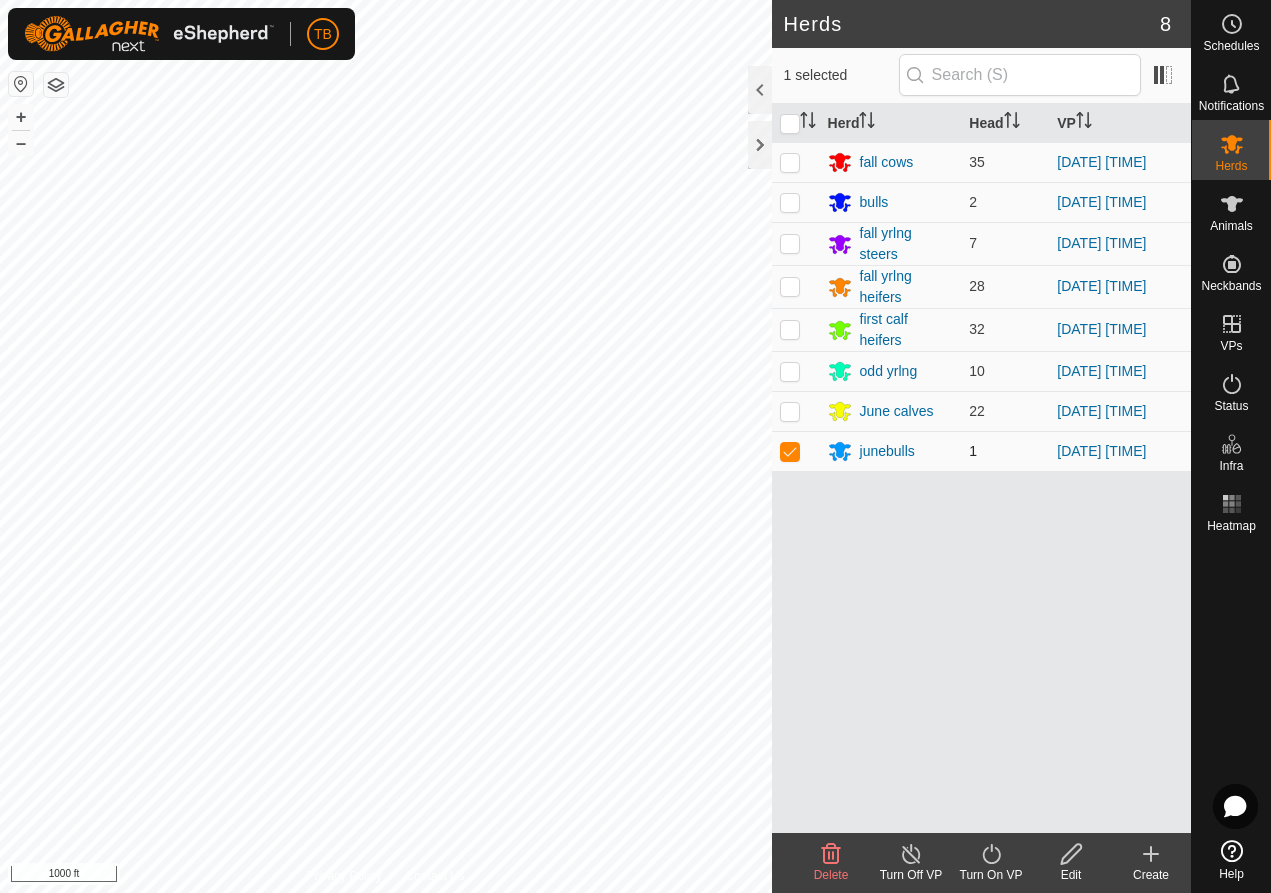 click at bounding box center [790, 451] 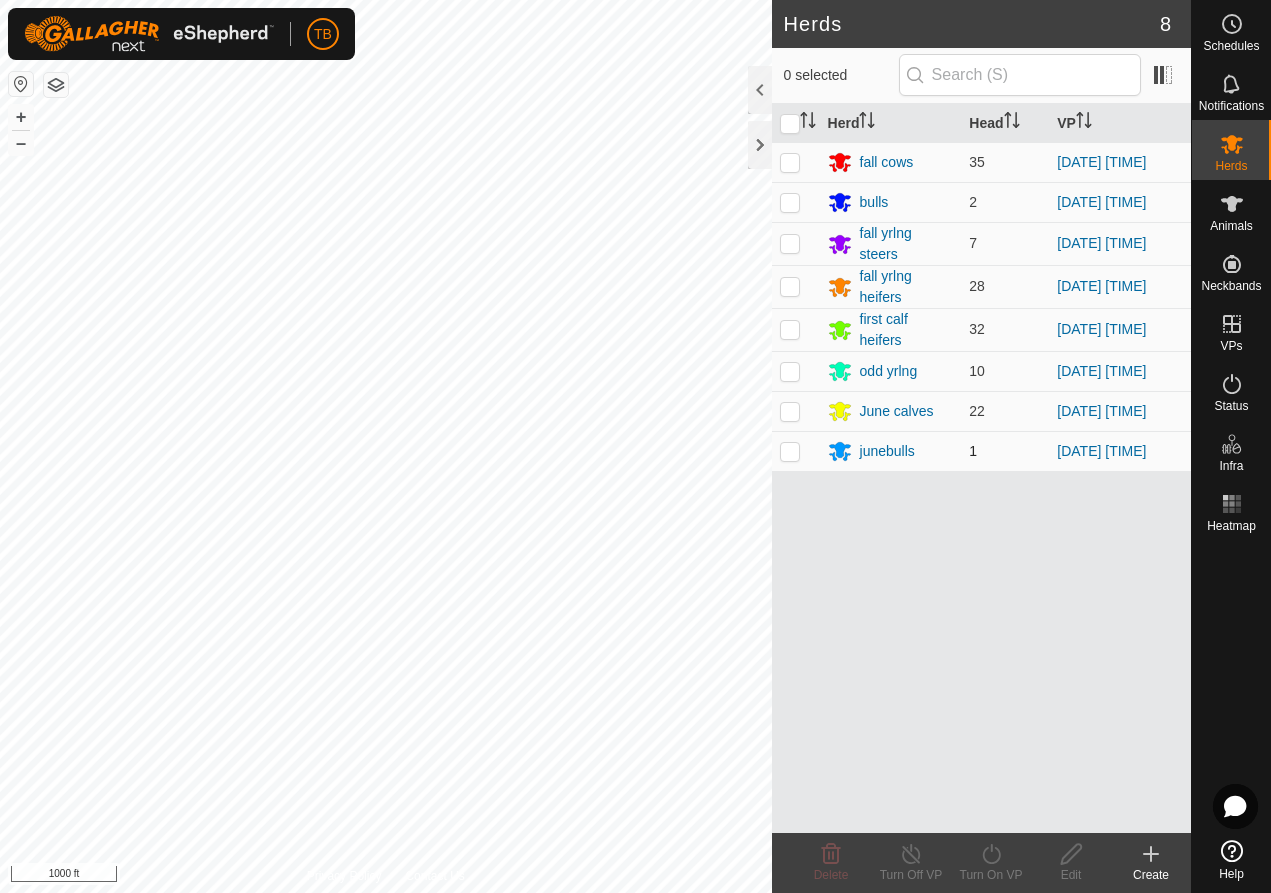 click at bounding box center [790, 451] 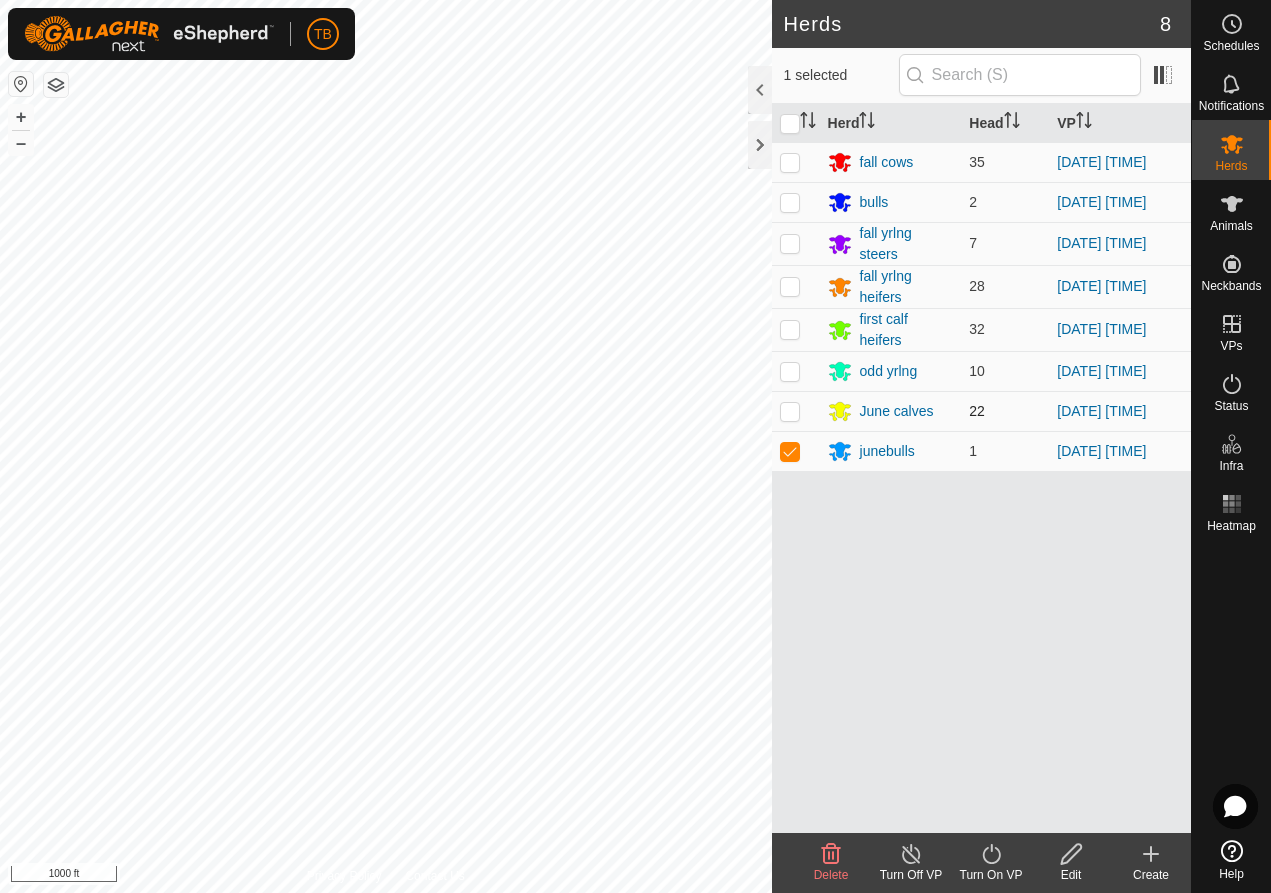 click at bounding box center (790, 411) 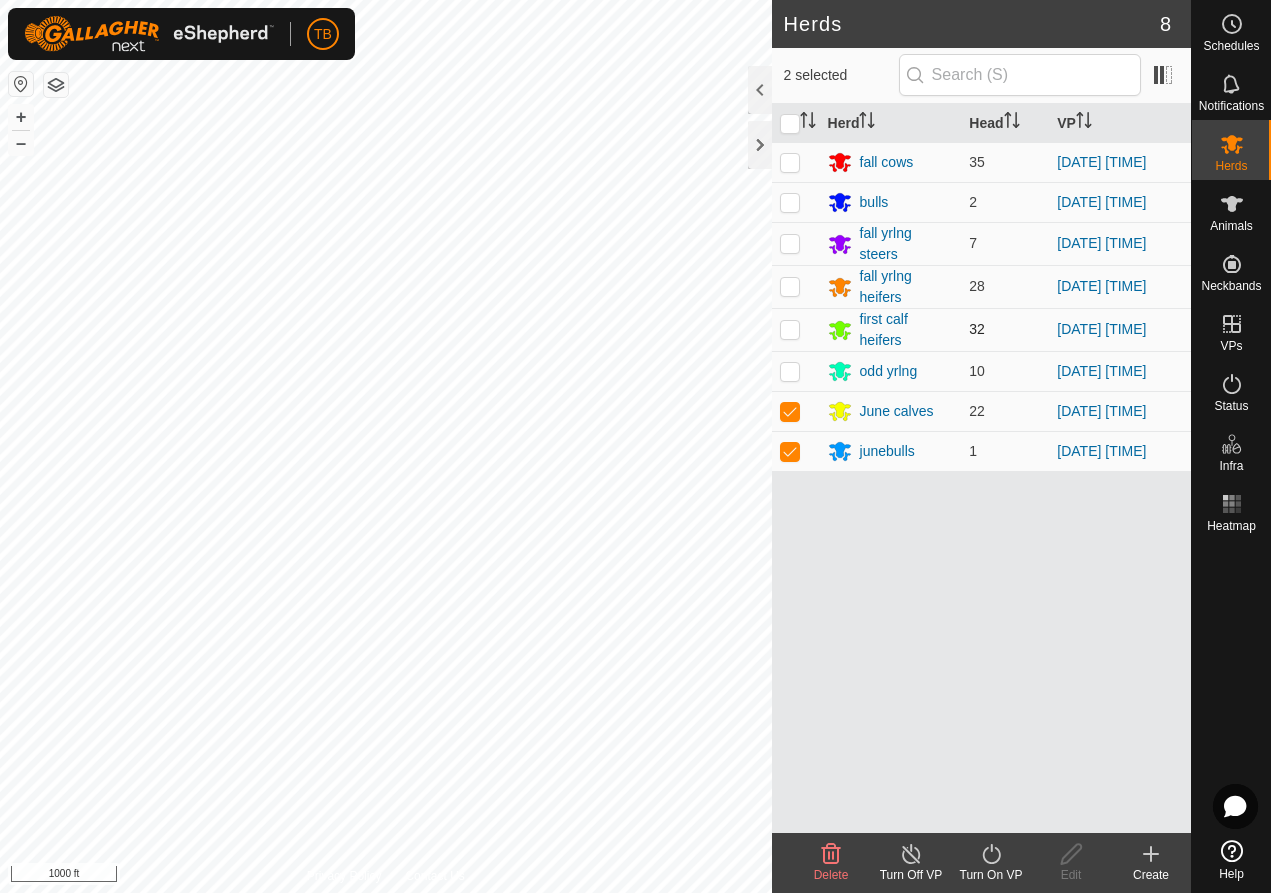 click at bounding box center (790, 329) 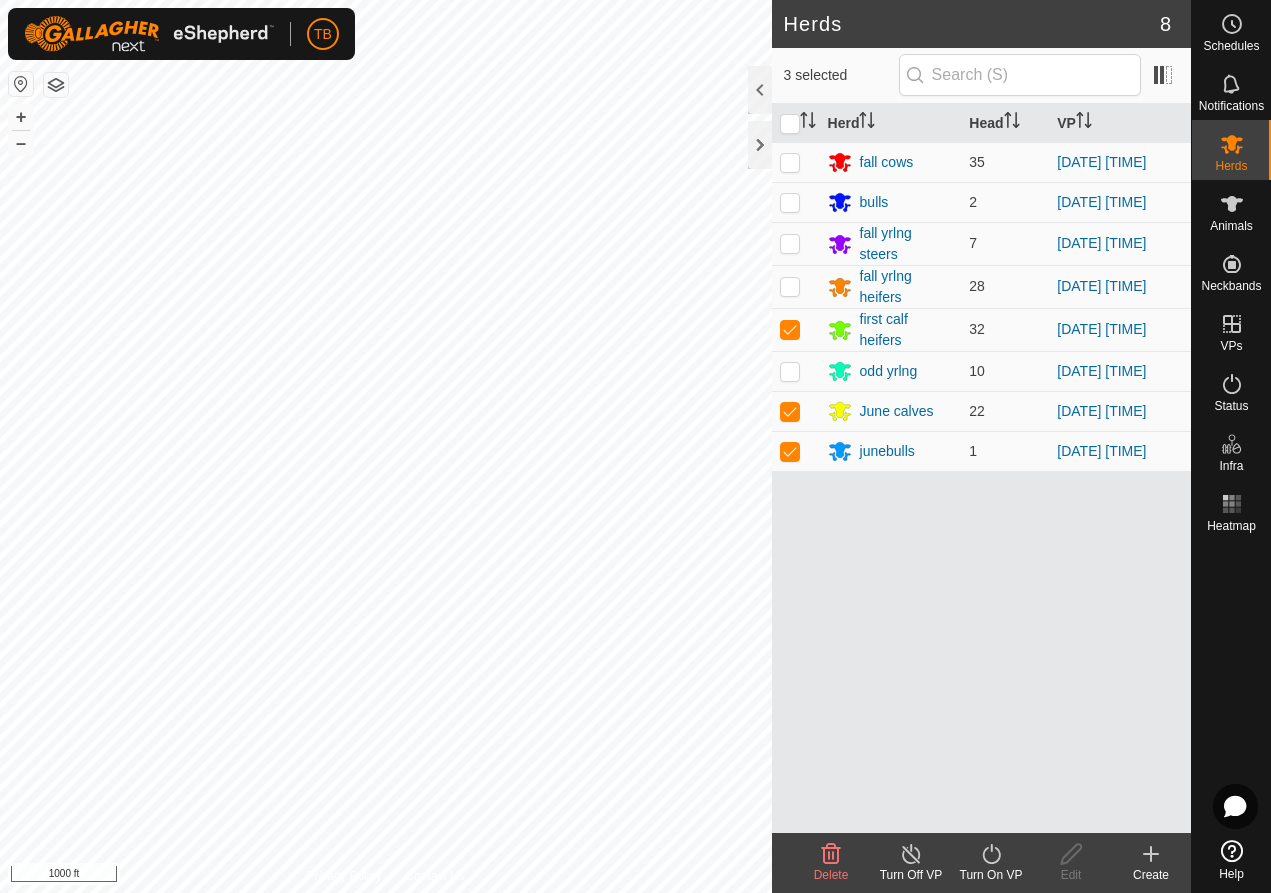 click 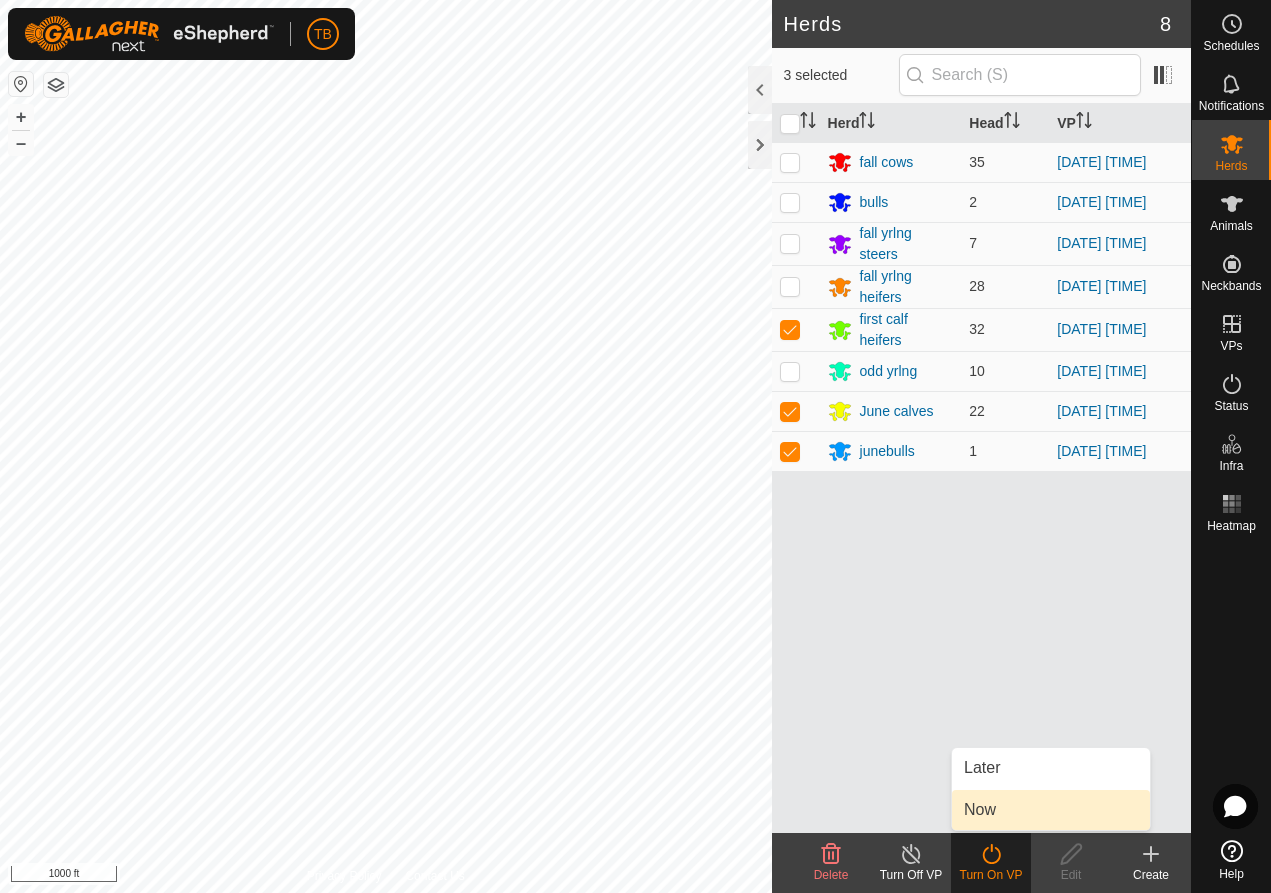 click on "Now" at bounding box center (1051, 810) 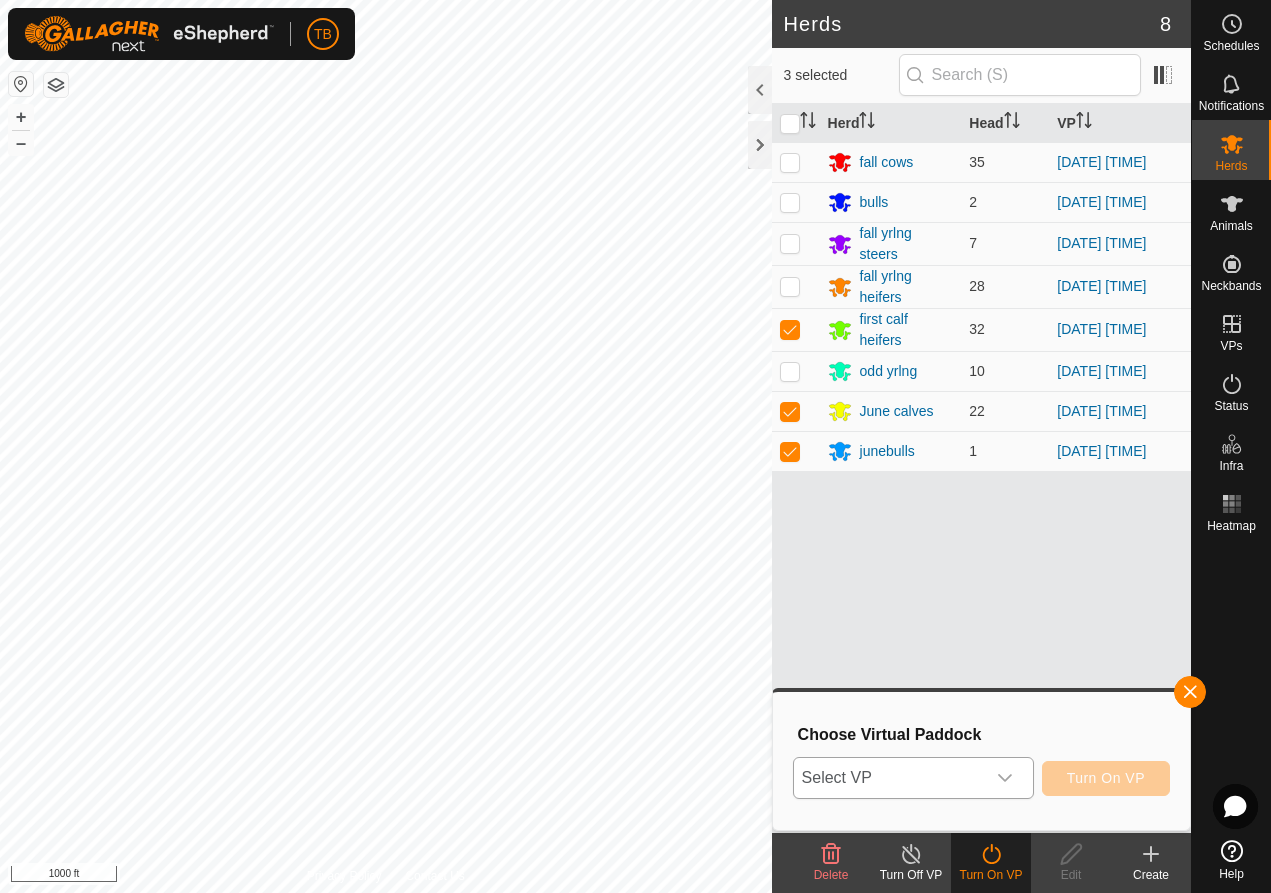 click 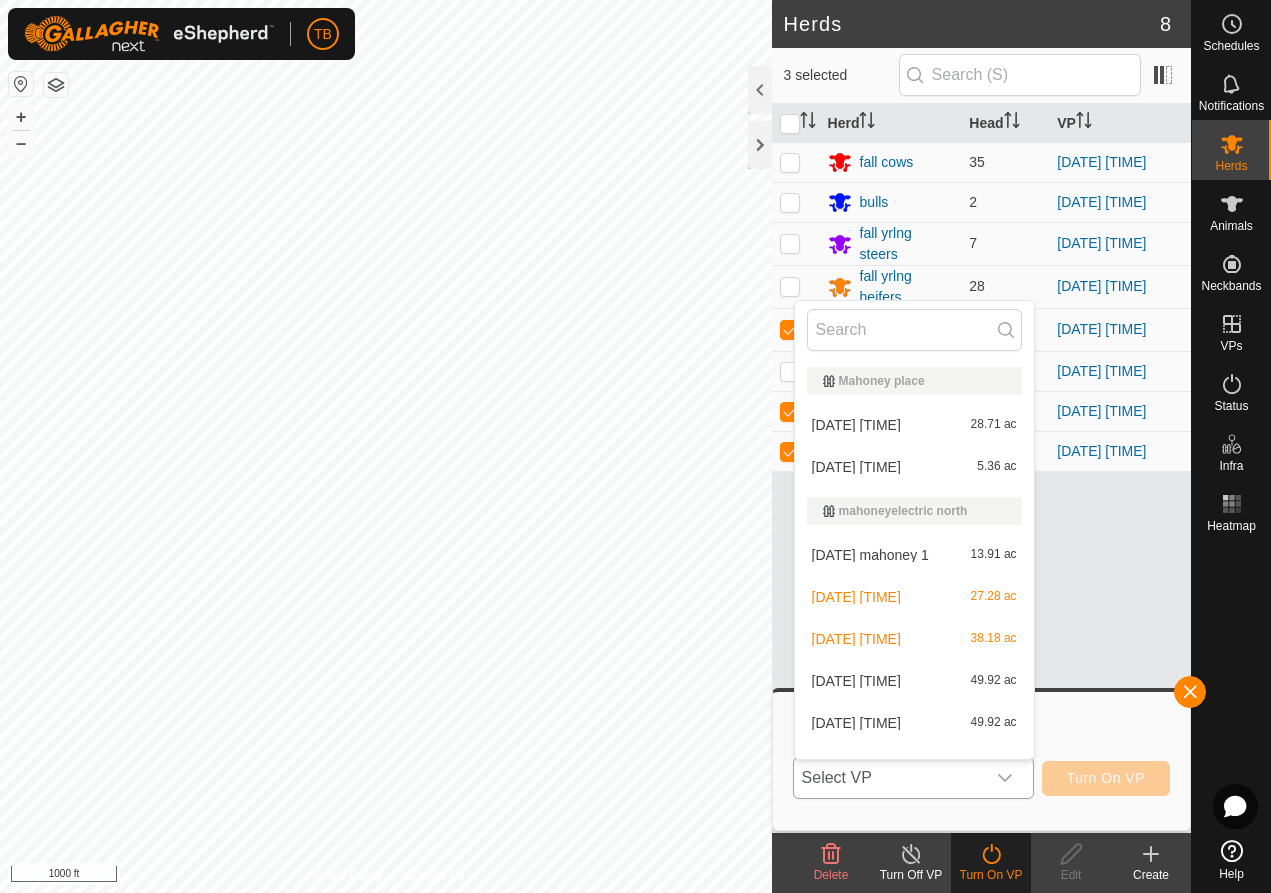 click on "[DATE] [TIME] 38.18 ac" at bounding box center [914, 639] 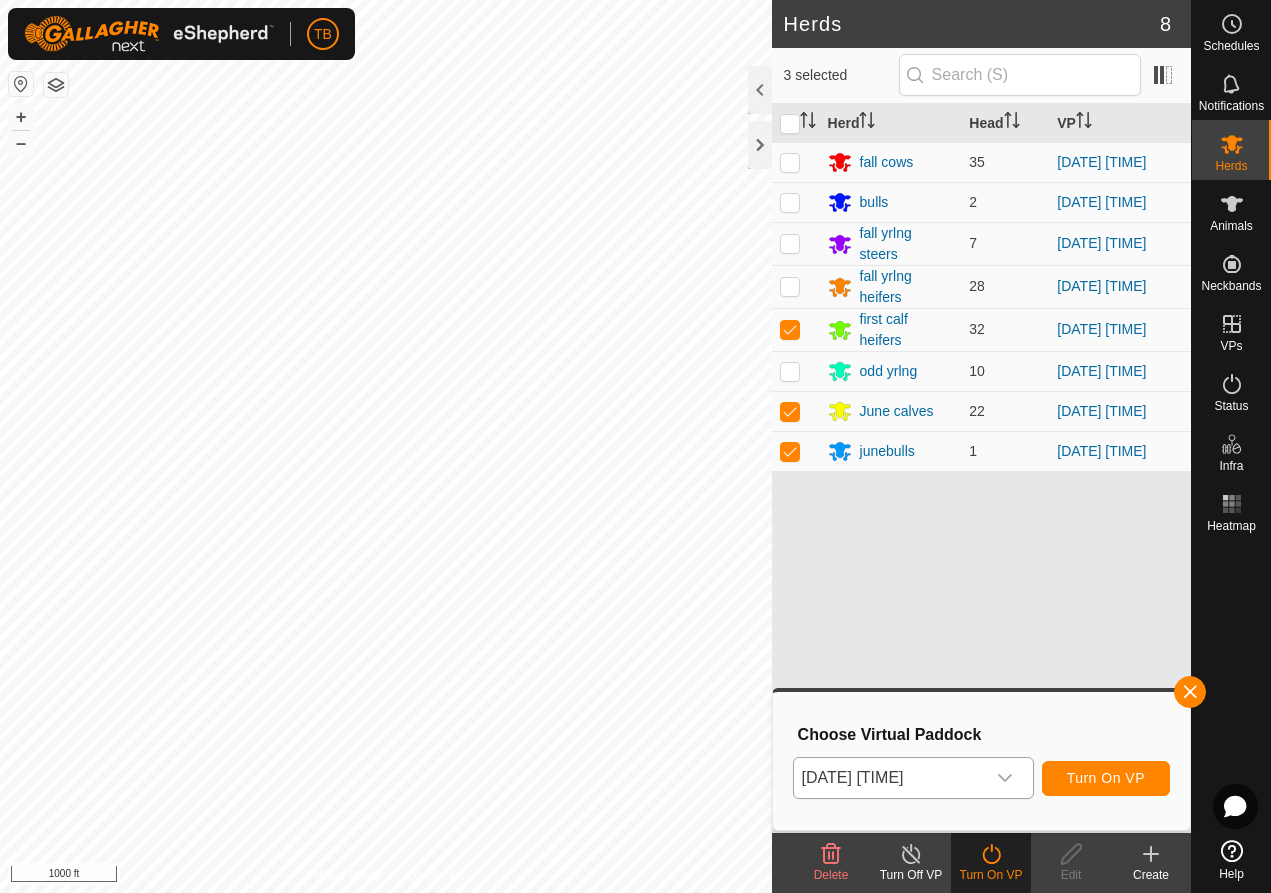 click on "Turn On VP" at bounding box center (1106, 778) 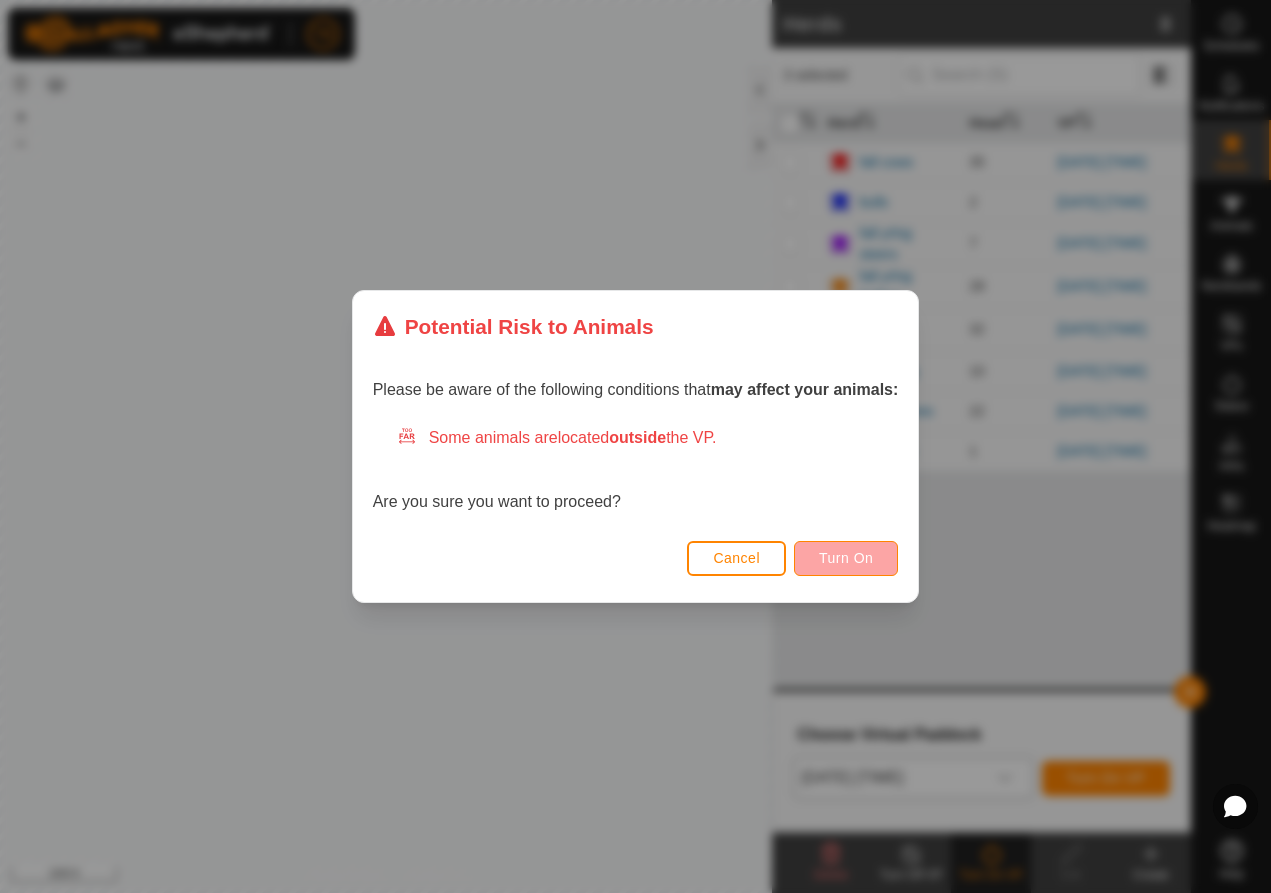 click on "Turn On" at bounding box center (846, 558) 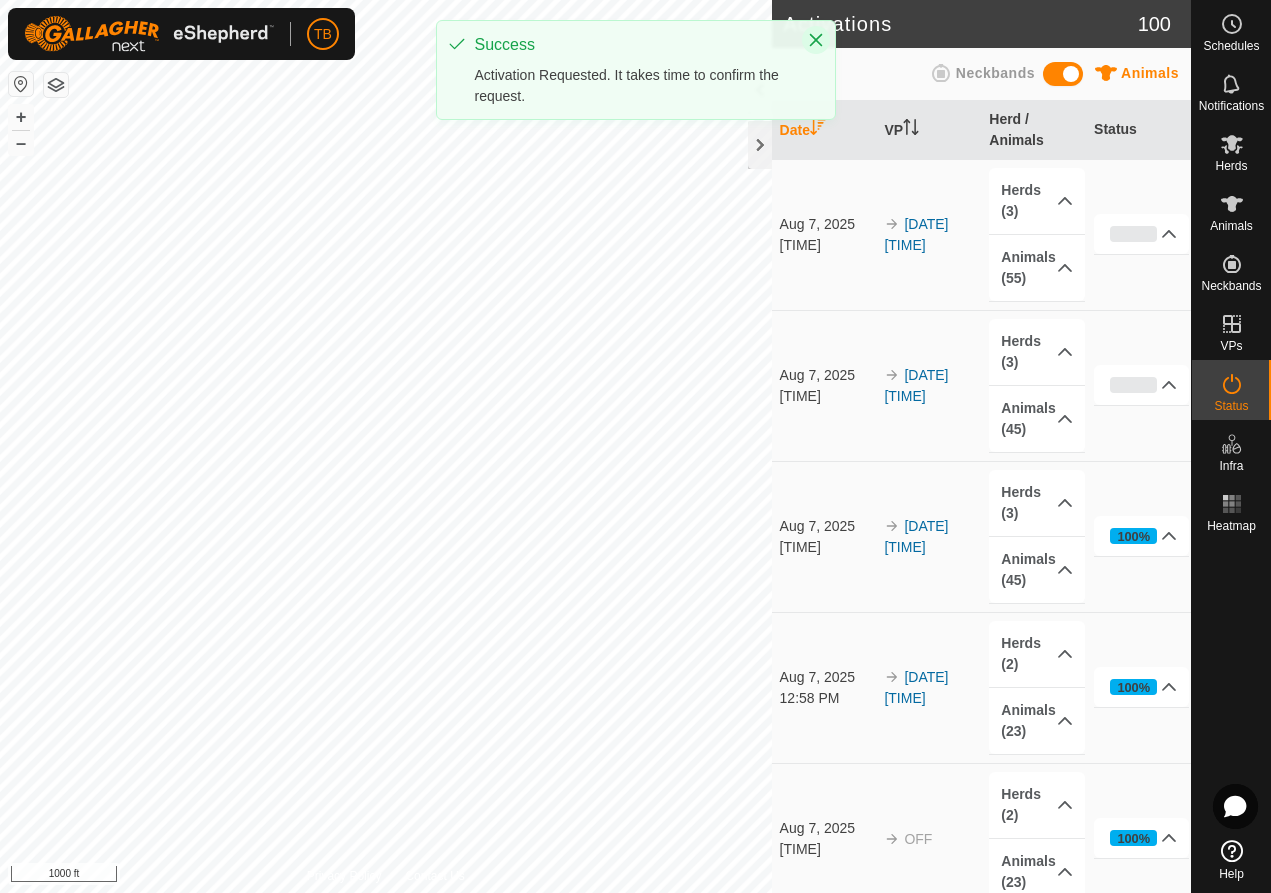 click 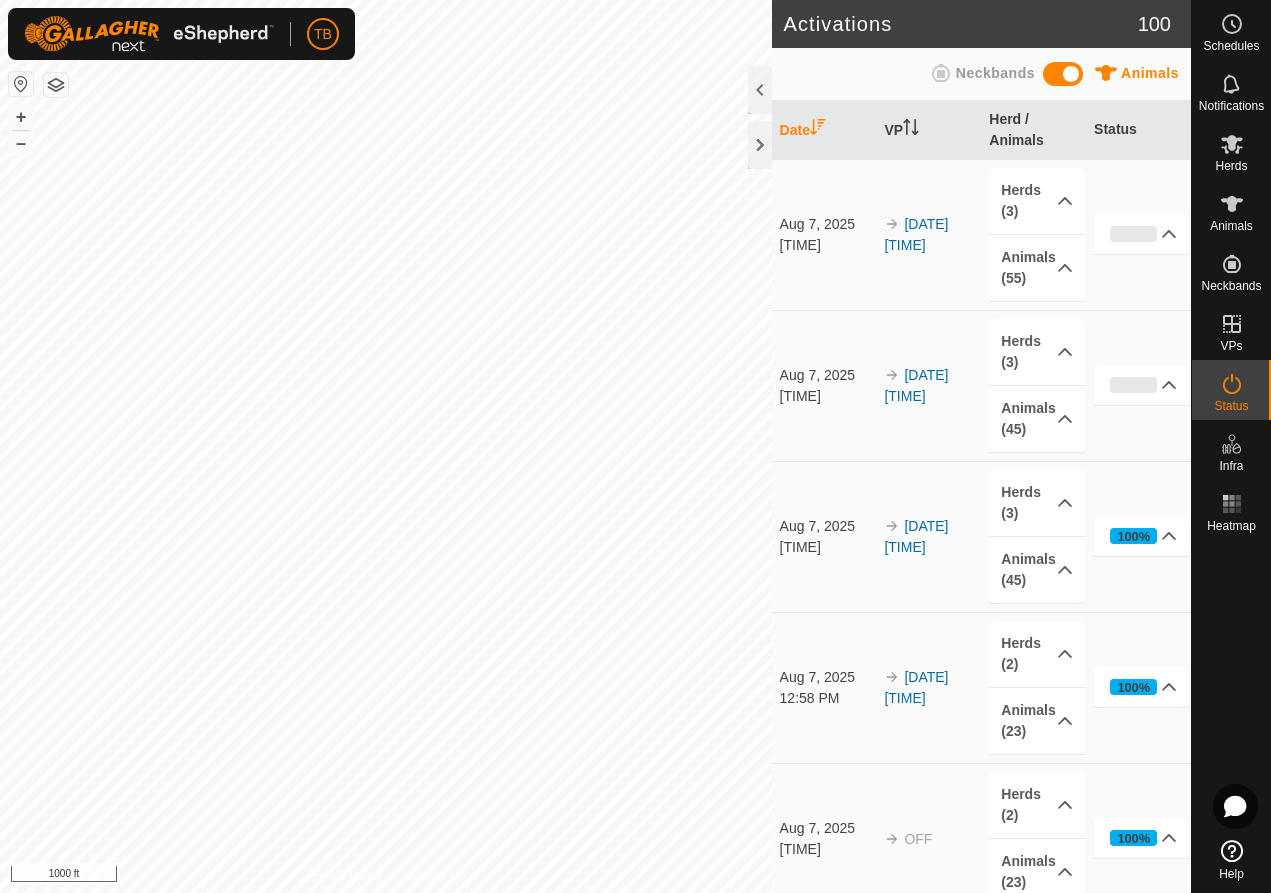 scroll, scrollTop: 373, scrollLeft: 0, axis: vertical 